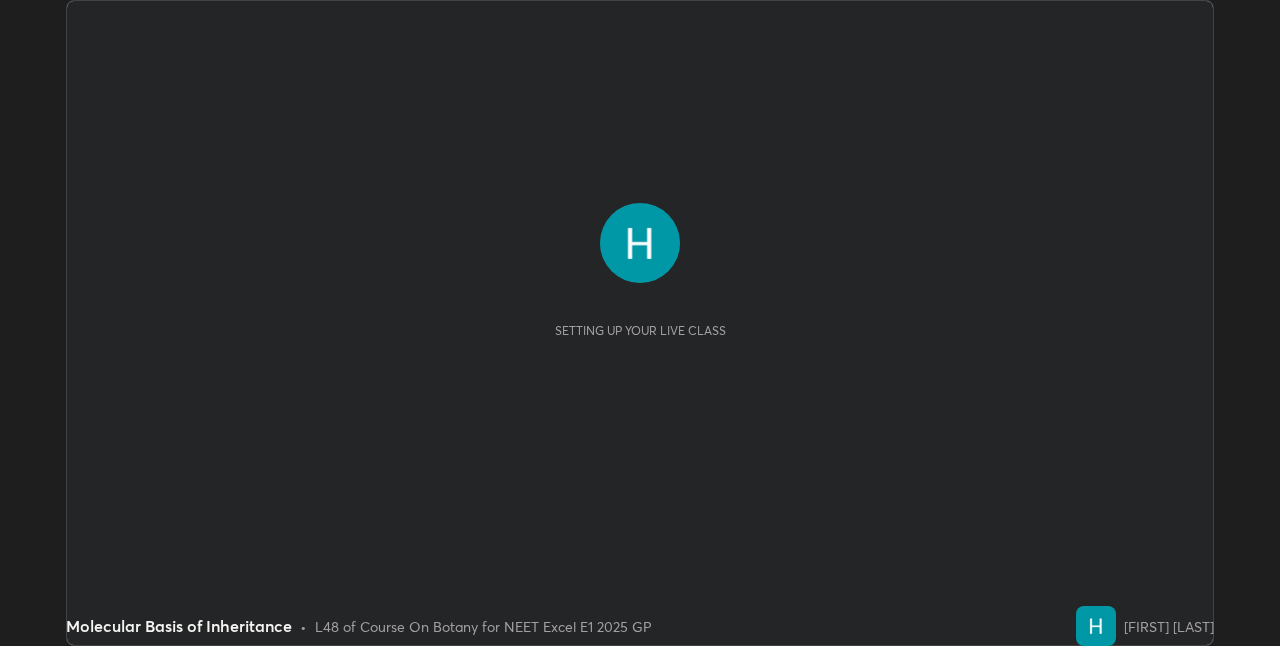 scroll, scrollTop: 0, scrollLeft: 0, axis: both 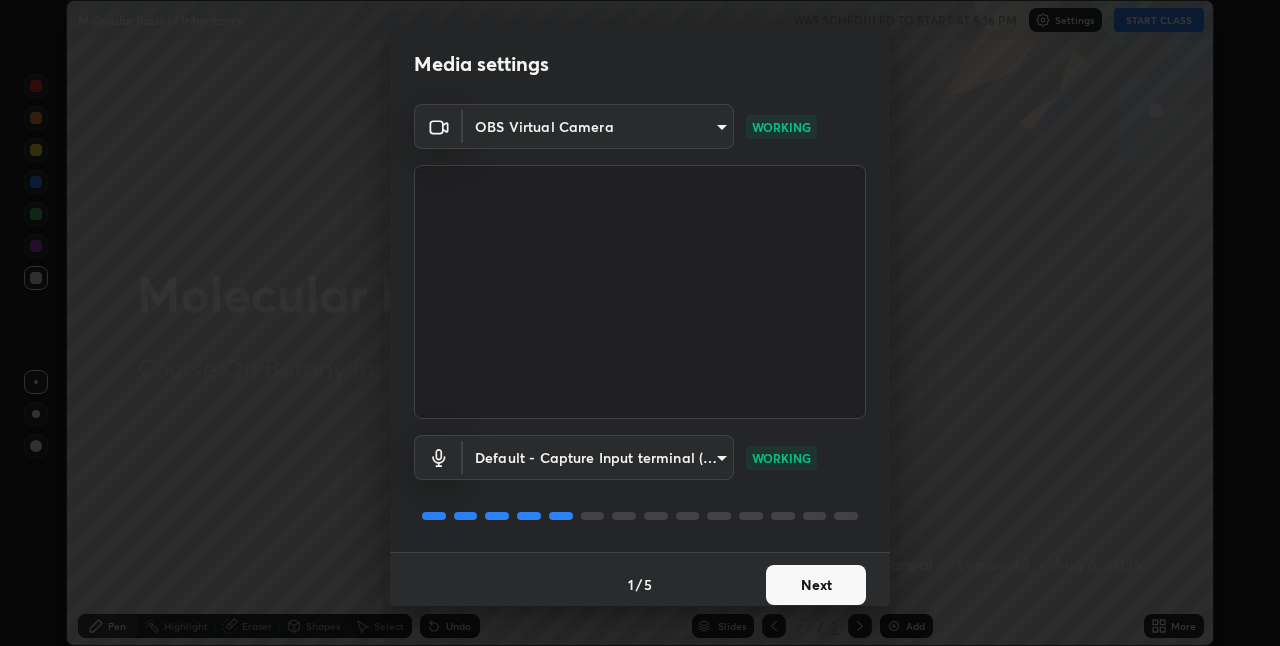 click on "Next" at bounding box center (816, 585) 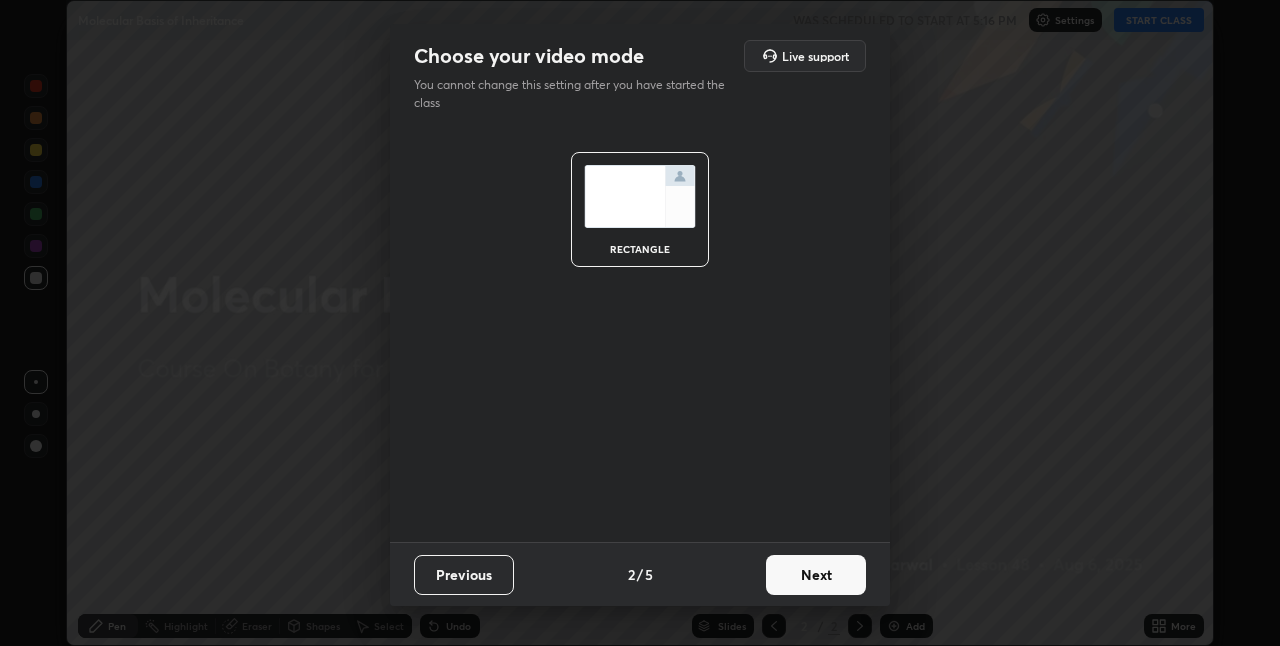 click on "Next" at bounding box center [816, 575] 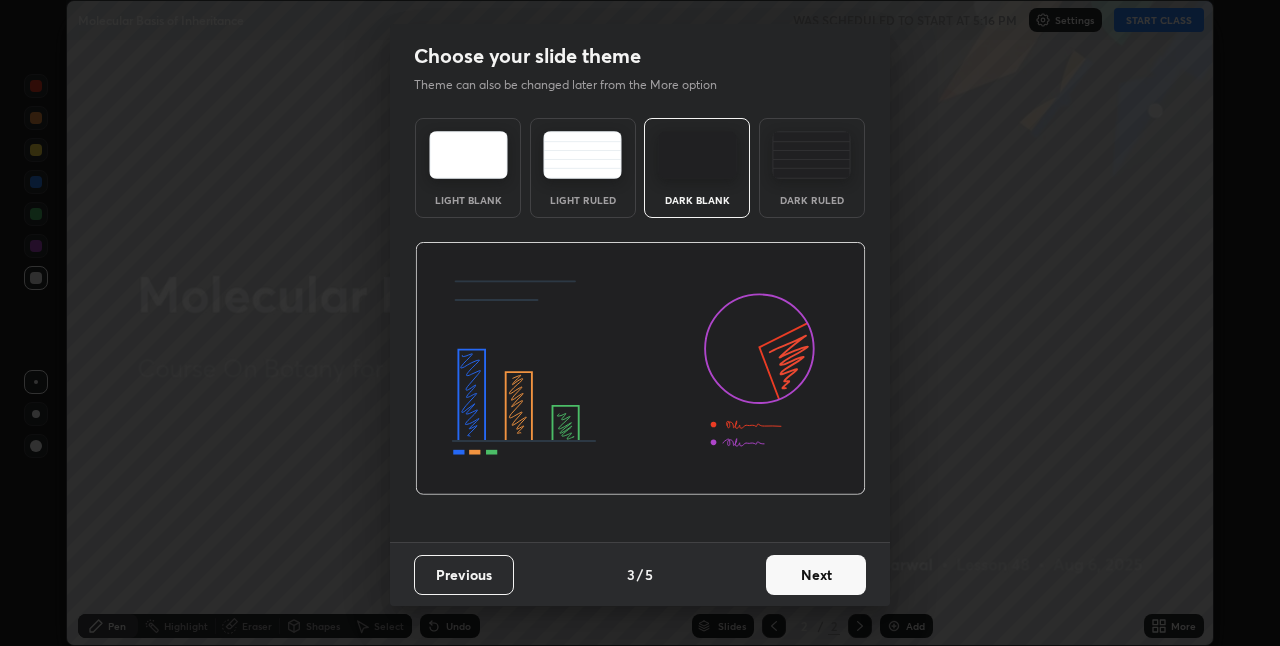 click on "Next" at bounding box center (816, 575) 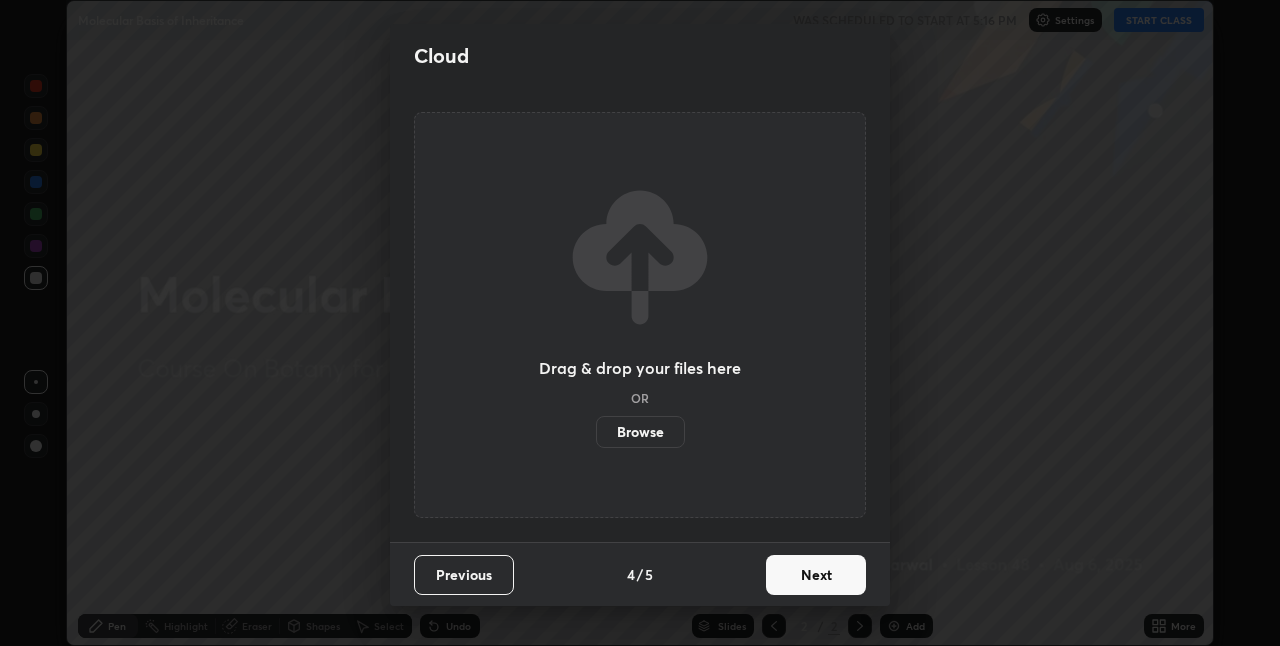 click on "Next" at bounding box center [816, 575] 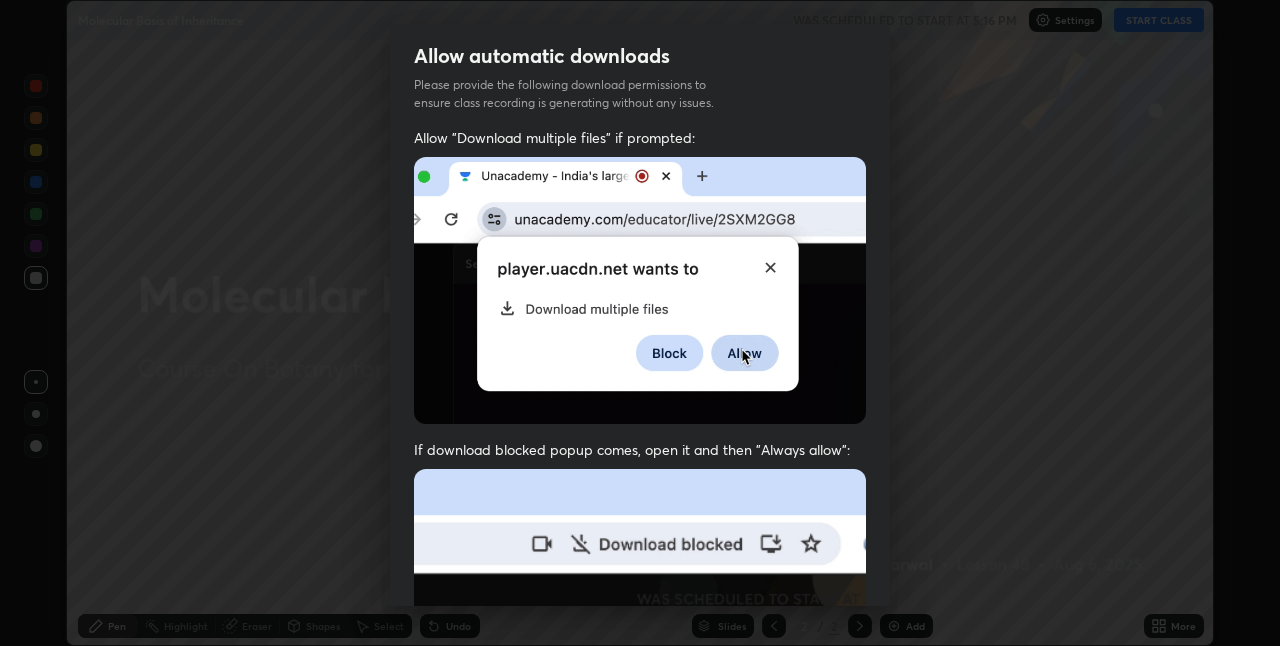 click at bounding box center (640, 687) 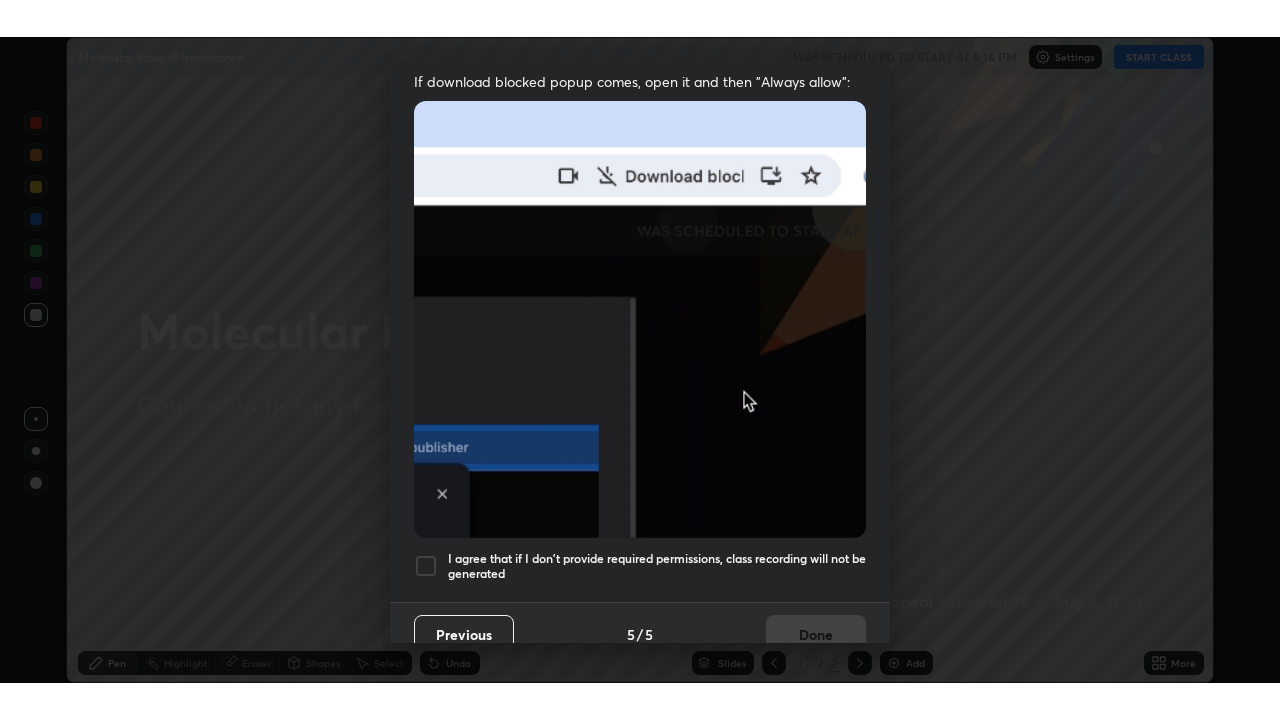 scroll, scrollTop: 418, scrollLeft: 0, axis: vertical 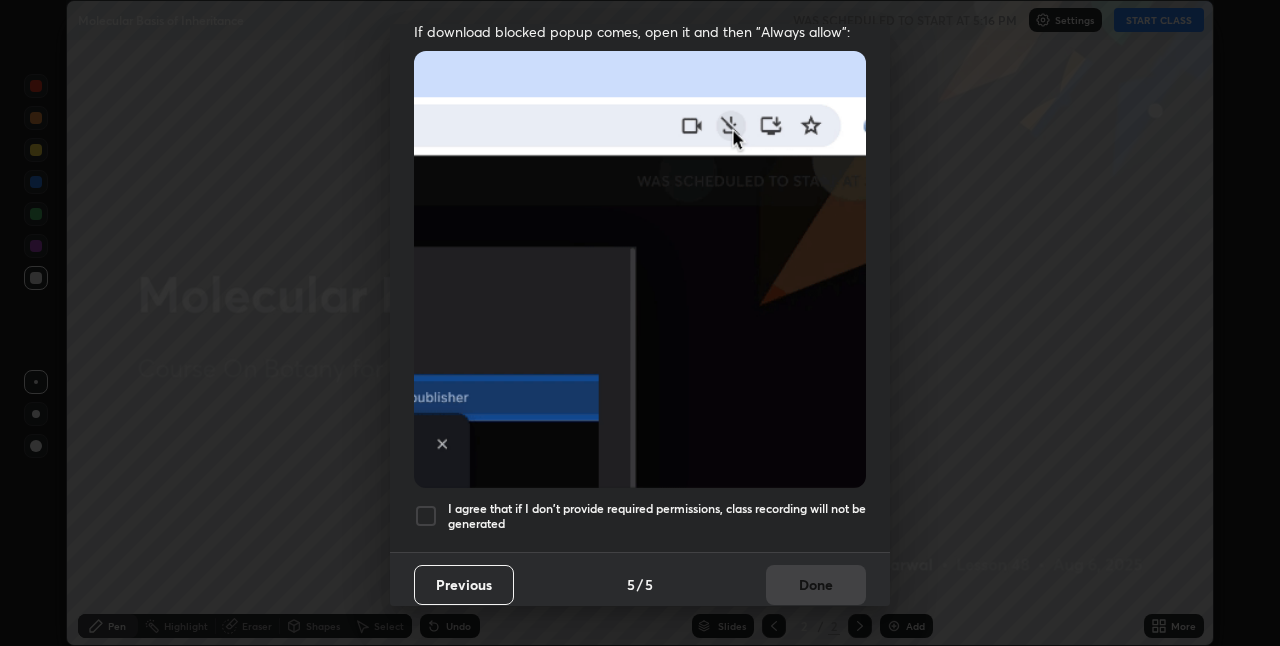 click at bounding box center (426, 516) 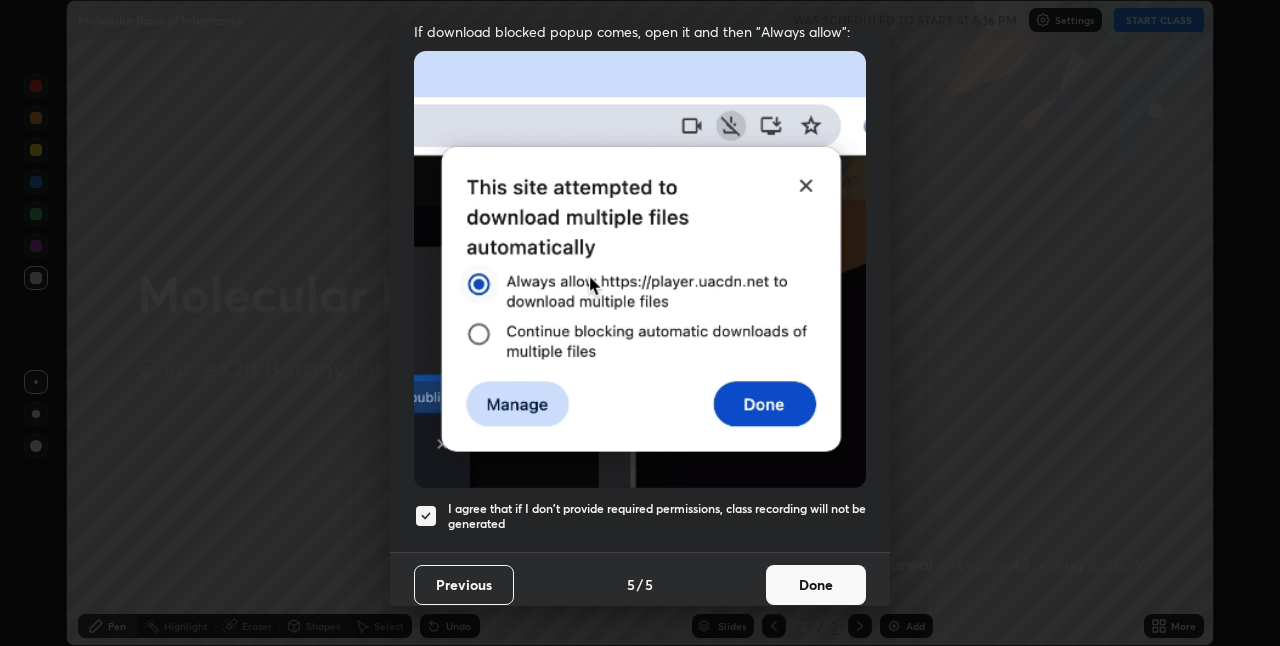click on "Done" at bounding box center [816, 585] 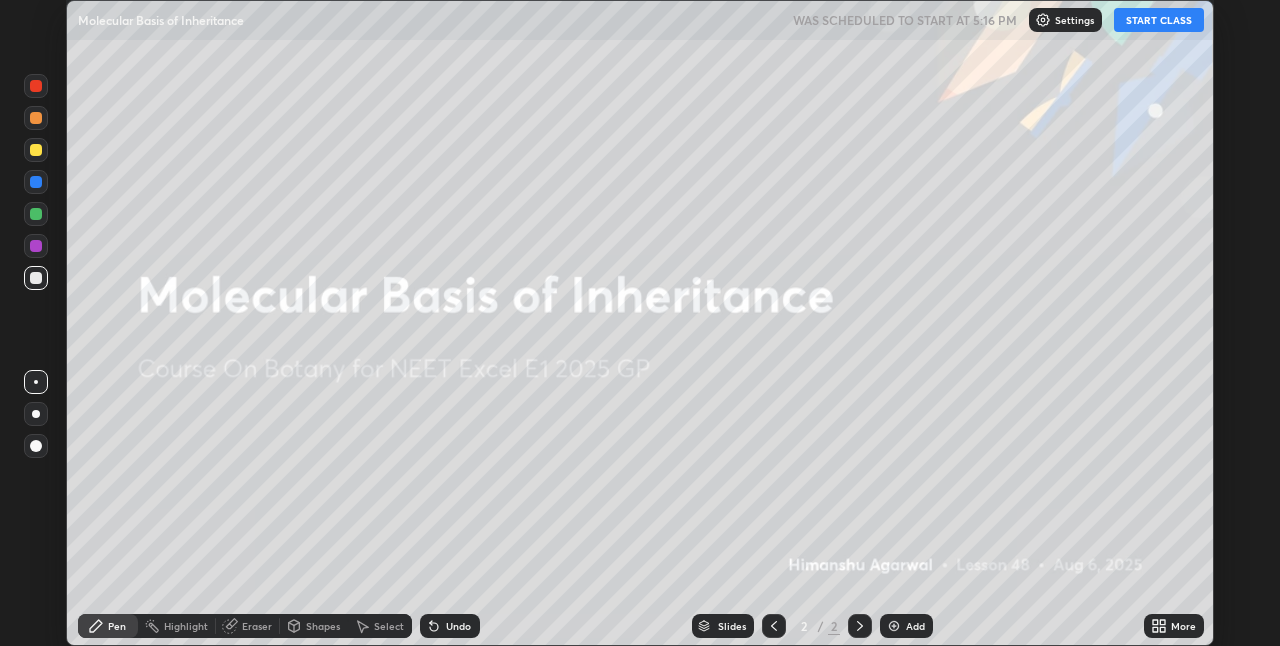 click on "START CLASS" at bounding box center [1159, 20] 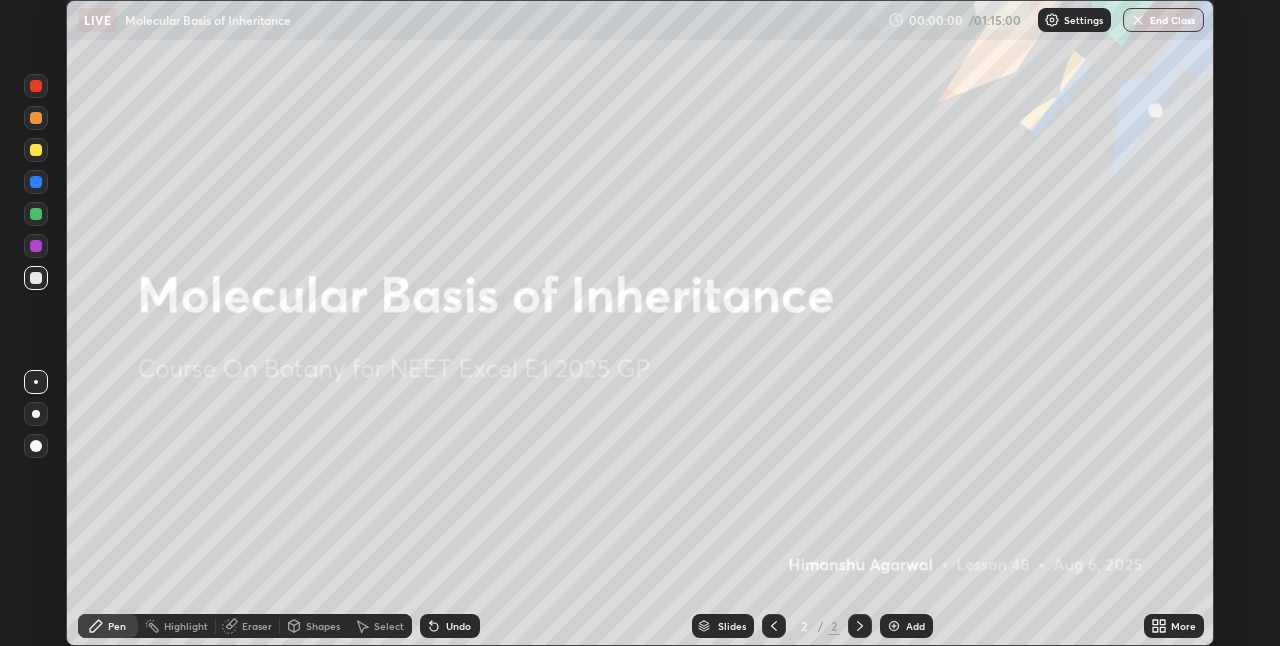 click 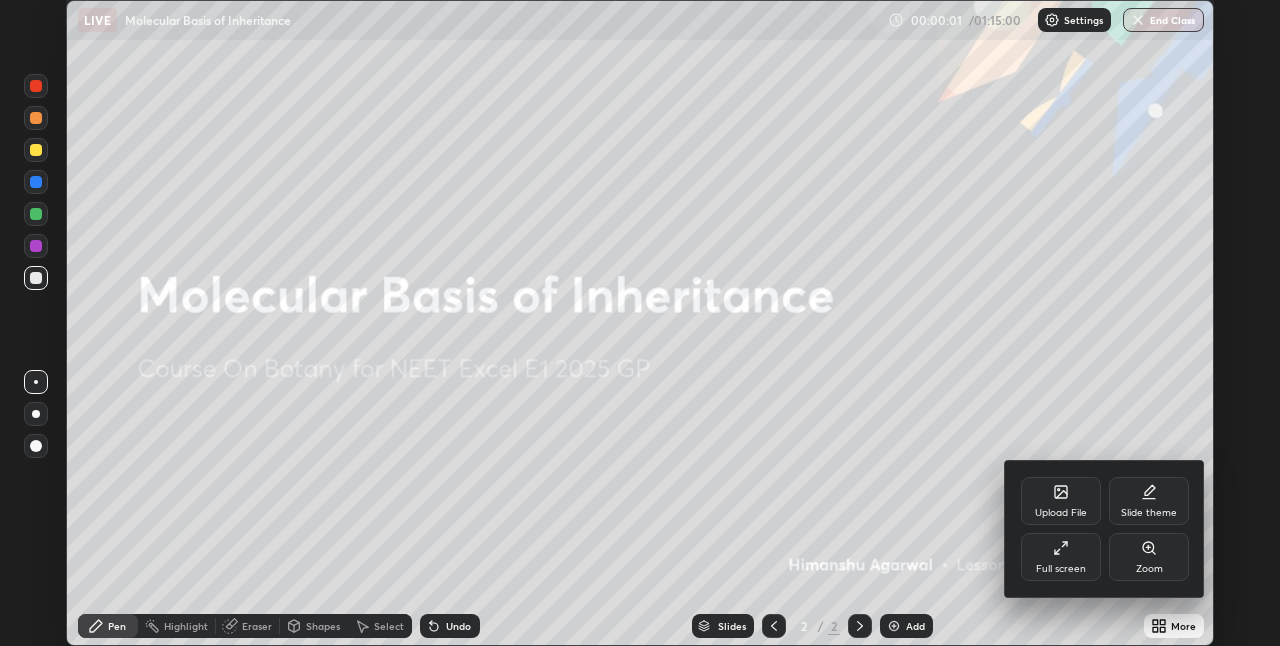 click on "Full screen" at bounding box center (1061, 557) 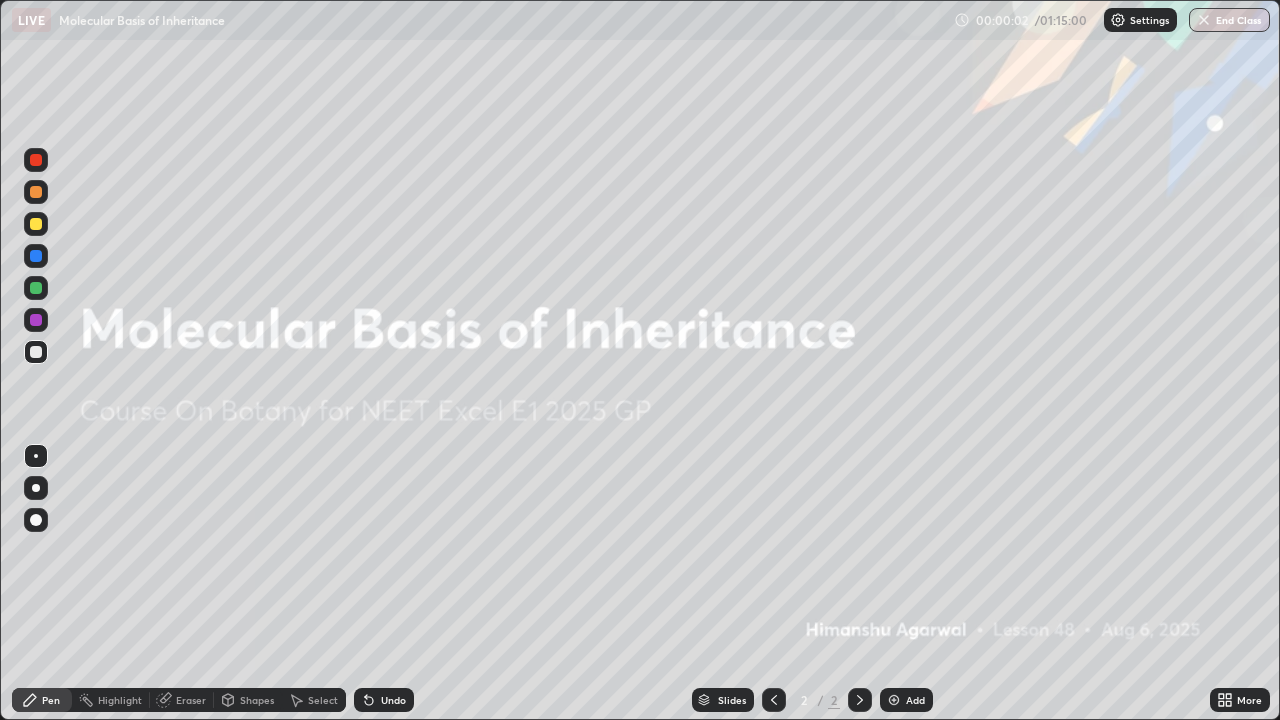 scroll, scrollTop: 99280, scrollLeft: 98720, axis: both 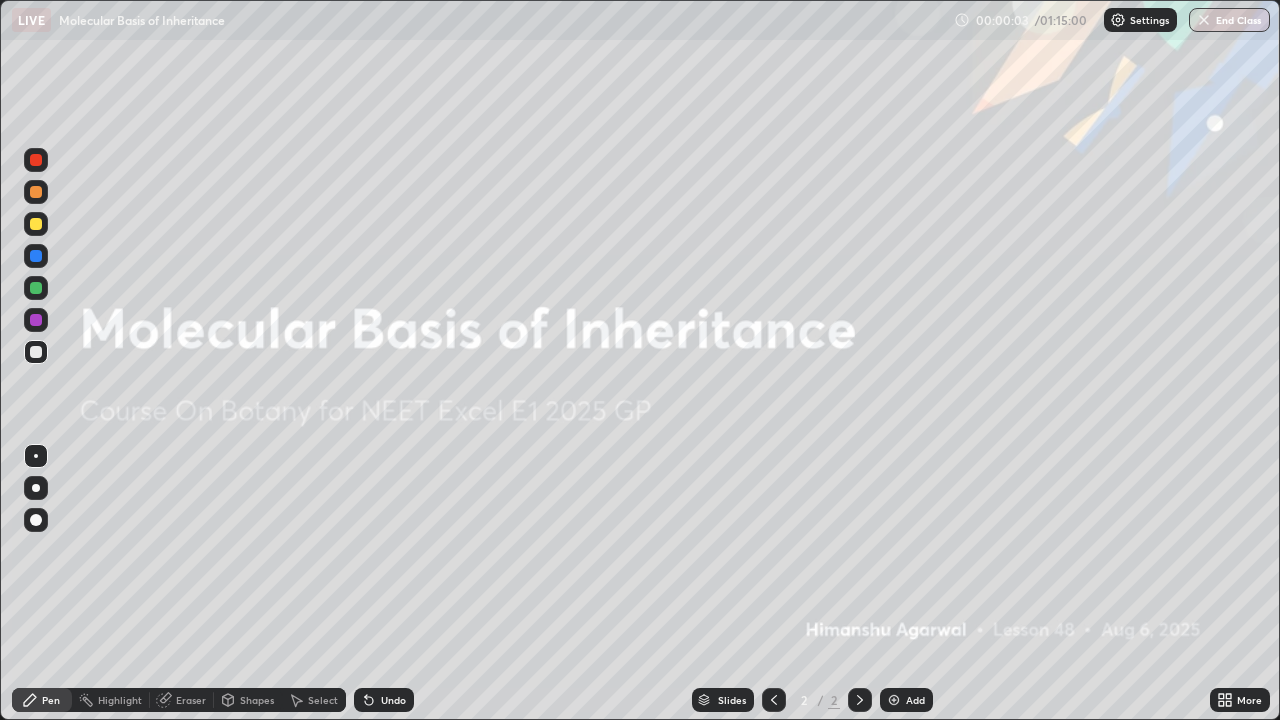 click on "Add" at bounding box center [915, 700] 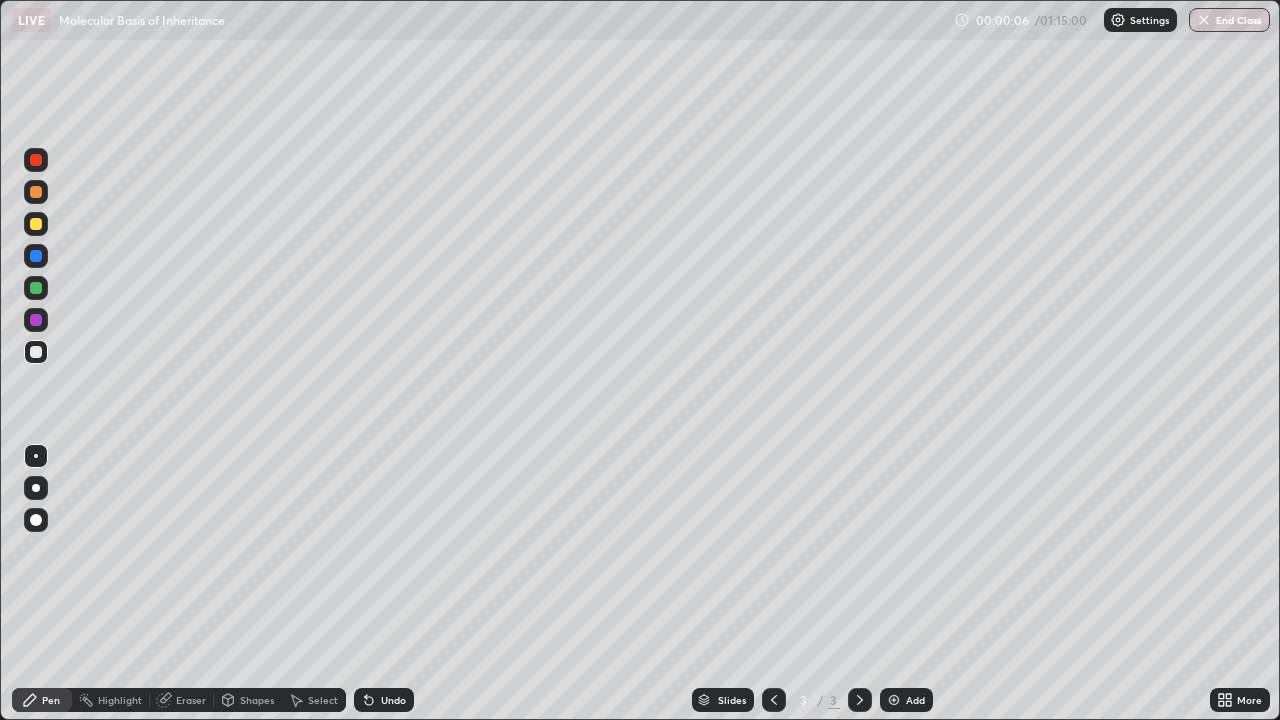 click at bounding box center (36, 224) 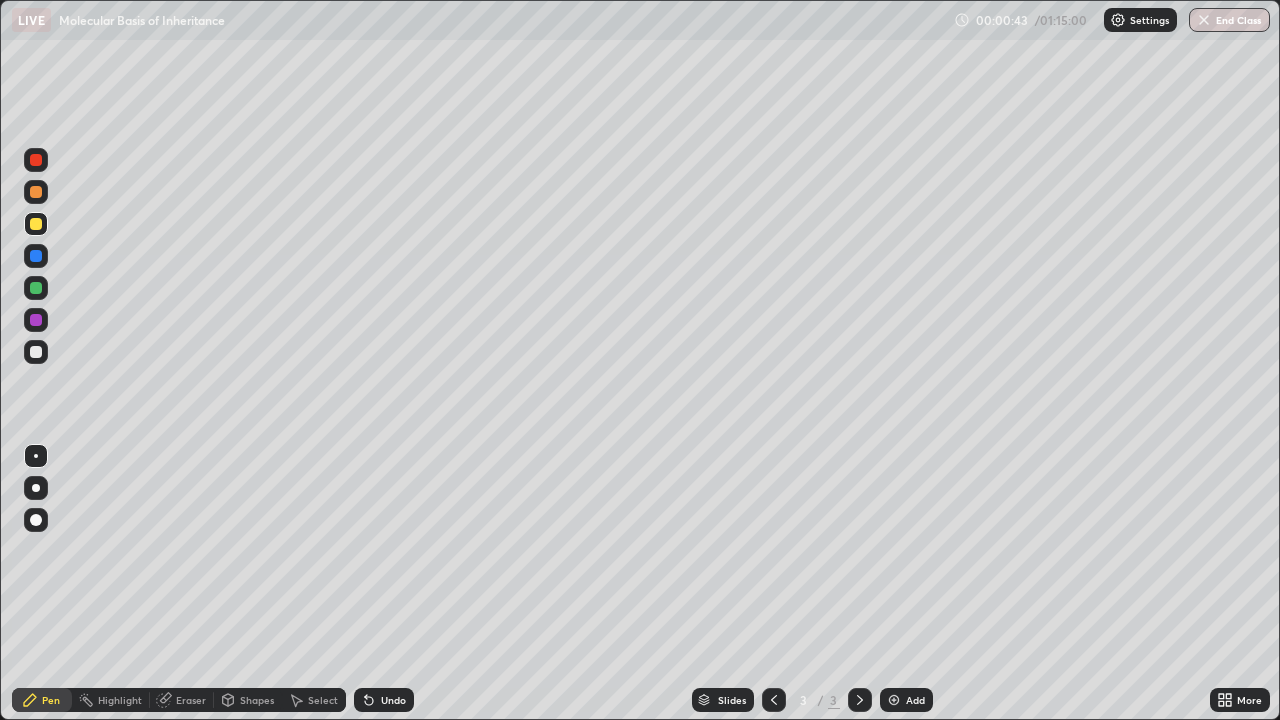 click 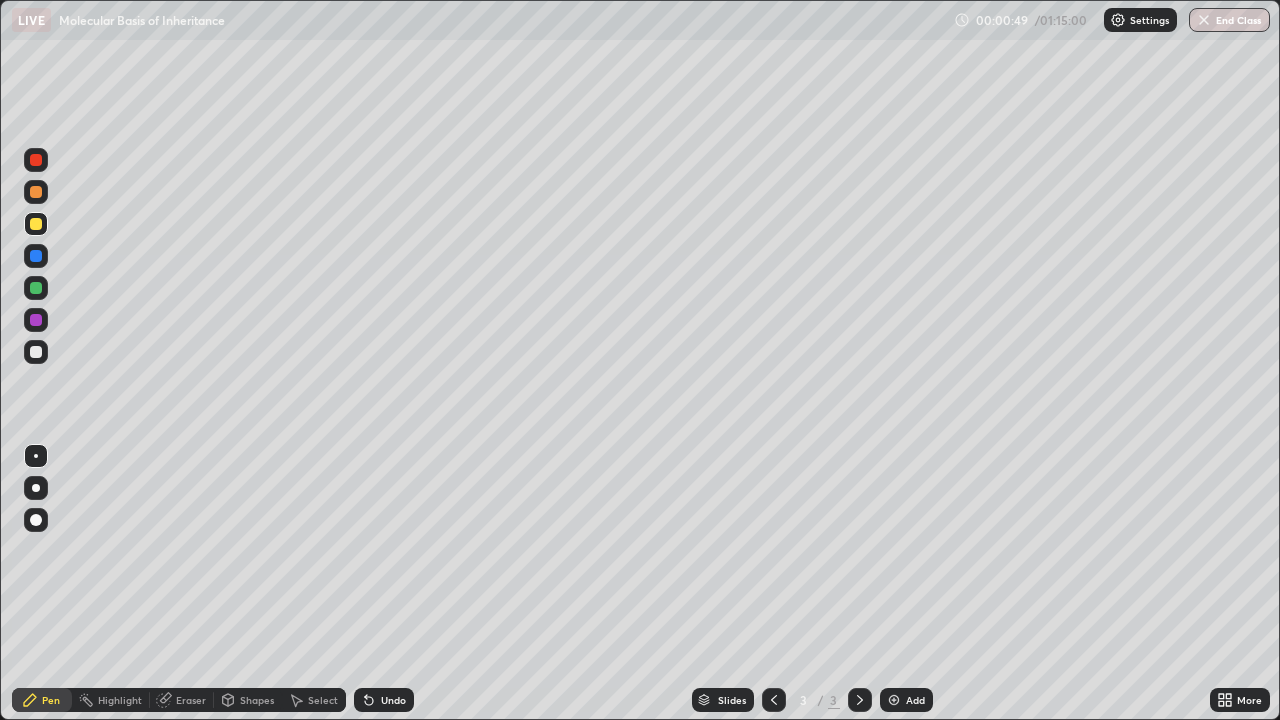 click on "Shapes" at bounding box center (257, 700) 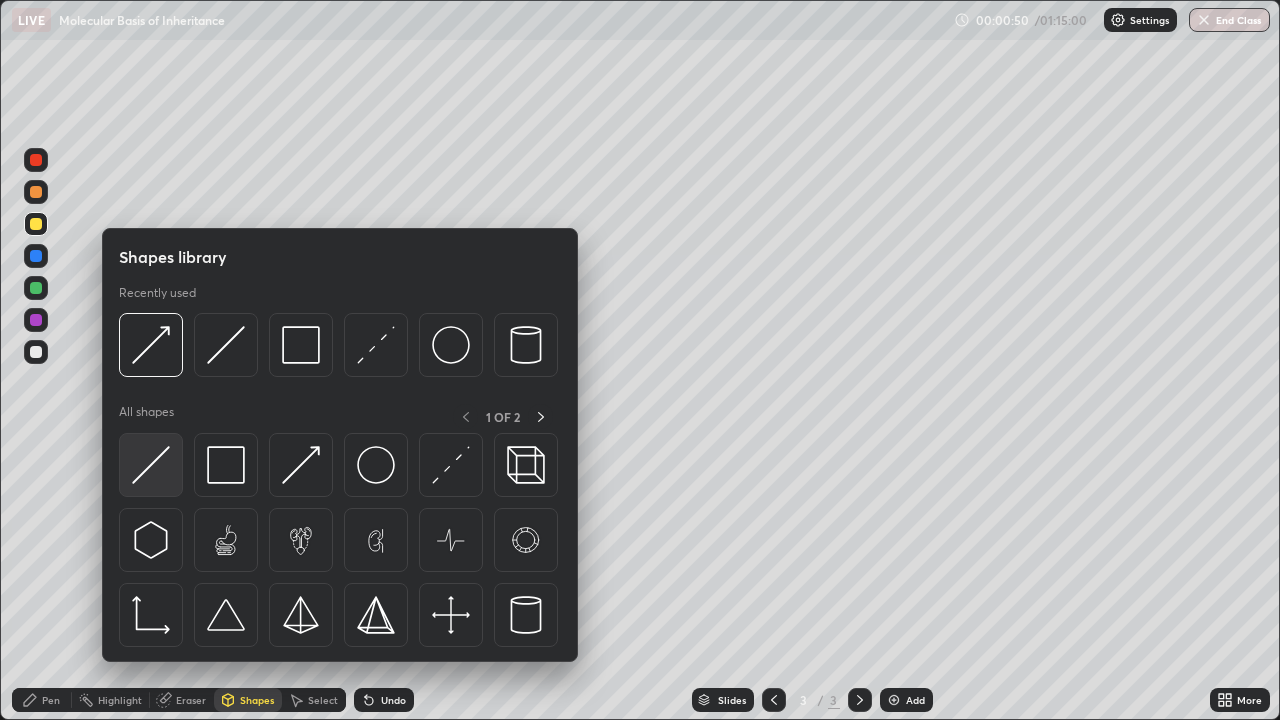 click at bounding box center (151, 465) 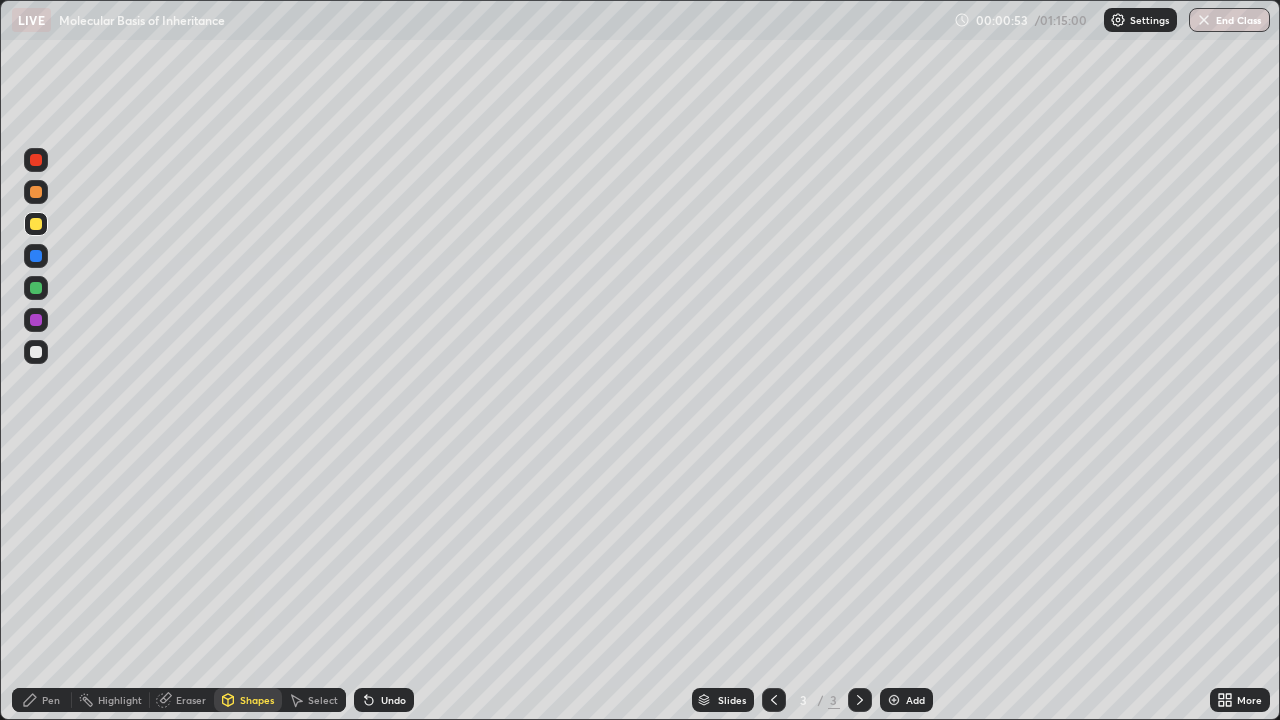 click at bounding box center (36, 192) 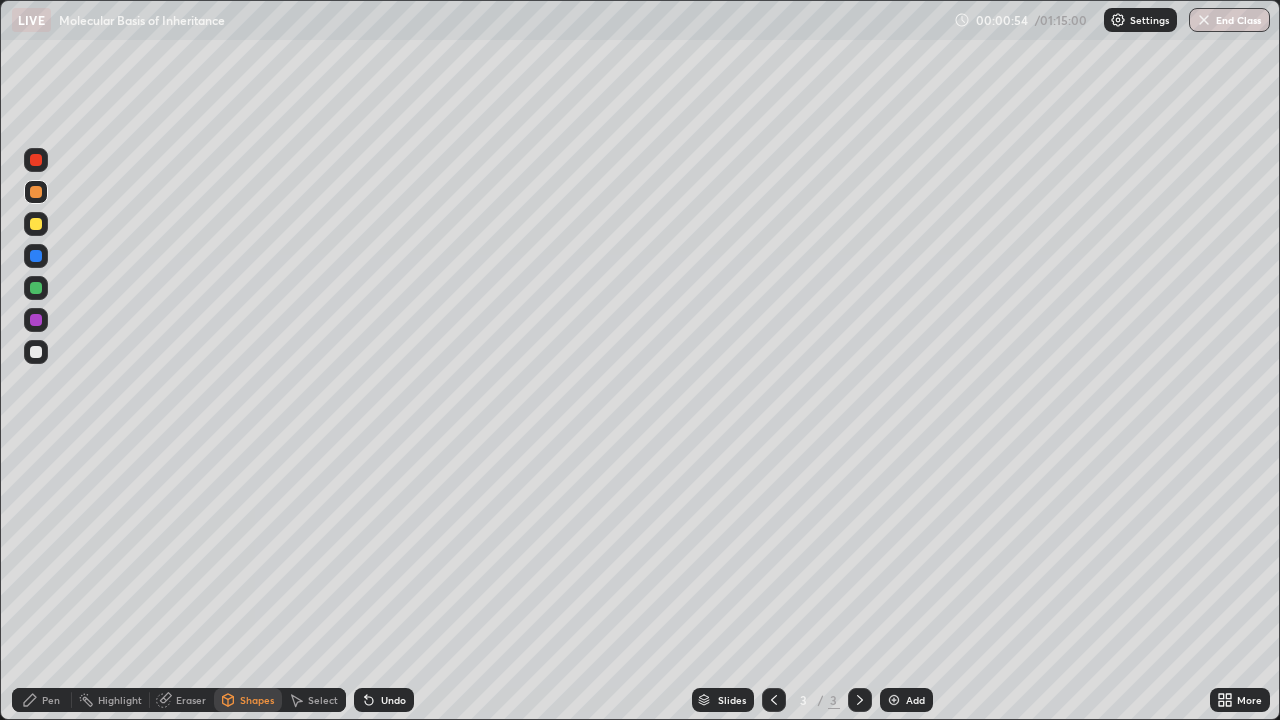 click on "Pen" at bounding box center [42, 700] 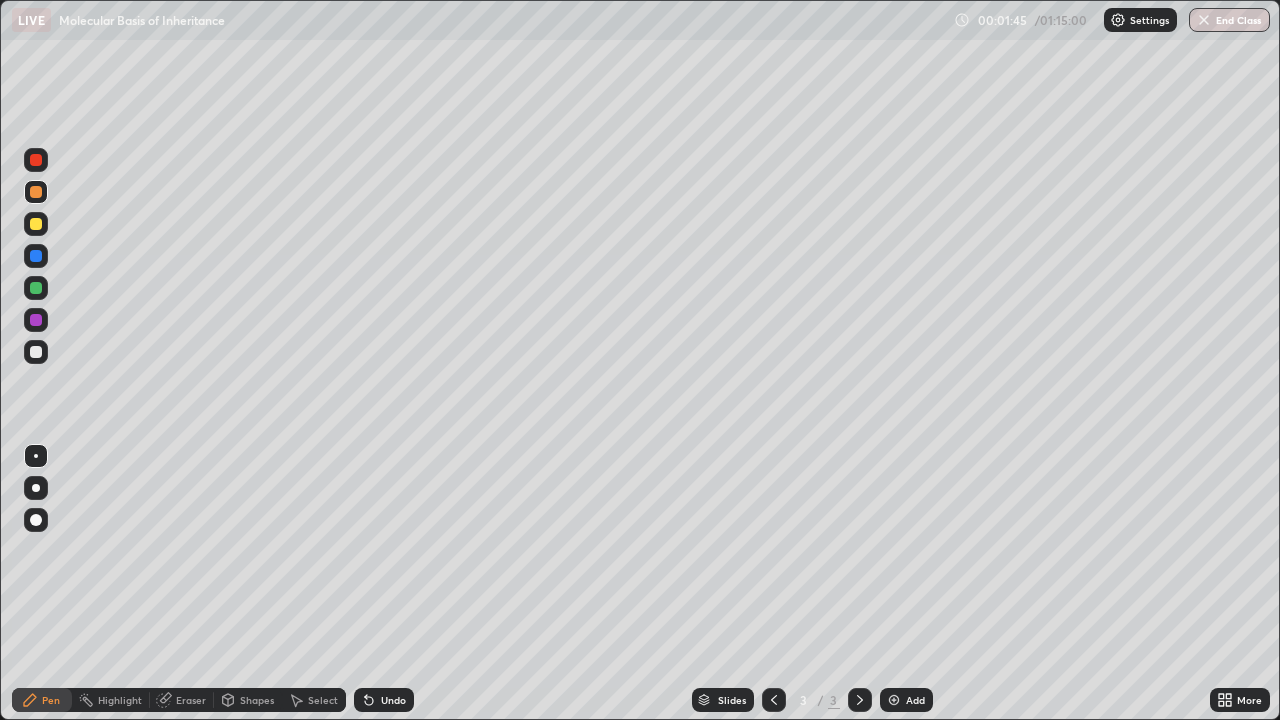 click on "Eraser" at bounding box center [191, 700] 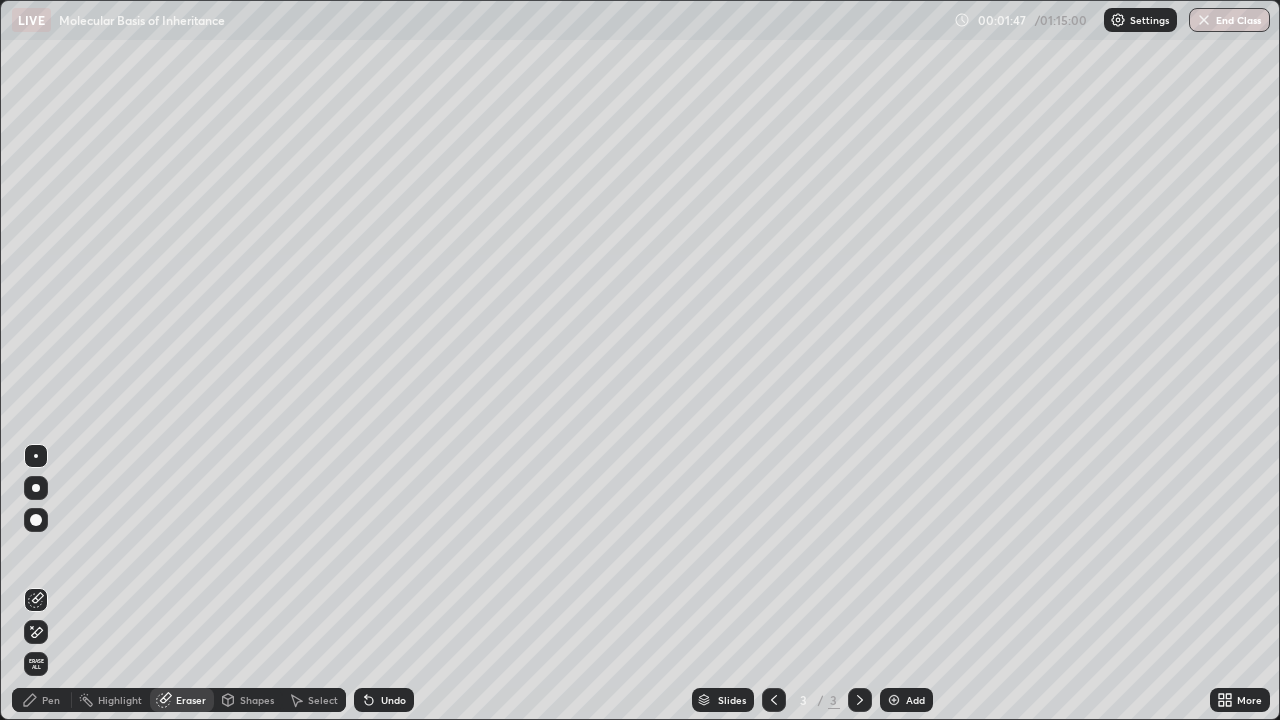 click on "Pen" at bounding box center (42, 700) 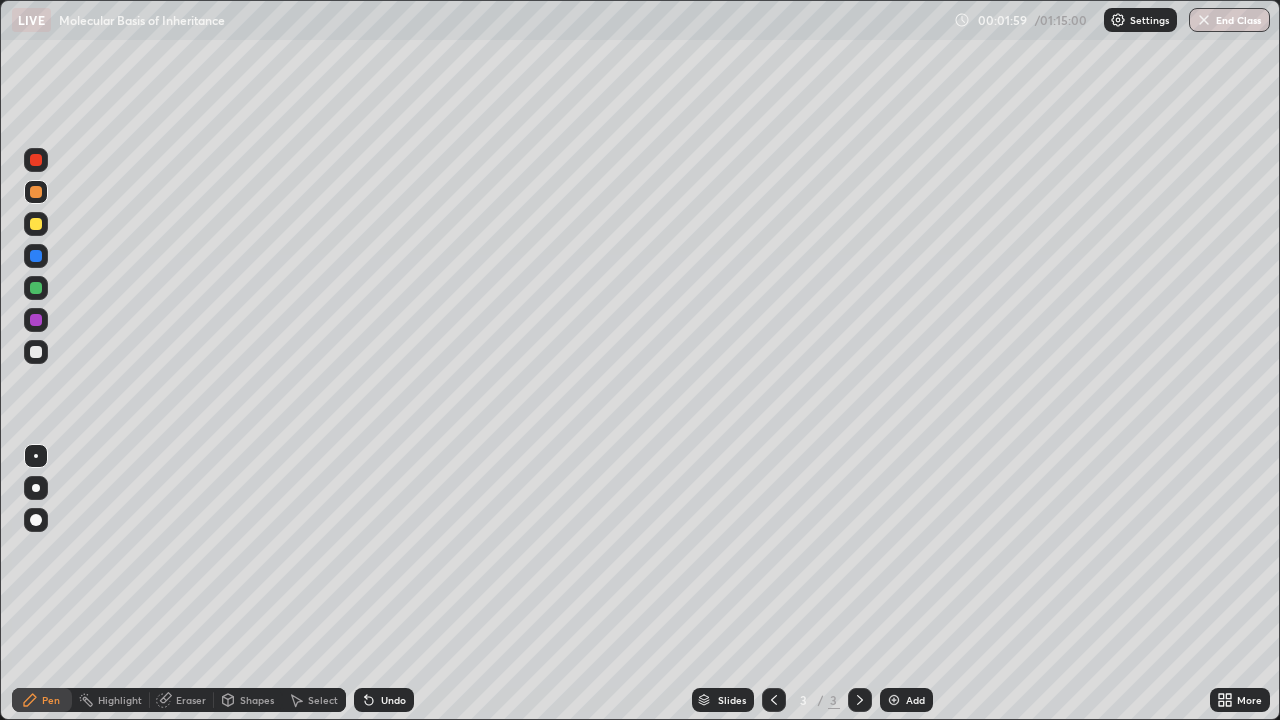 click on "Select" at bounding box center [323, 700] 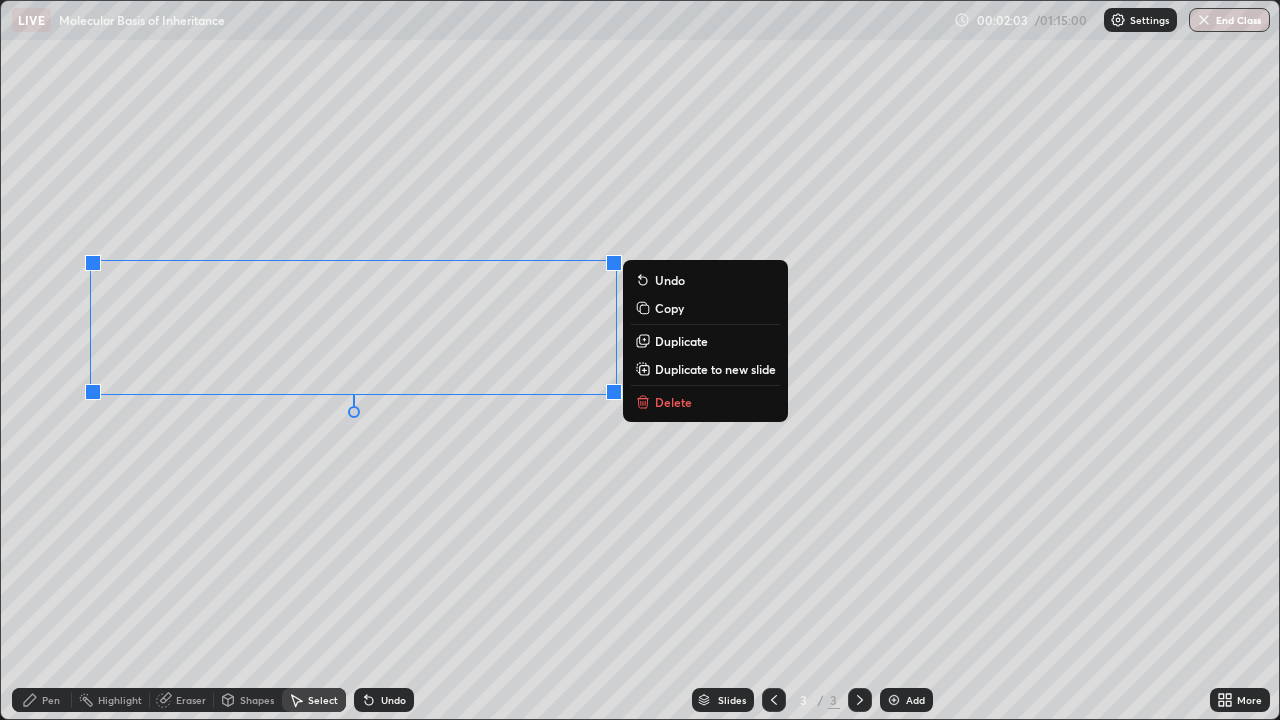 click on "Copy" at bounding box center [669, 308] 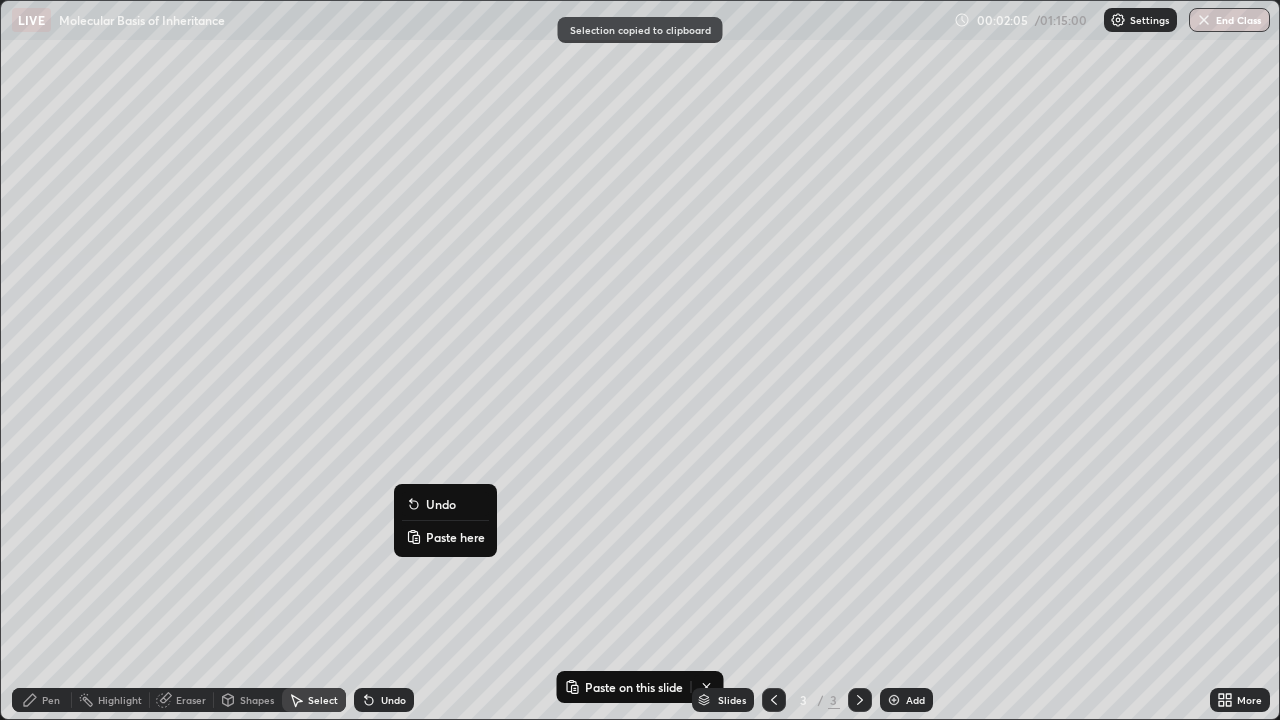 click on "Paste here" at bounding box center (455, 537) 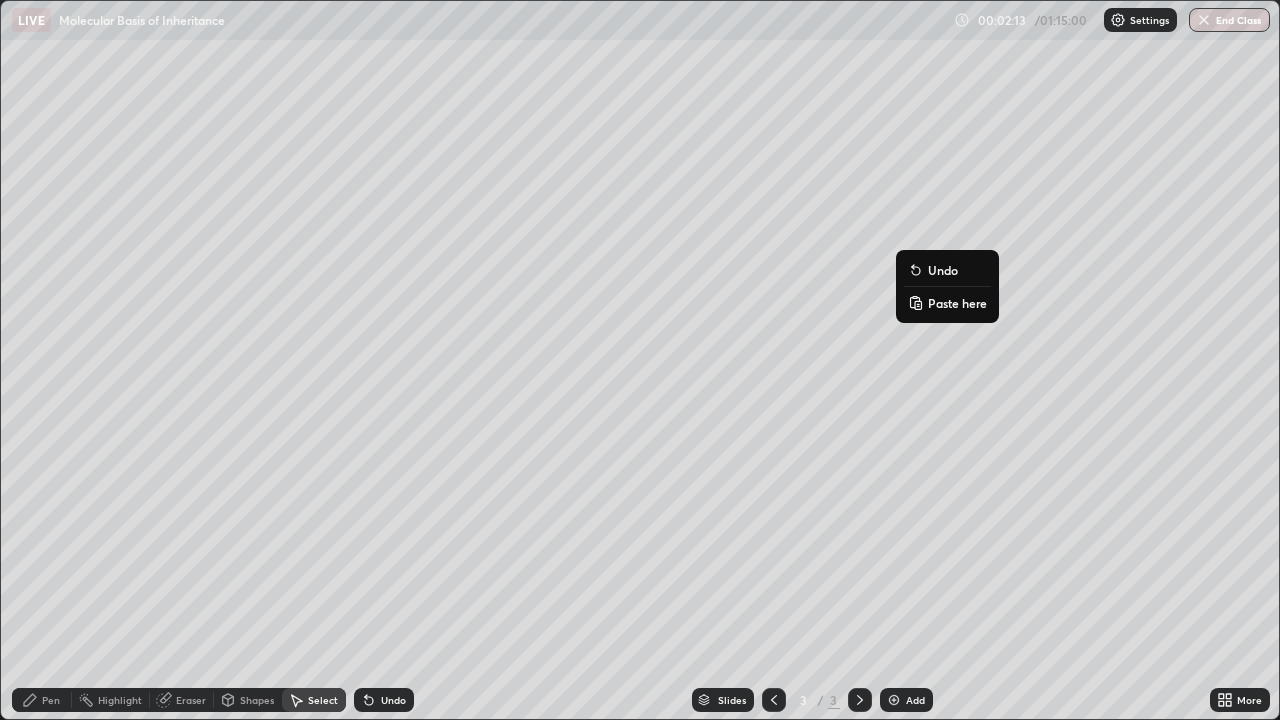 click on "Paste here" at bounding box center [957, 303] 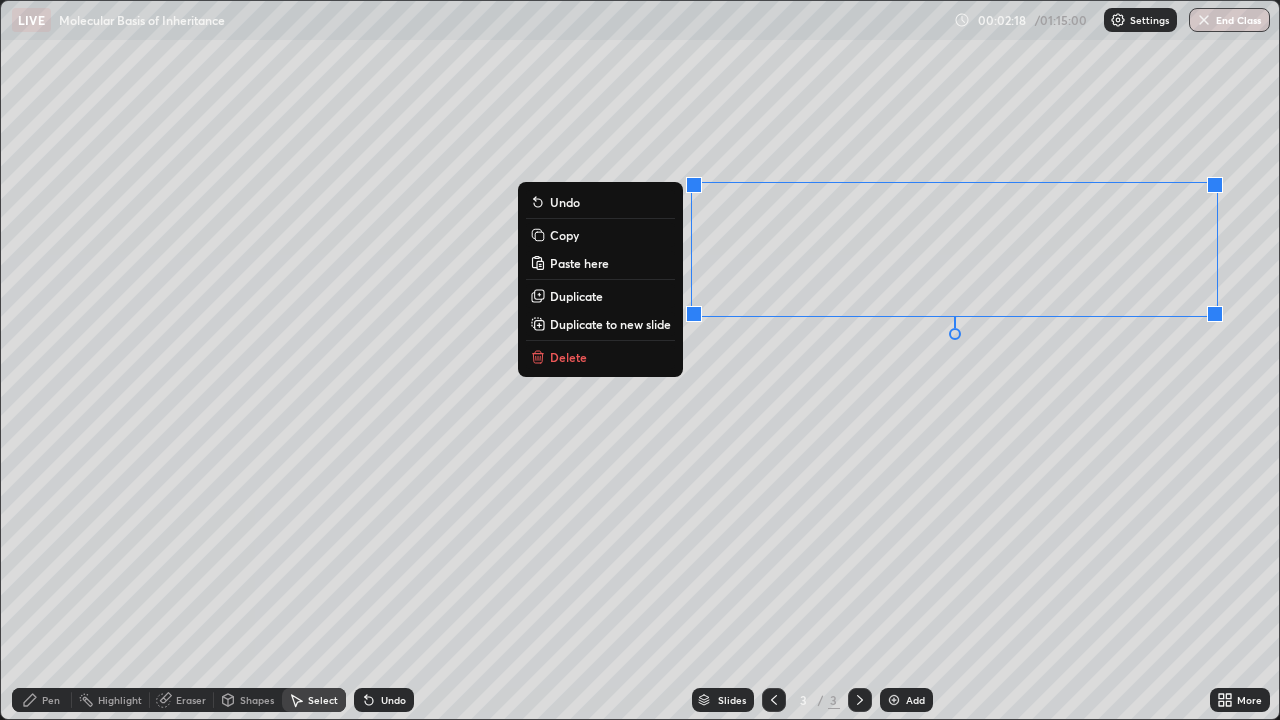 click on "0 ° Undo Copy Paste here Duplicate Duplicate to new slide Delete" at bounding box center (640, 360) 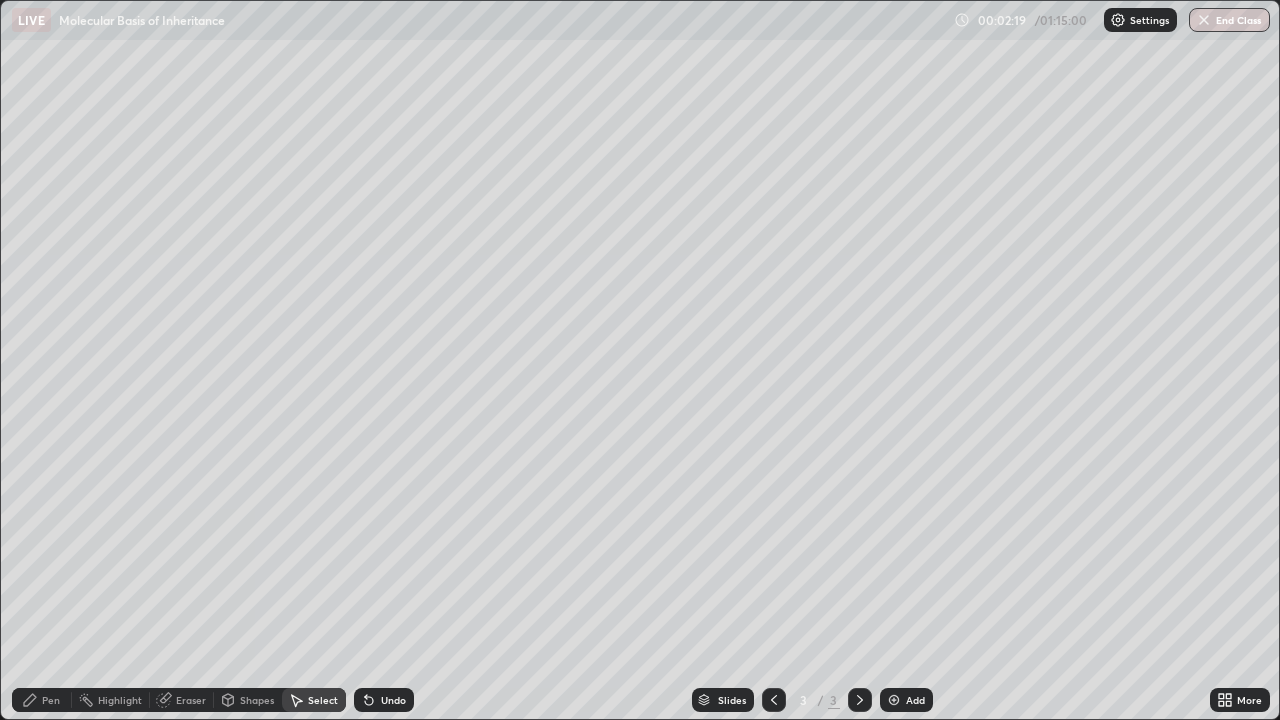 click on "Pen" at bounding box center (51, 700) 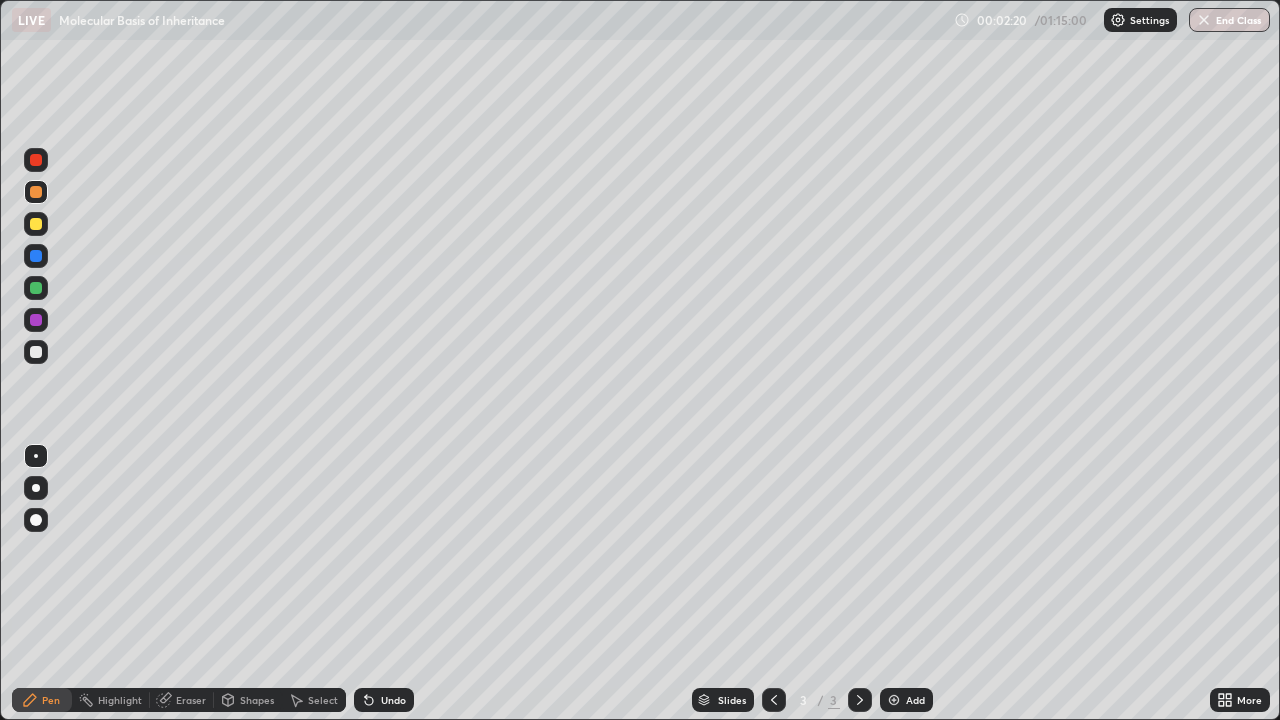 click at bounding box center (36, 224) 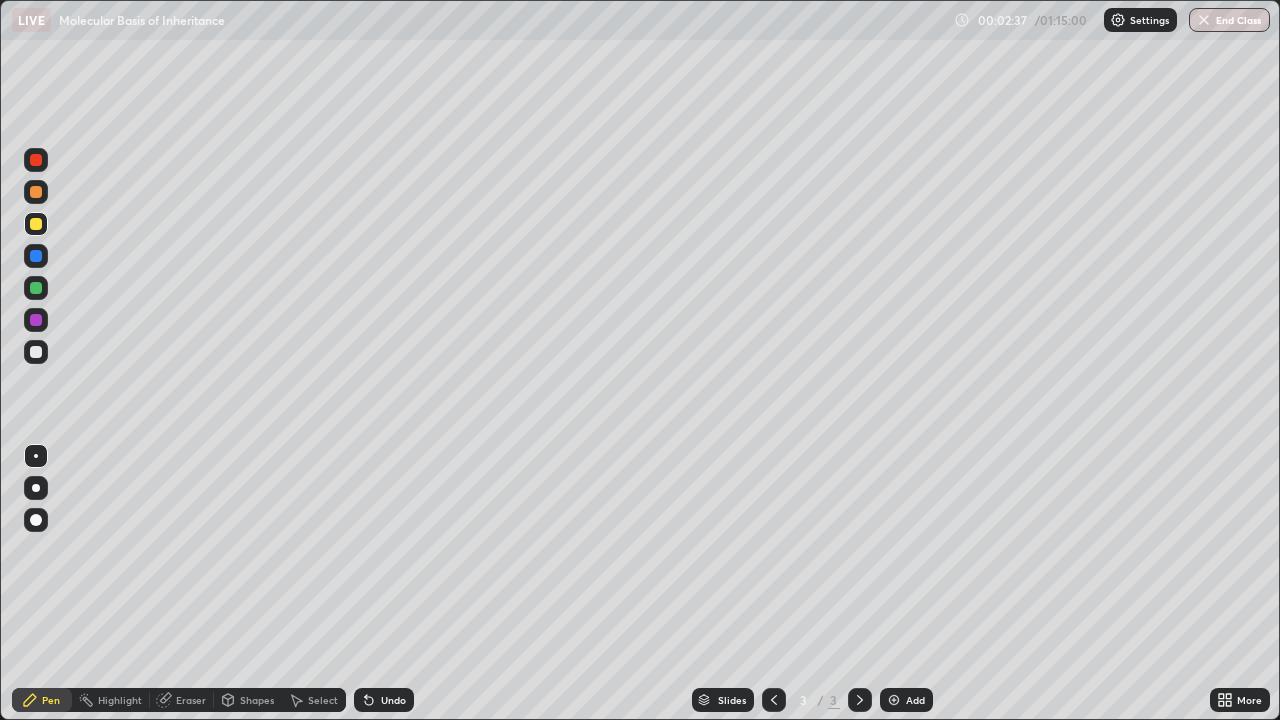 click on "Shapes" at bounding box center (248, 700) 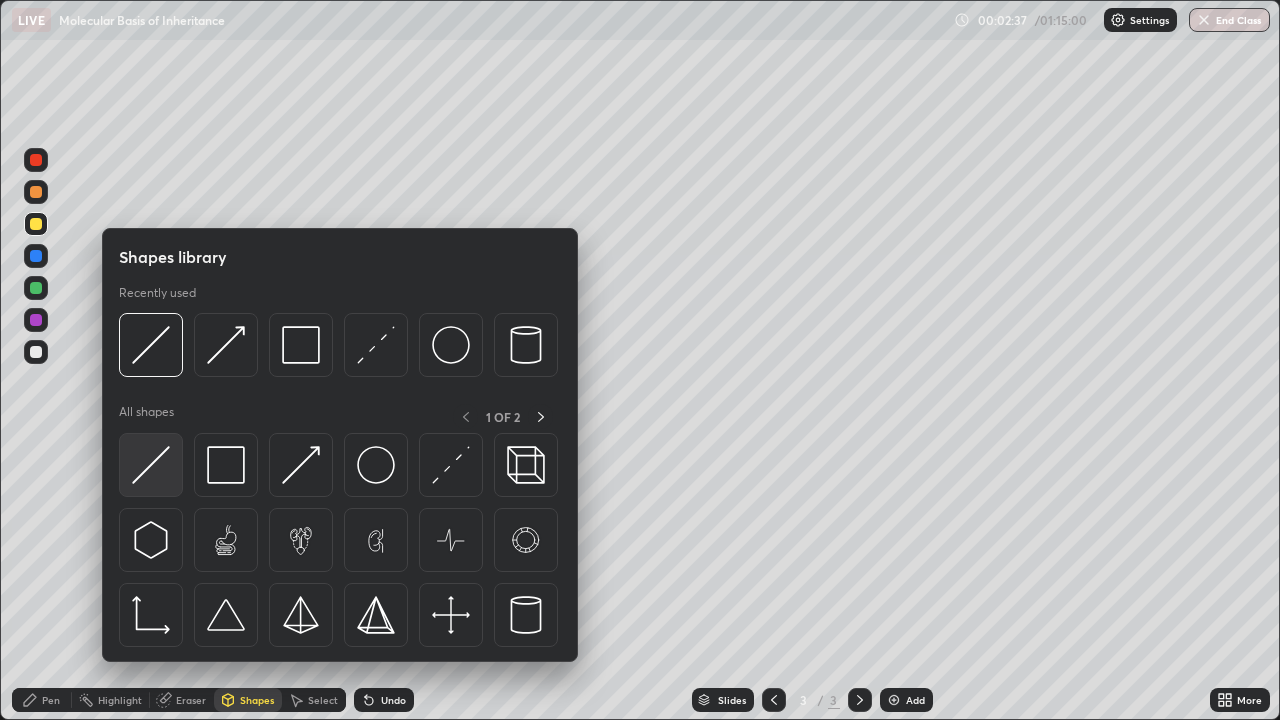 click at bounding box center (151, 465) 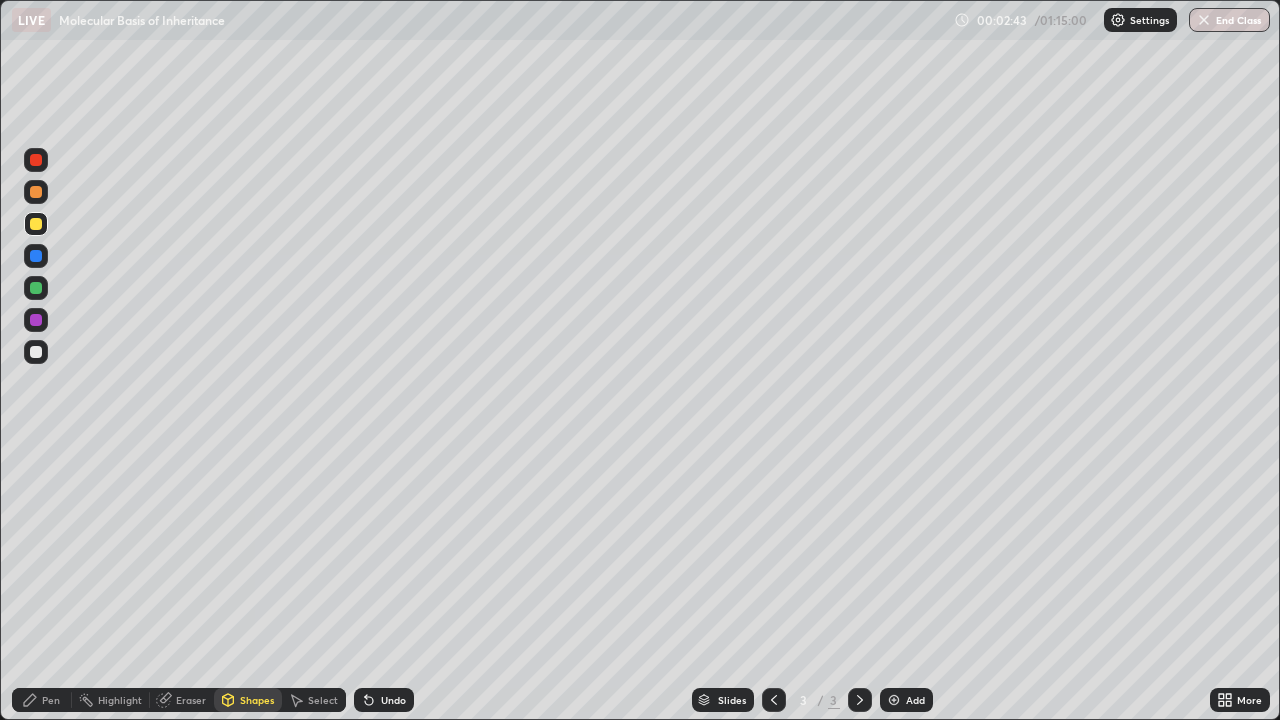 click on "Pen" at bounding box center [51, 700] 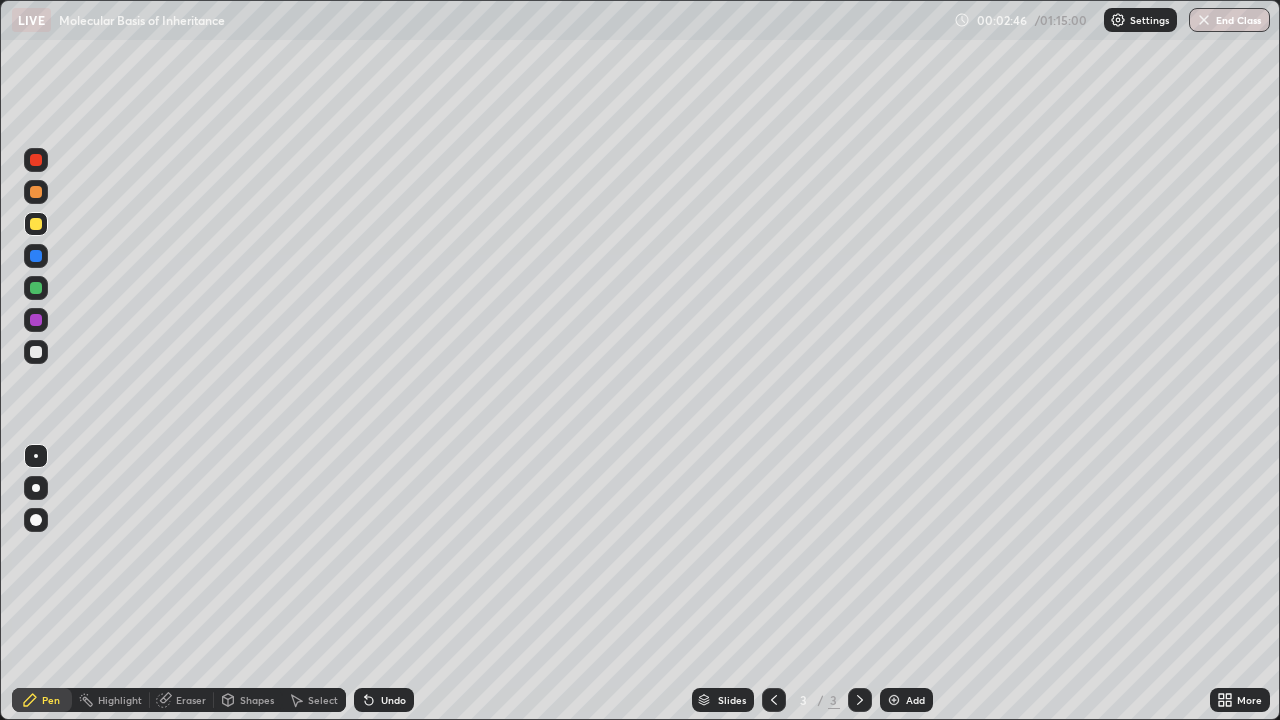 click at bounding box center [36, 352] 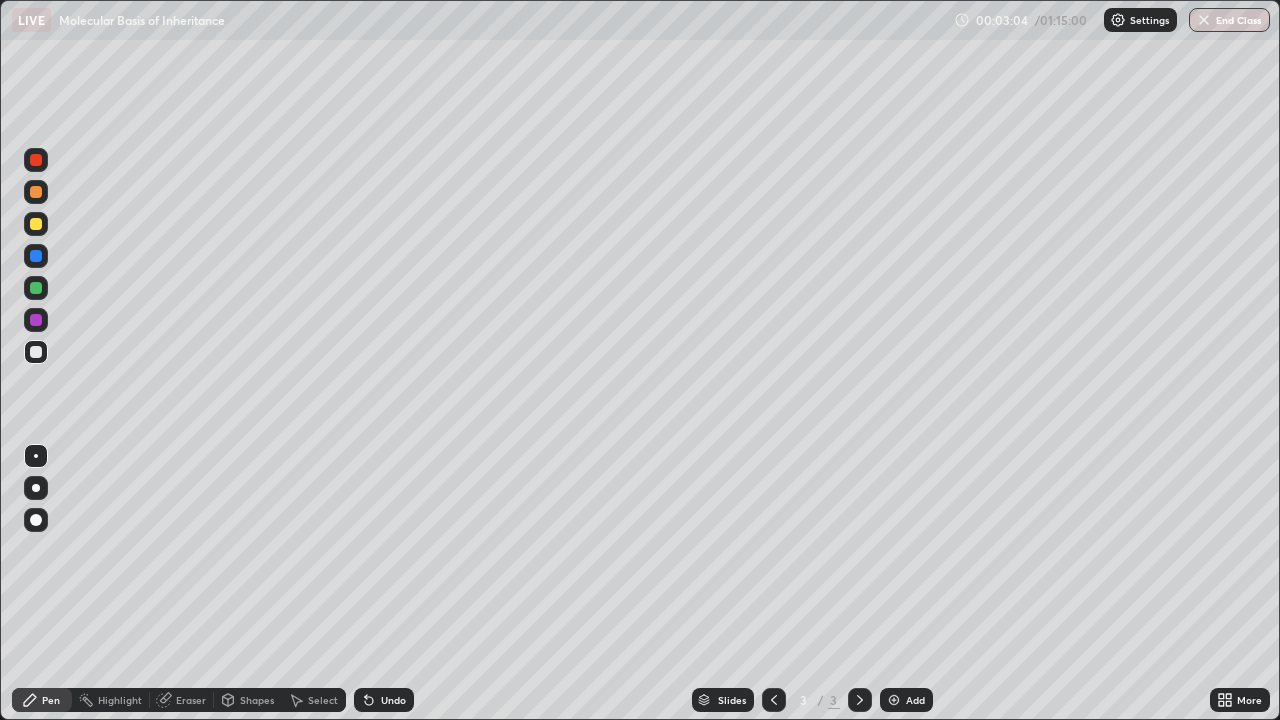 click at bounding box center [36, 352] 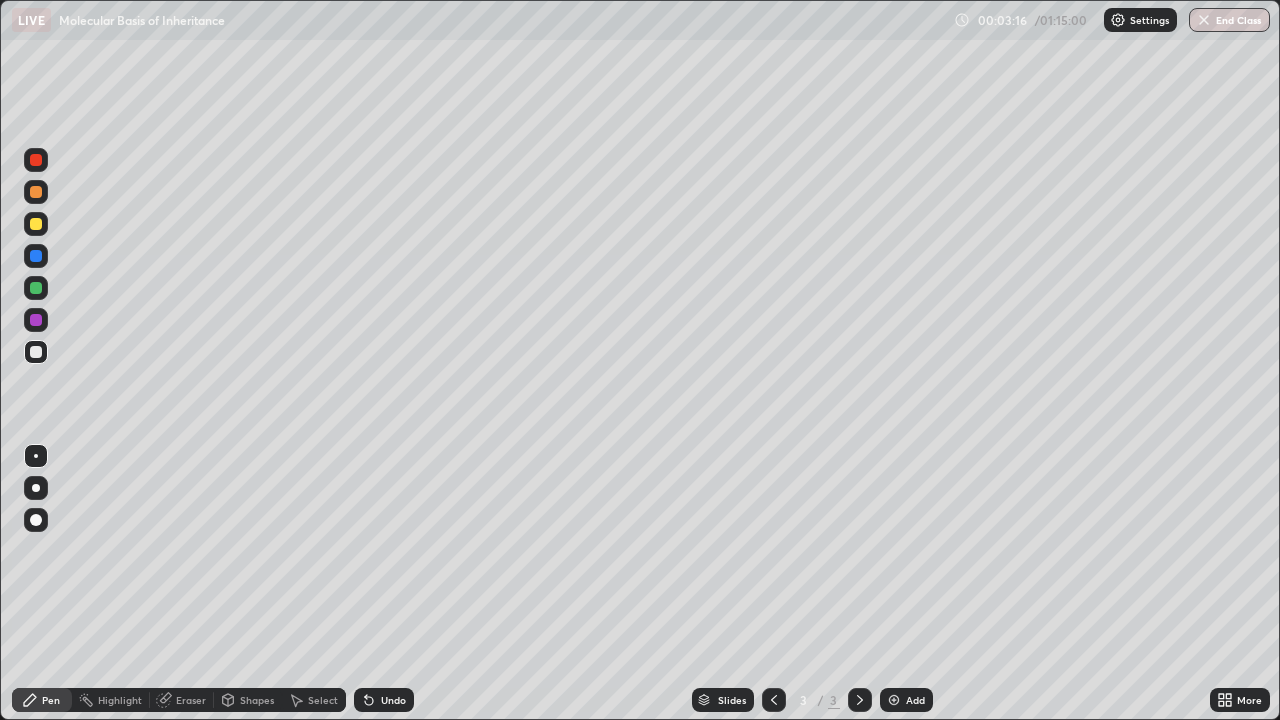 click at bounding box center [36, 224] 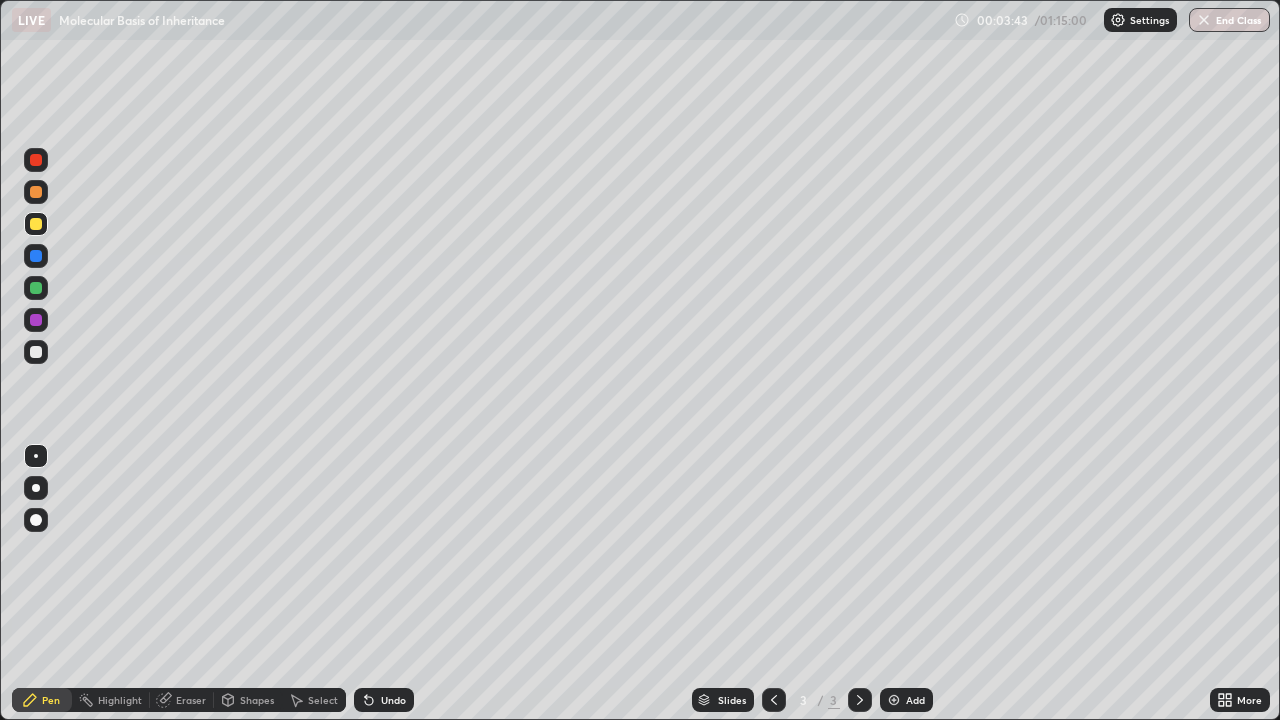 click at bounding box center [36, 192] 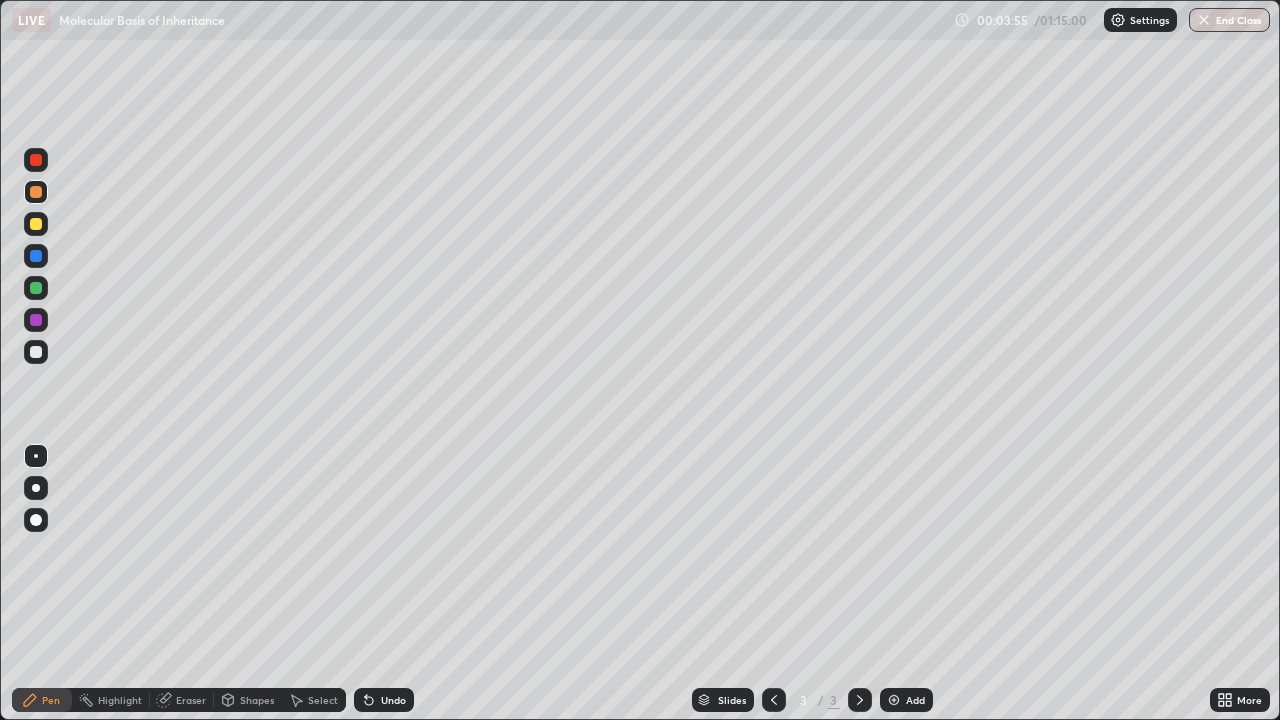 click at bounding box center (36, 520) 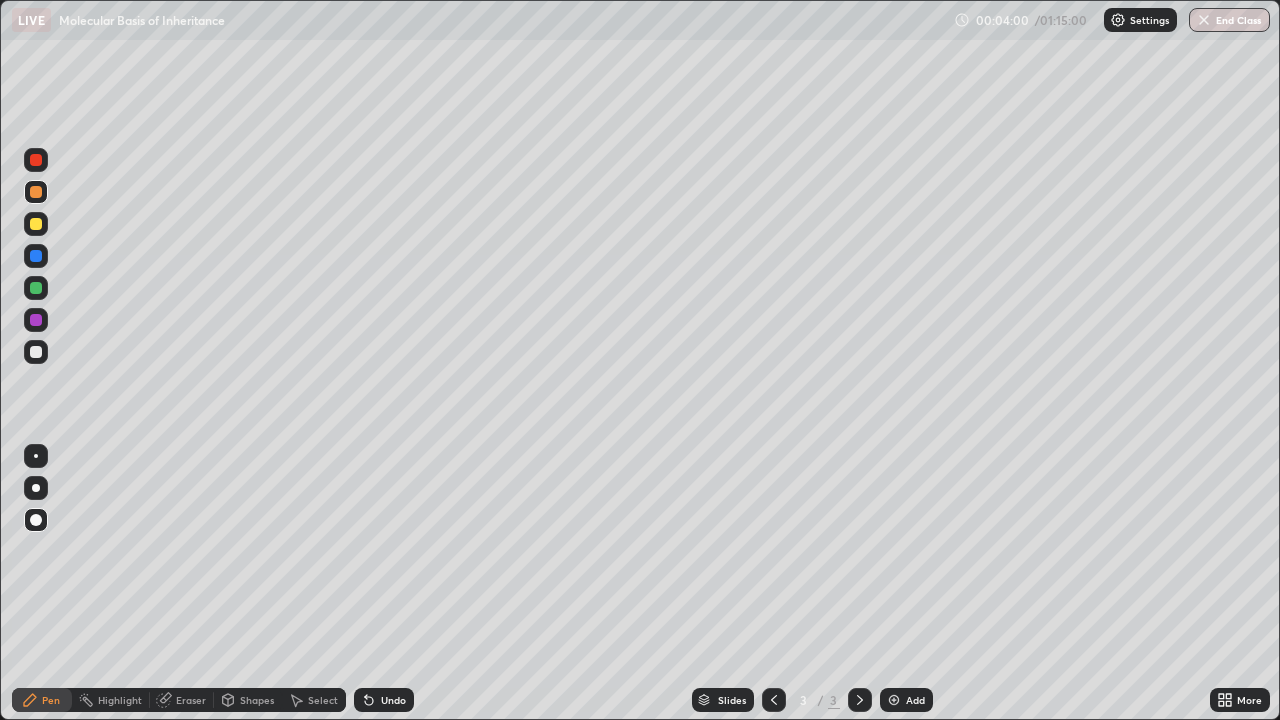 click at bounding box center [36, 352] 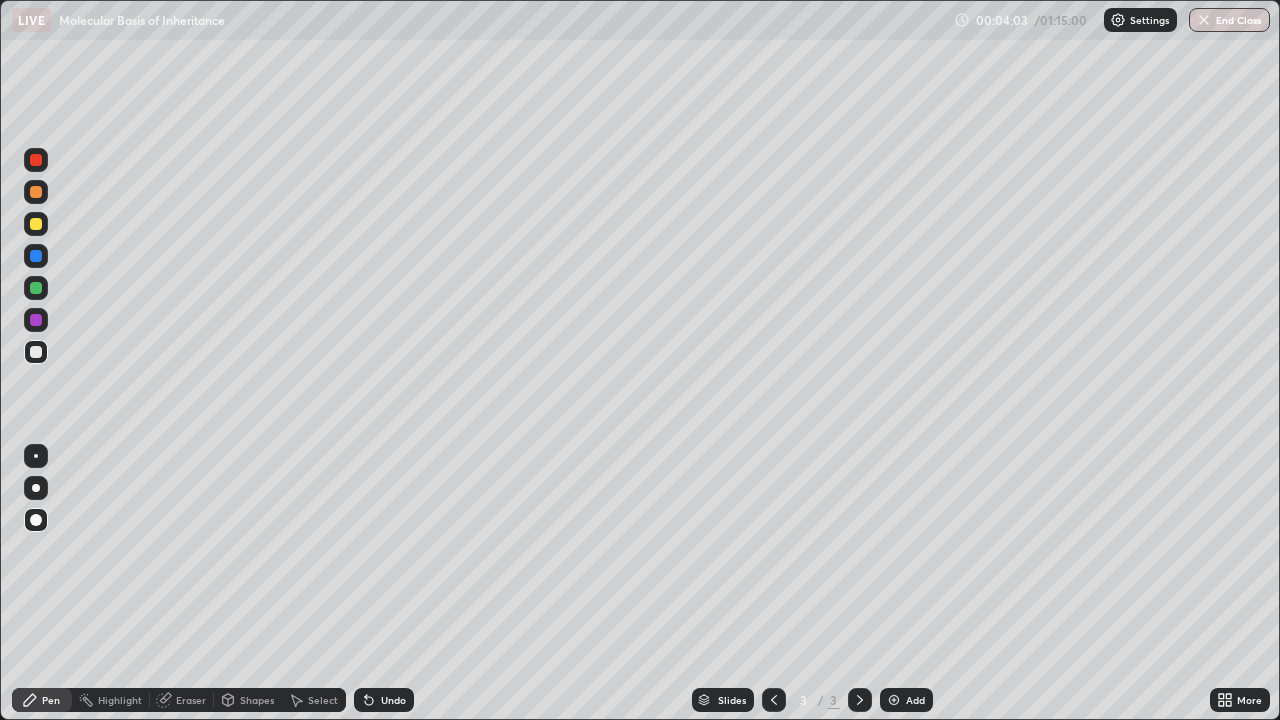 click at bounding box center (36, 288) 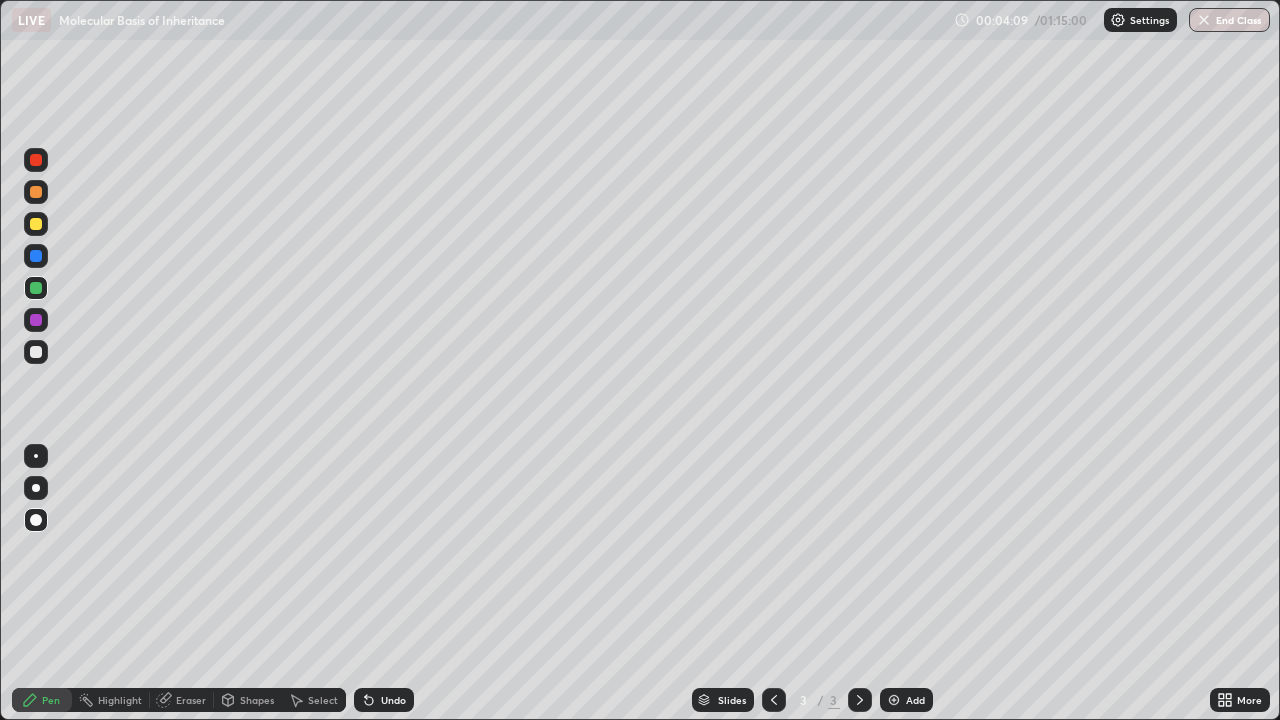 click at bounding box center [36, 456] 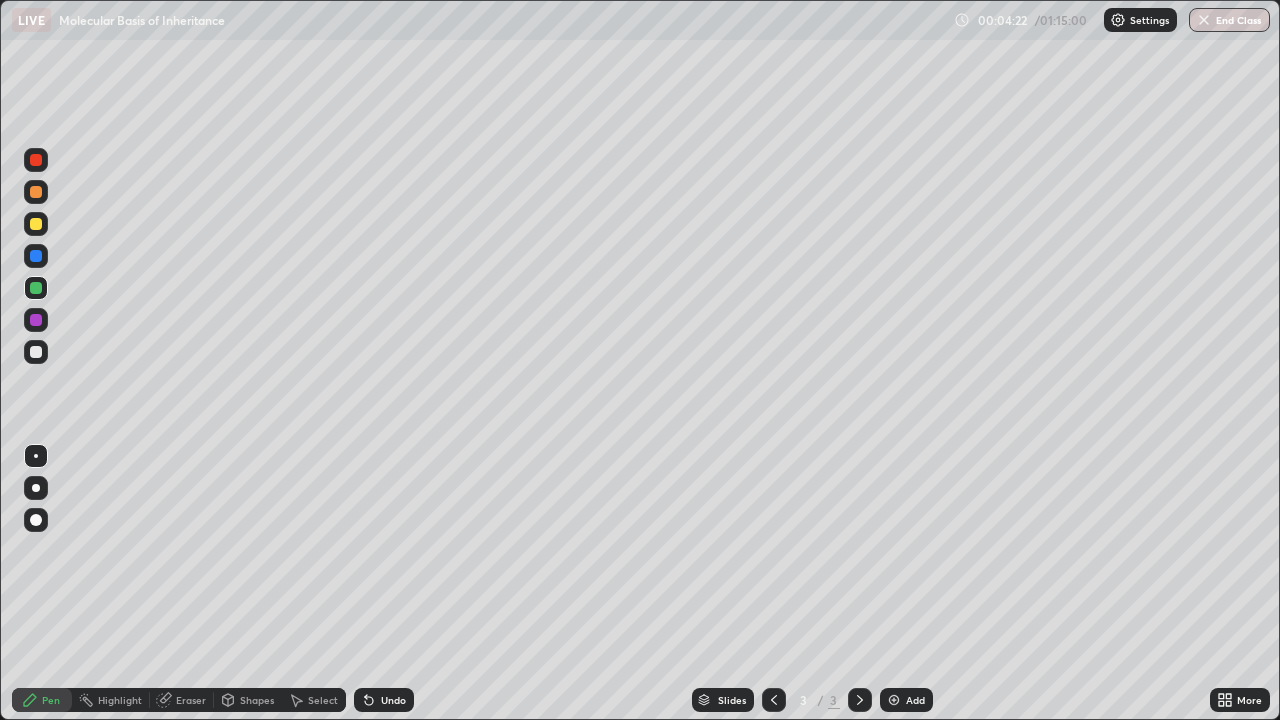 click at bounding box center (36, 352) 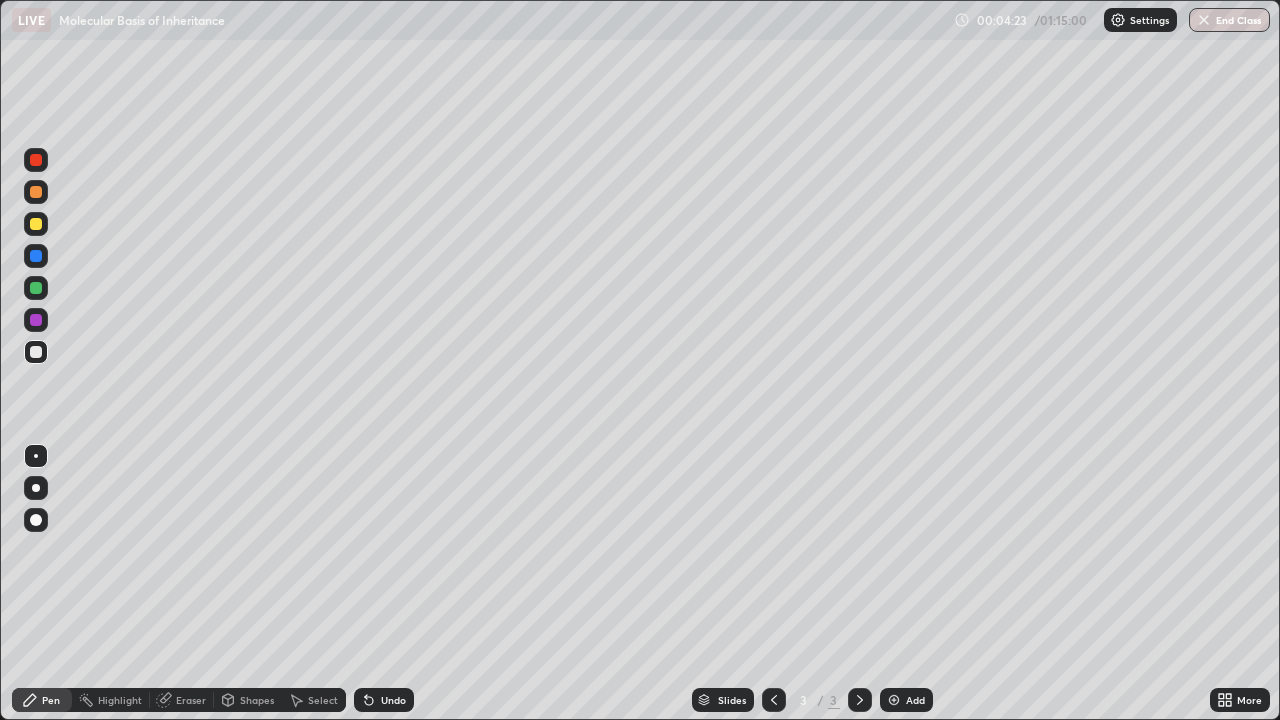 click on "Shapes" at bounding box center [257, 700] 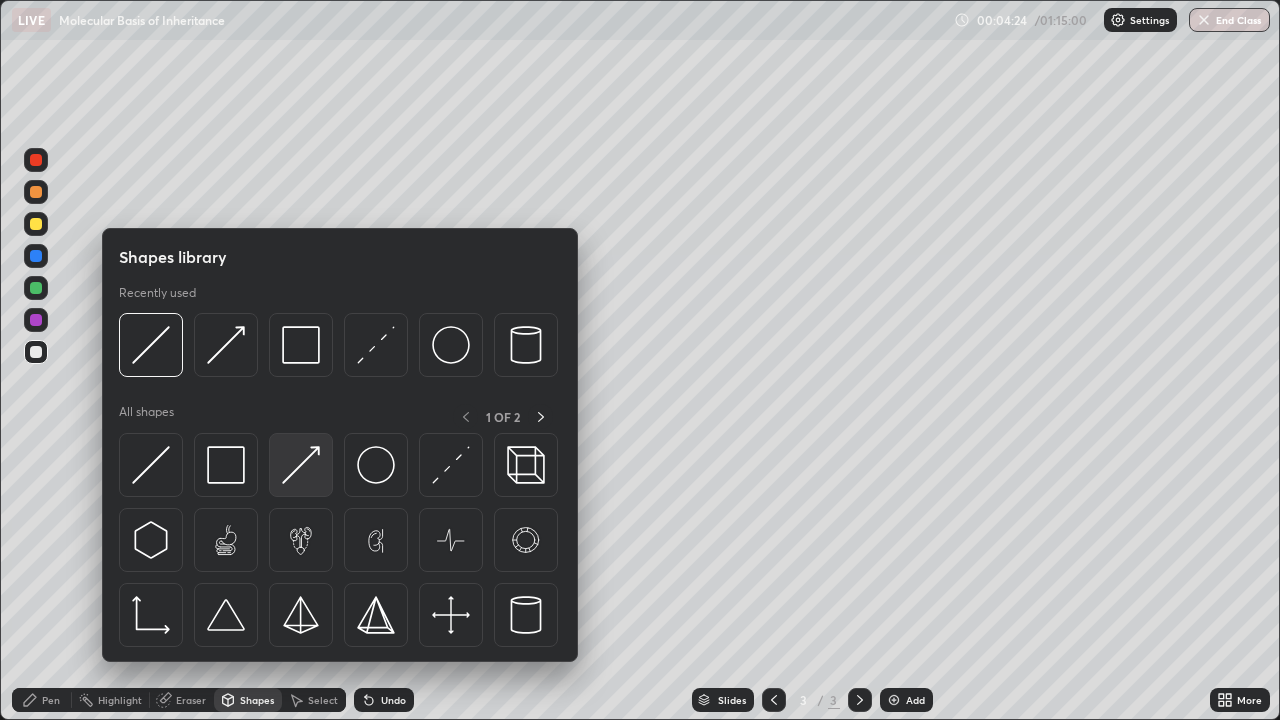 click at bounding box center [301, 465] 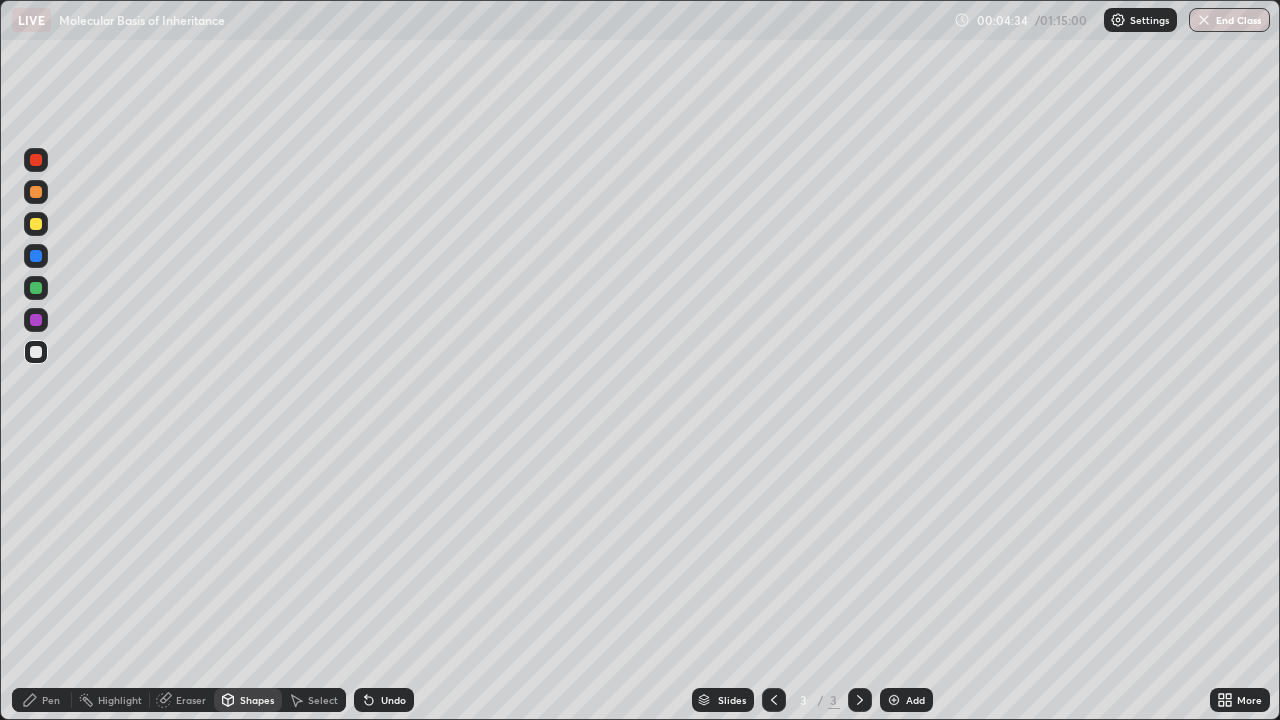 click on "Pen" at bounding box center [51, 700] 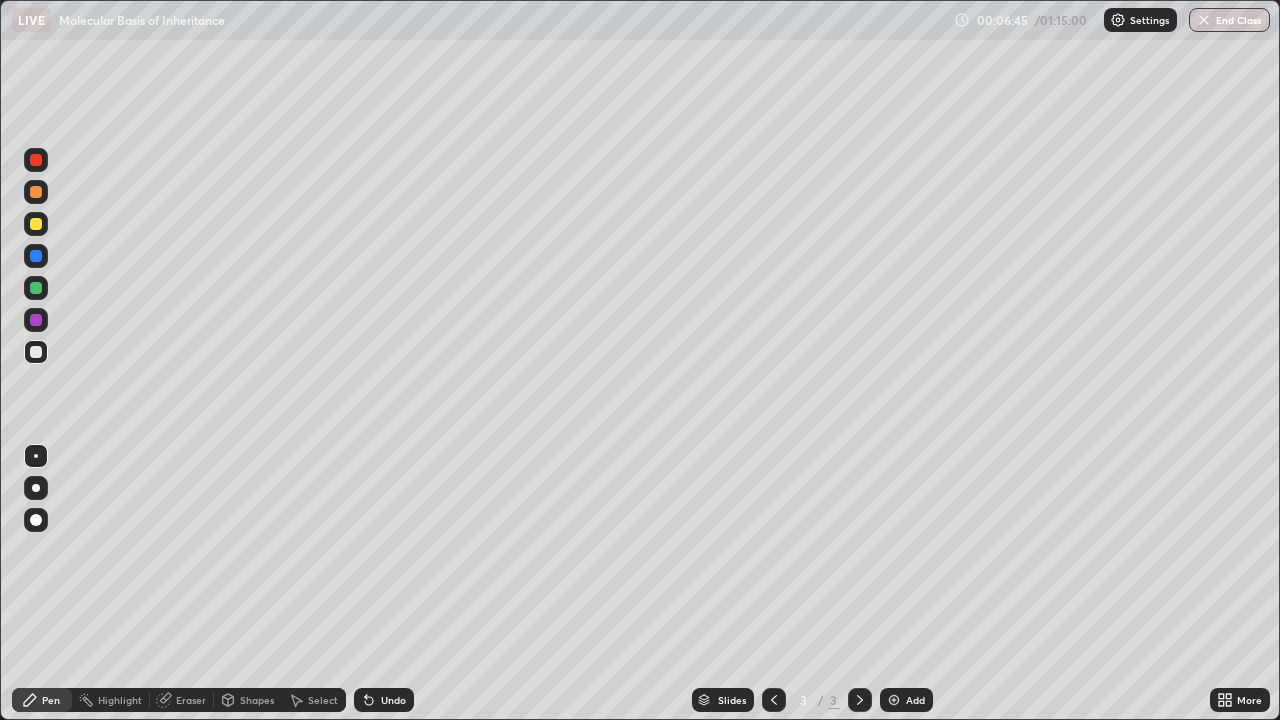 click at bounding box center [36, 224] 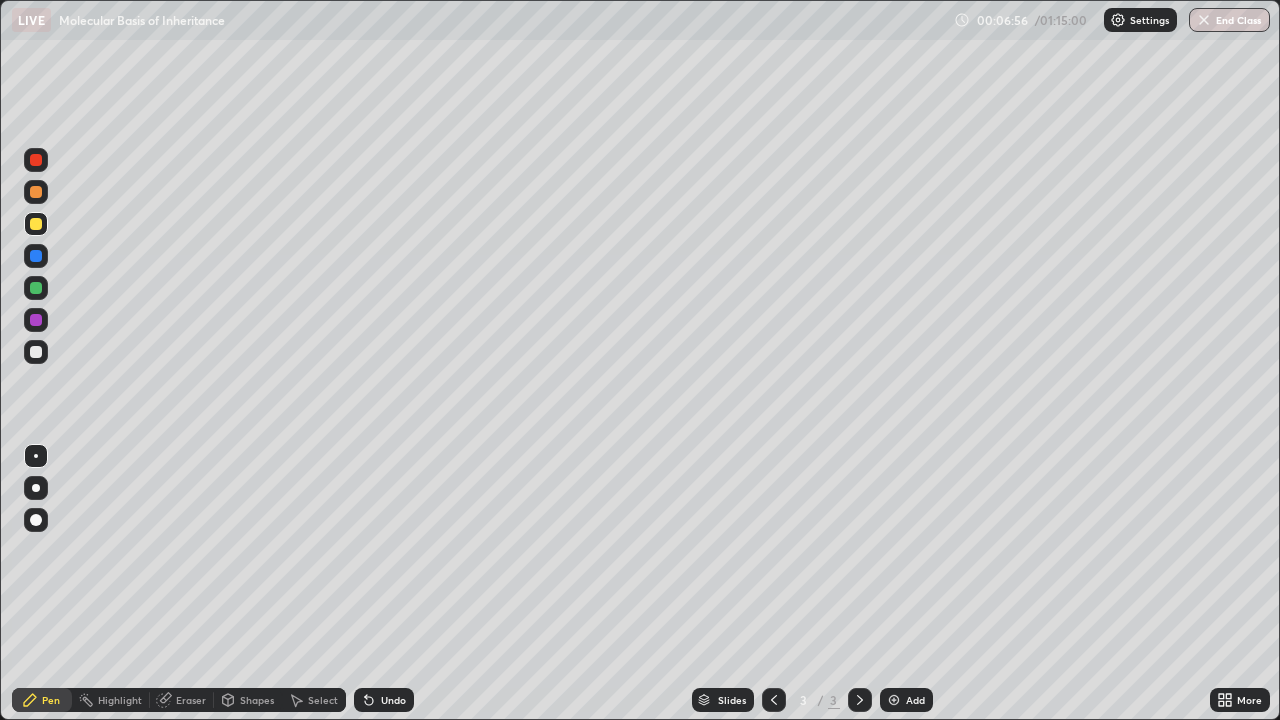 click at bounding box center [36, 192] 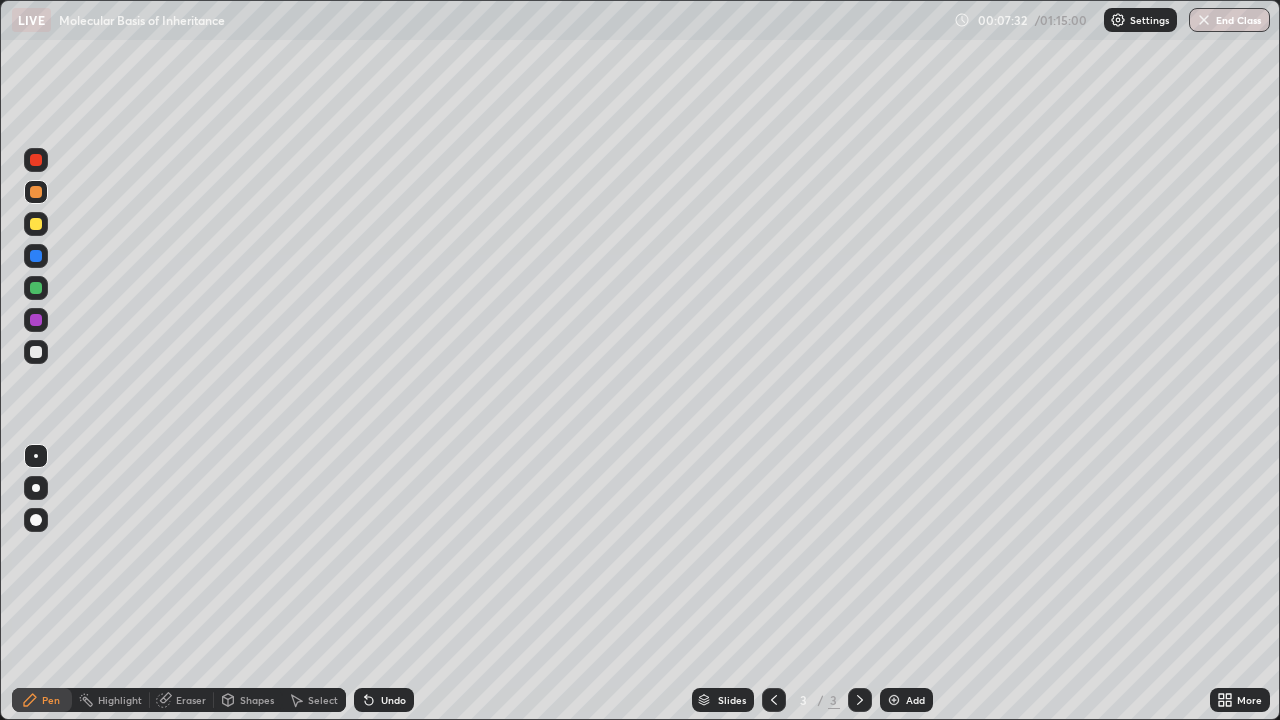 click at bounding box center [36, 192] 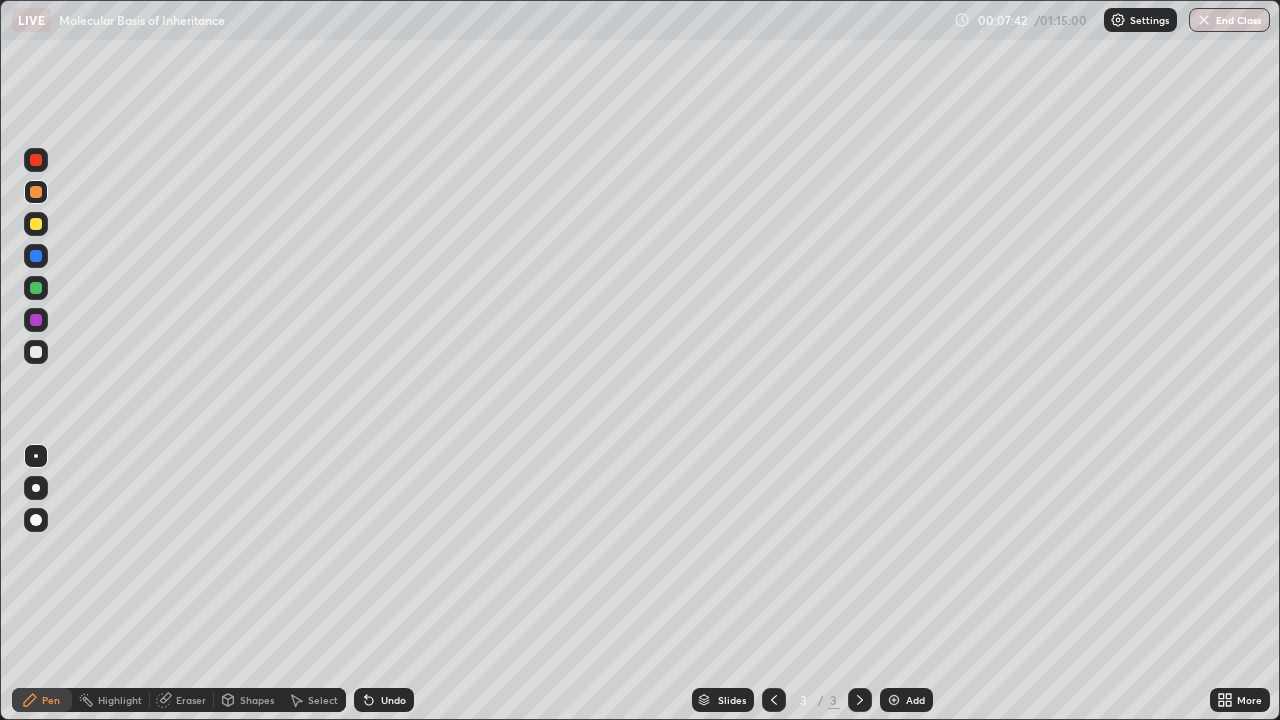 click at bounding box center [36, 520] 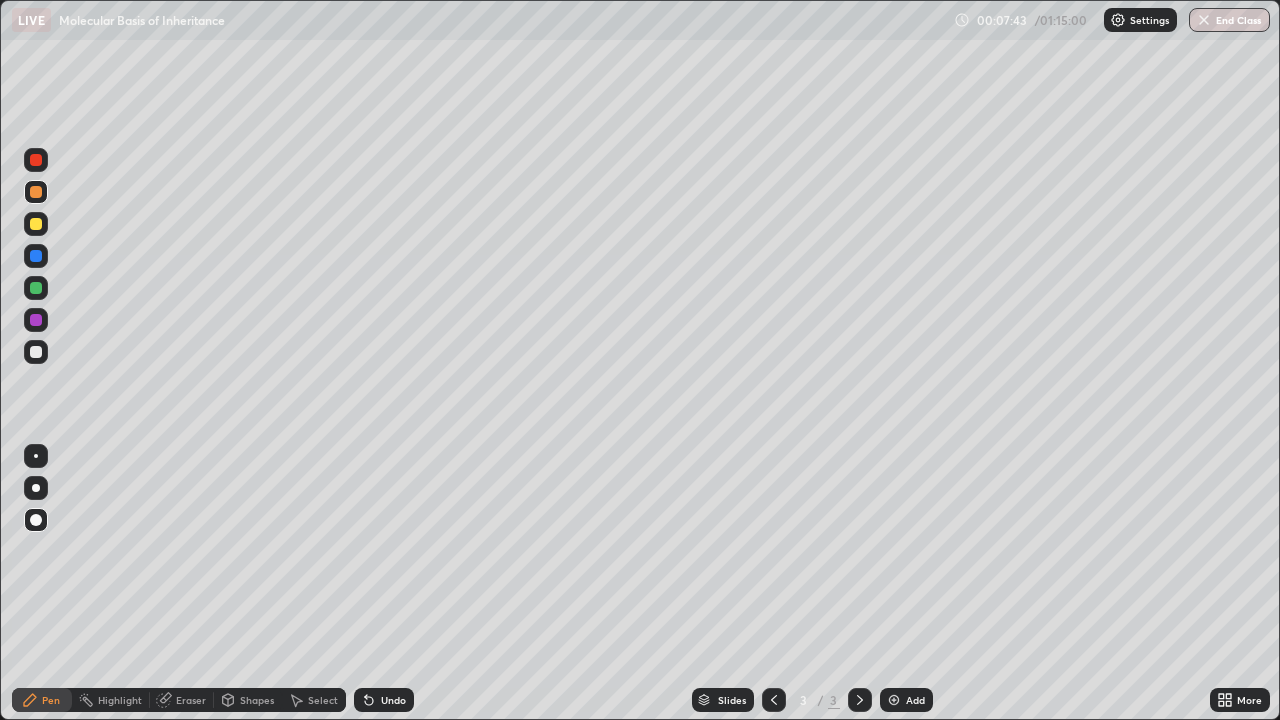 click at bounding box center (36, 352) 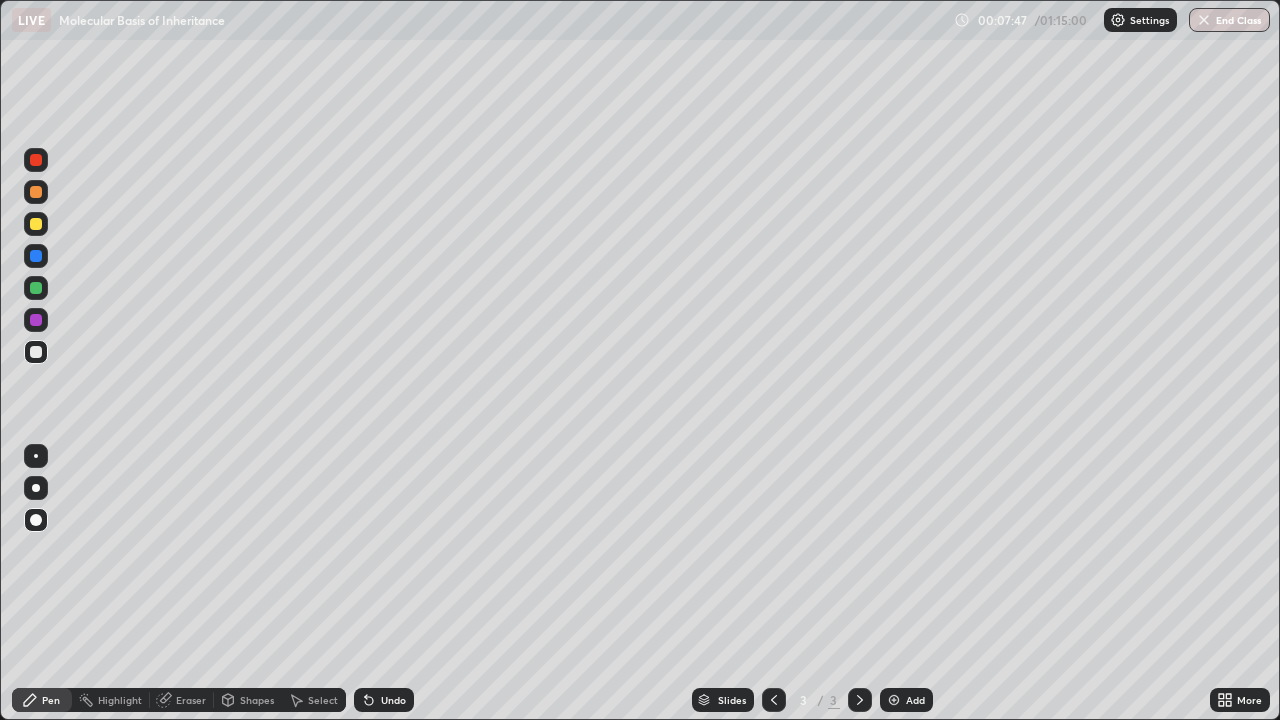 click at bounding box center (36, 224) 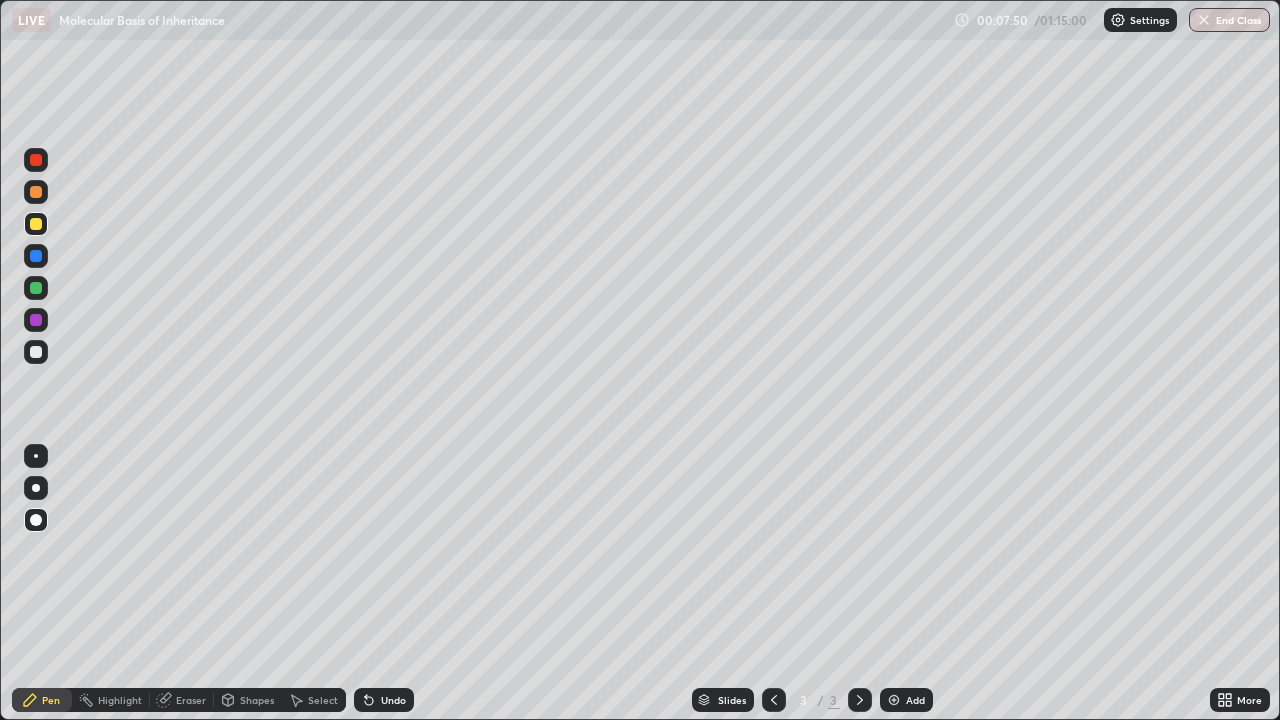 click on "Undo" at bounding box center [384, 700] 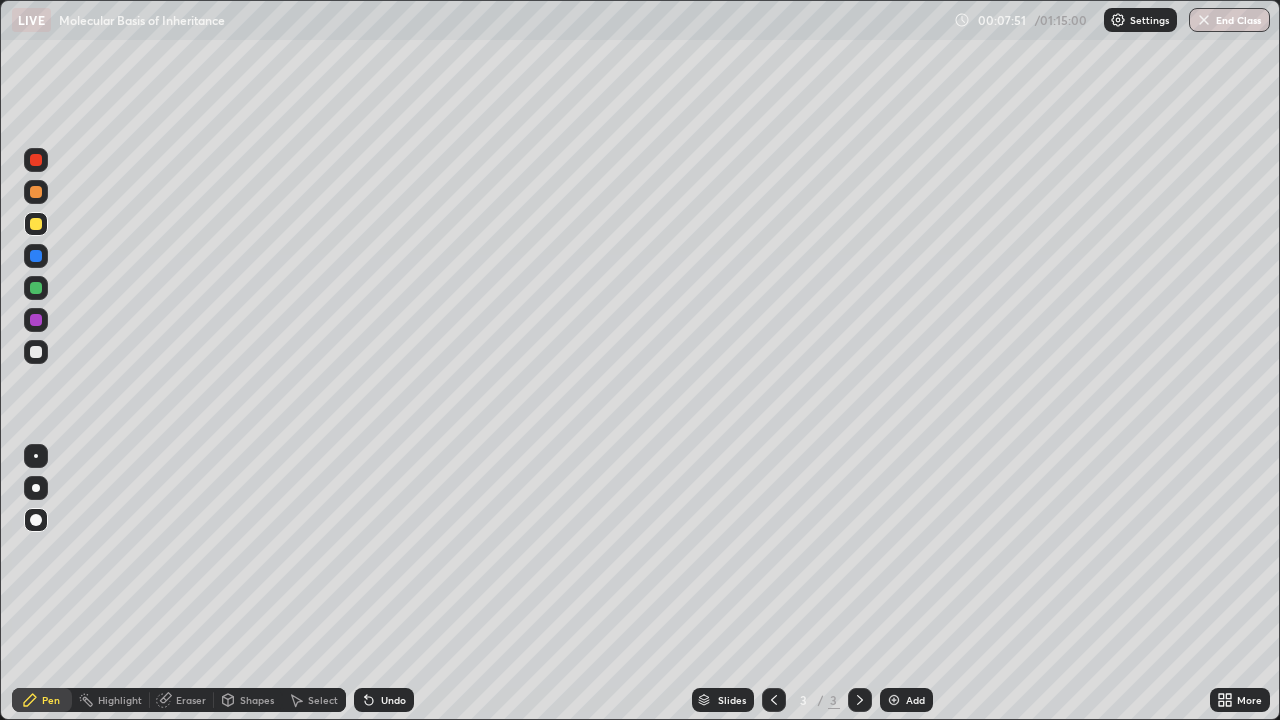 click at bounding box center (36, 456) 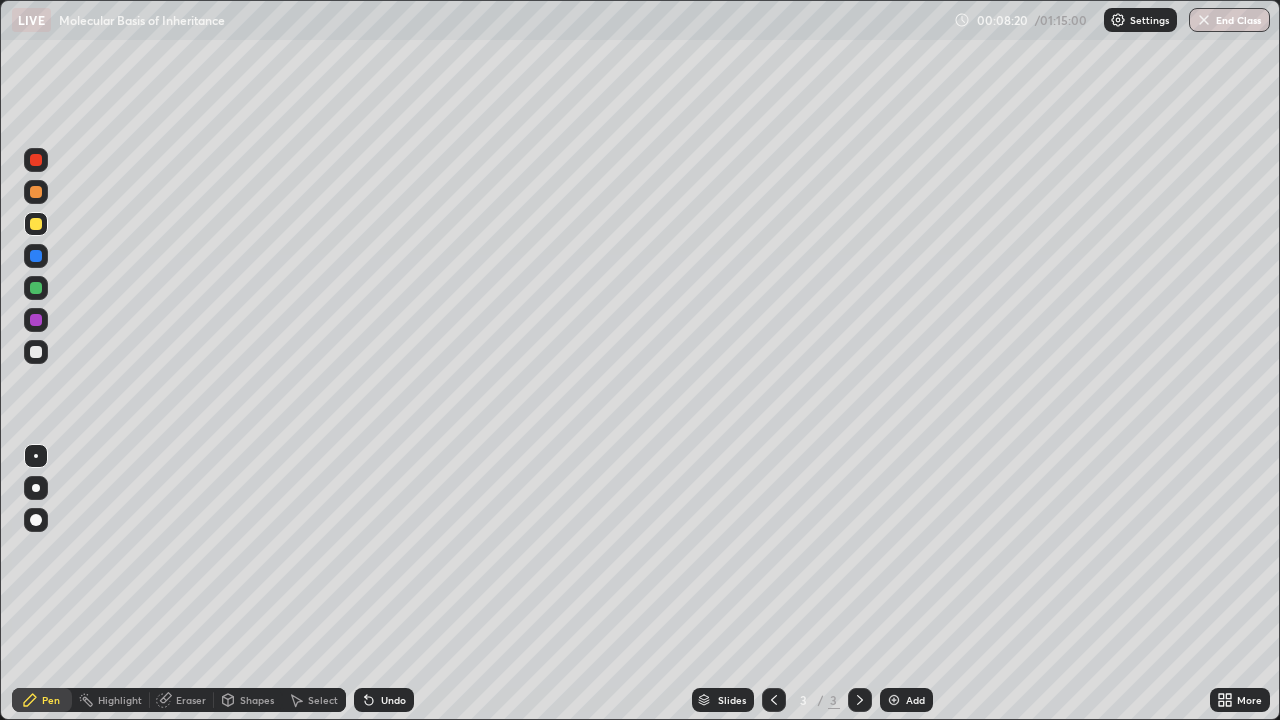 click at bounding box center [36, 192] 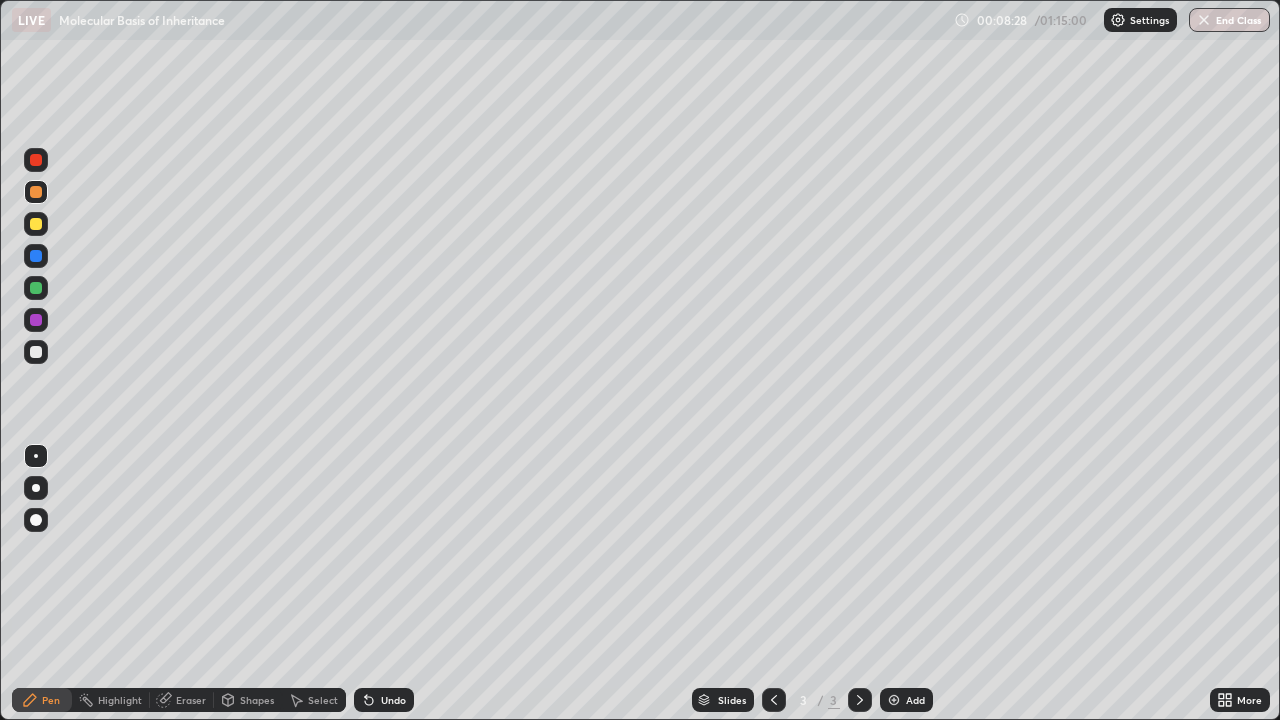 click at bounding box center [36, 352] 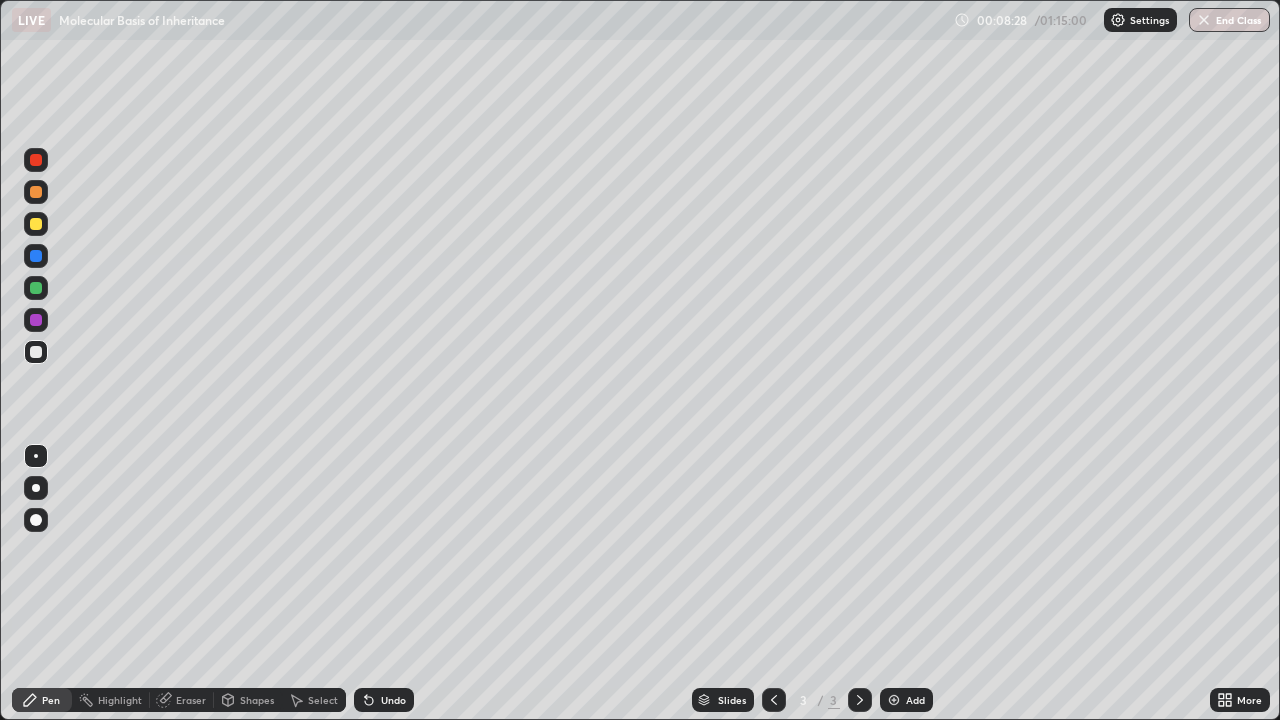 click at bounding box center [36, 520] 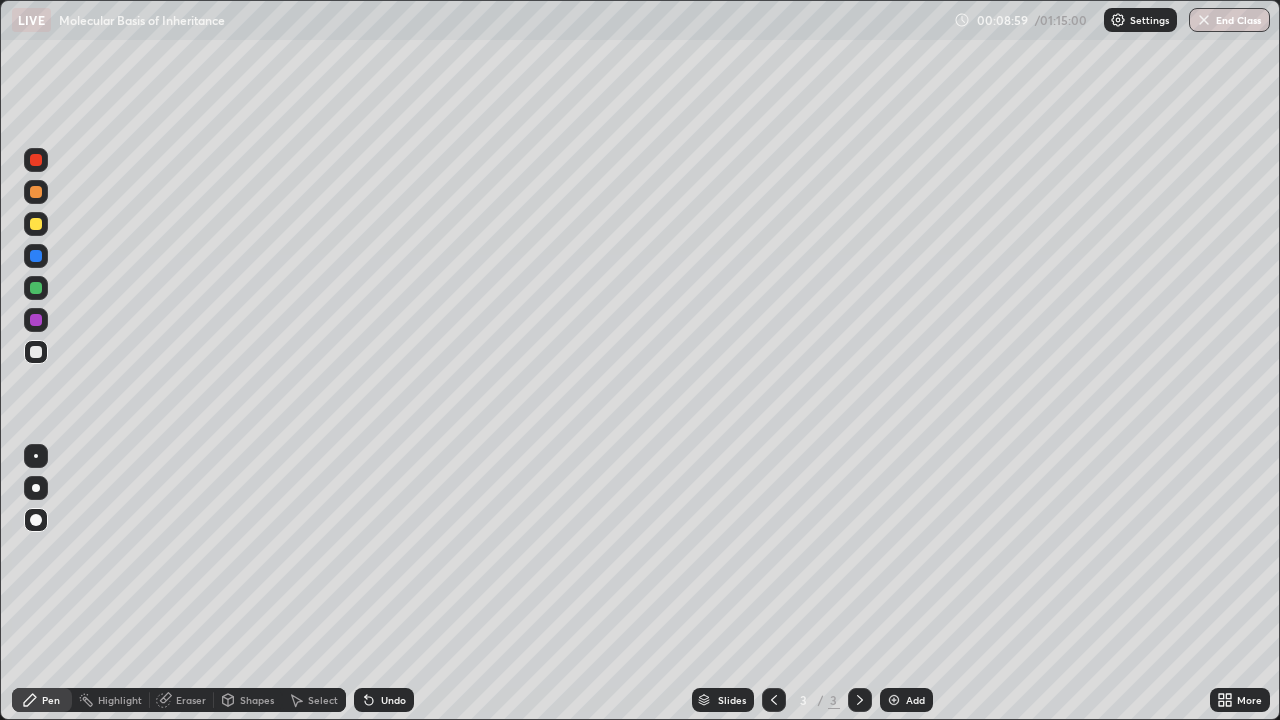 click at bounding box center (36, 456) 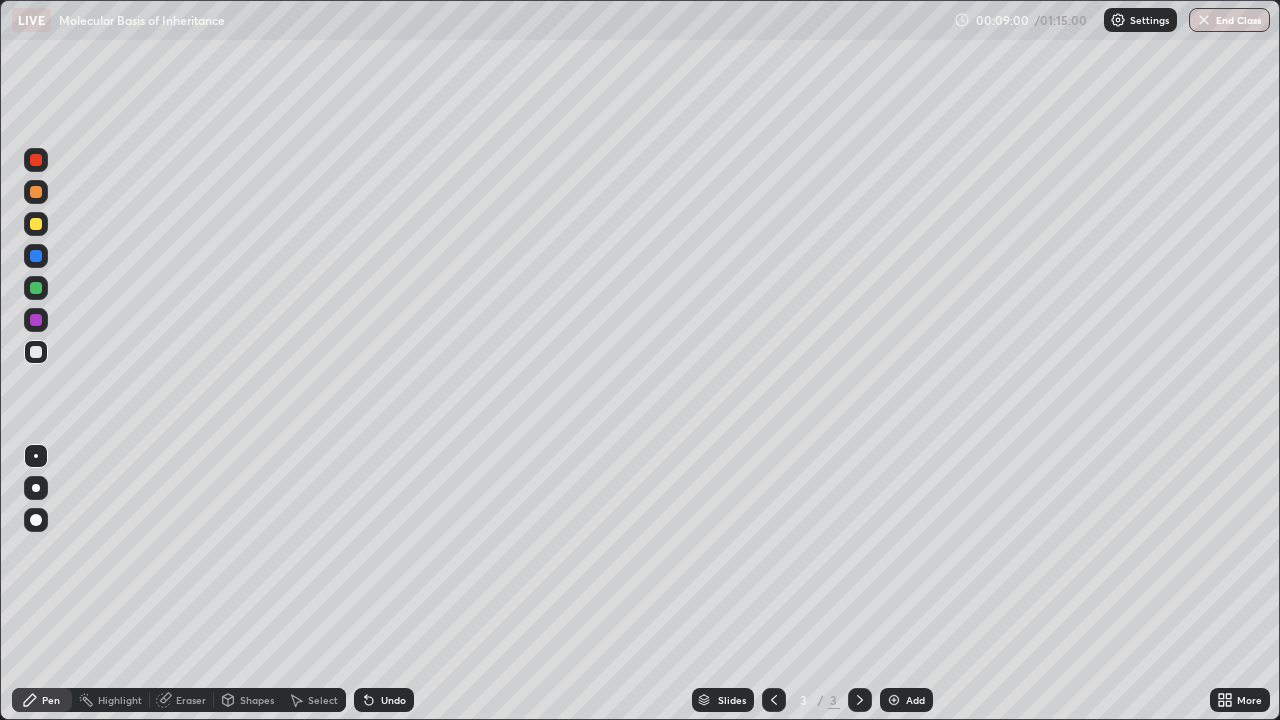 click on "Pen" at bounding box center [42, 700] 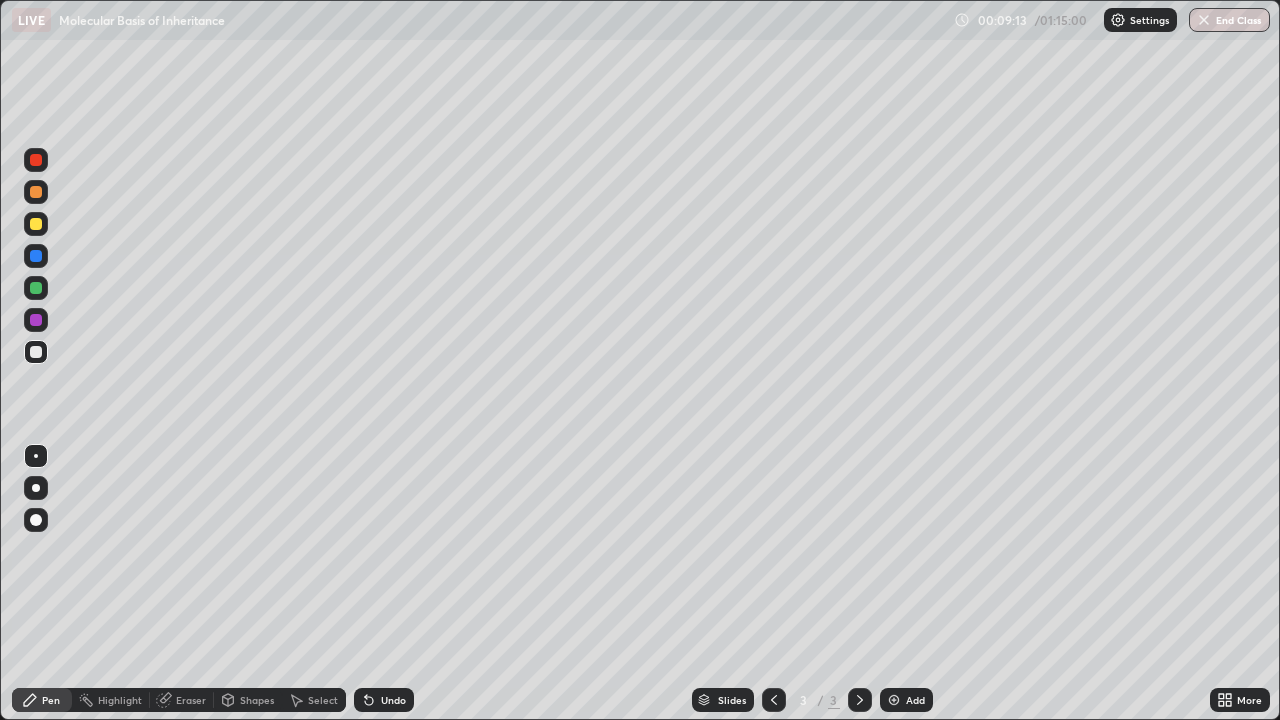 click at bounding box center [36, 224] 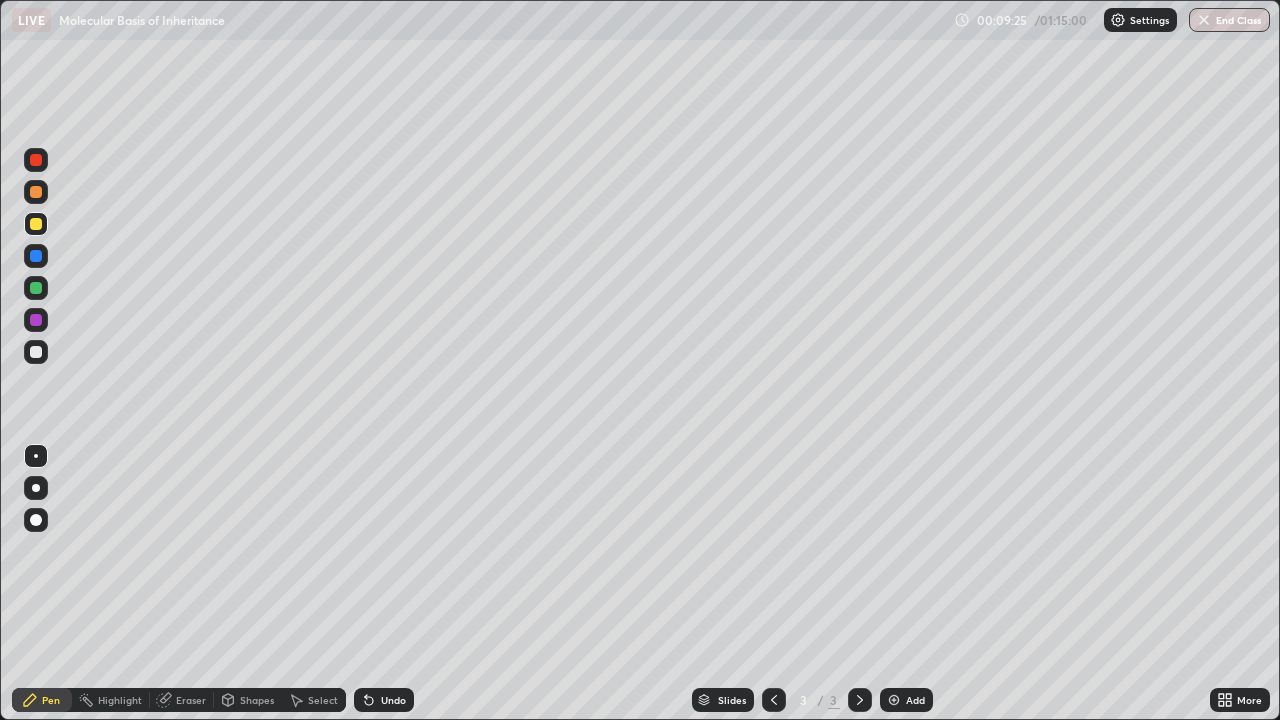 click at bounding box center [36, 192] 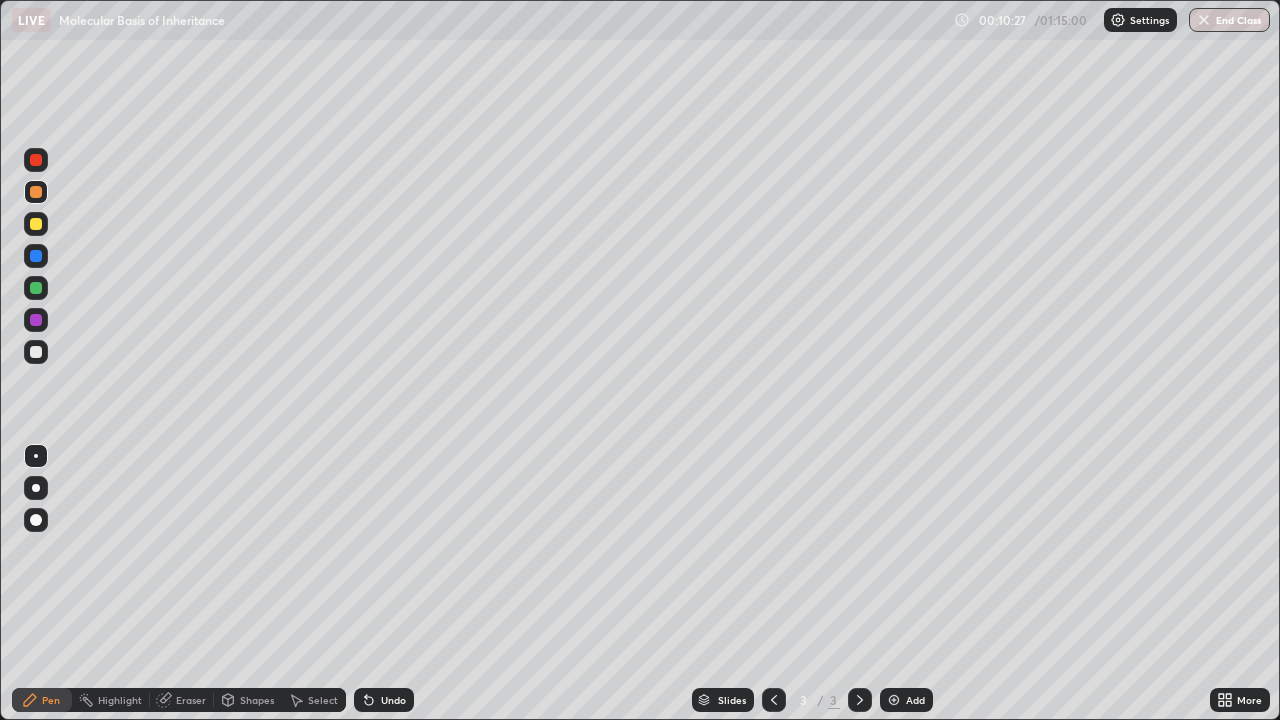 click at bounding box center [36, 288] 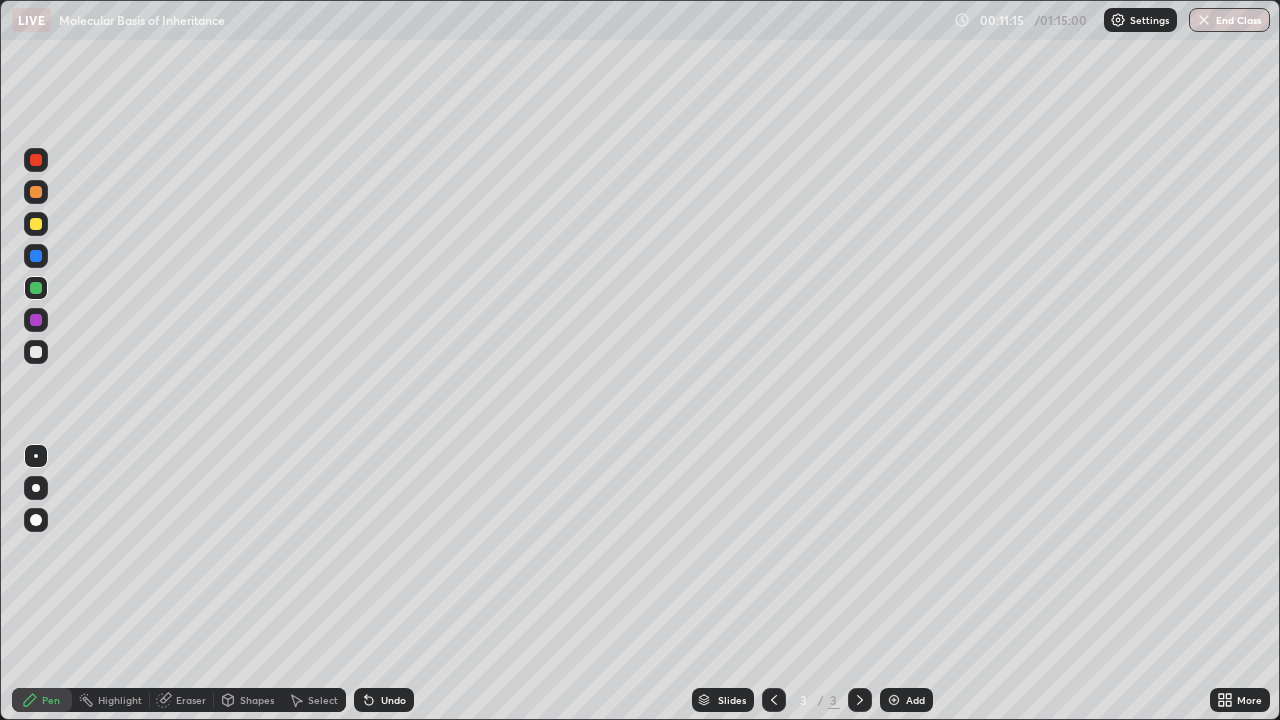 click at bounding box center (36, 192) 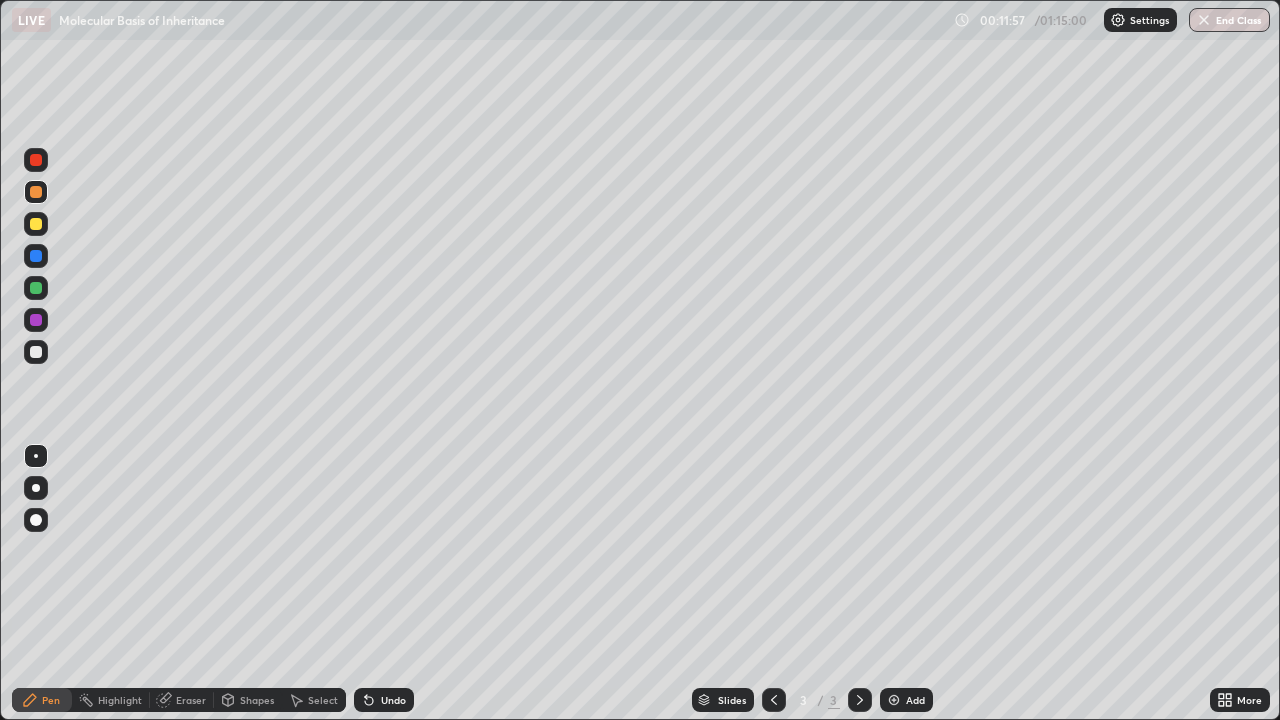 click on "Eraser" at bounding box center (182, 700) 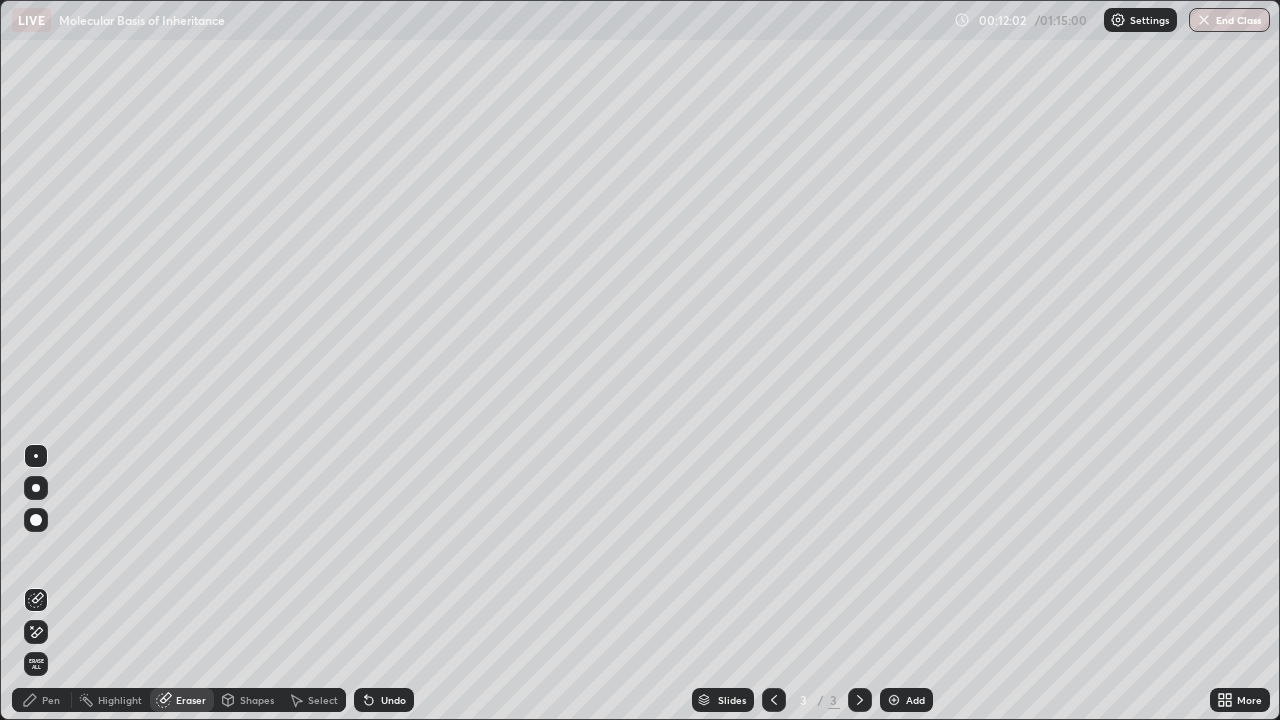 click on "Pen" at bounding box center (51, 700) 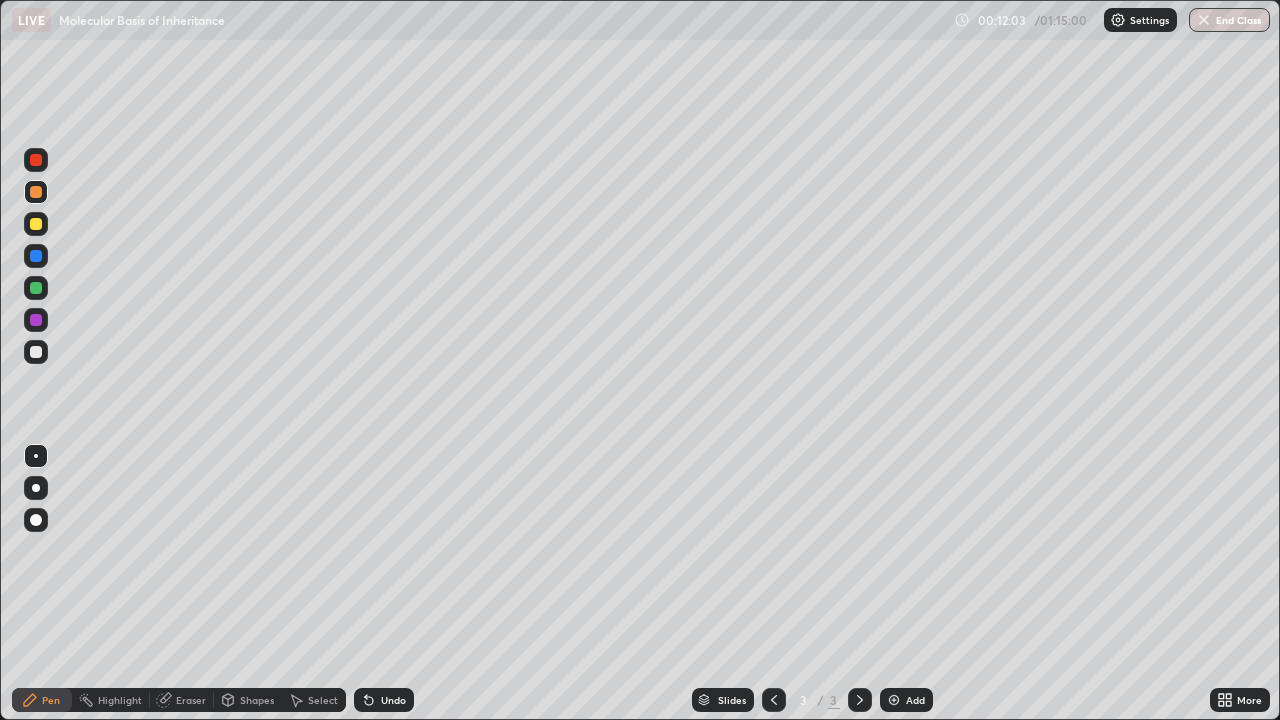 click at bounding box center (36, 352) 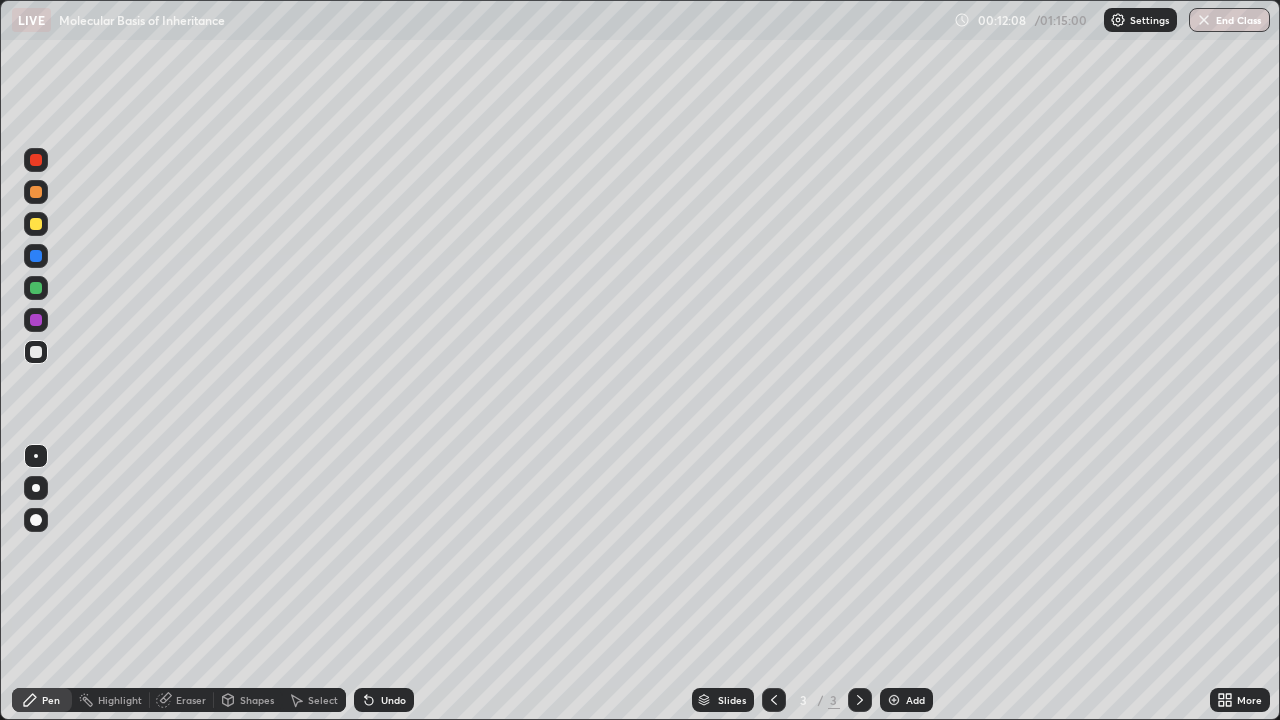 click at bounding box center [36, 520] 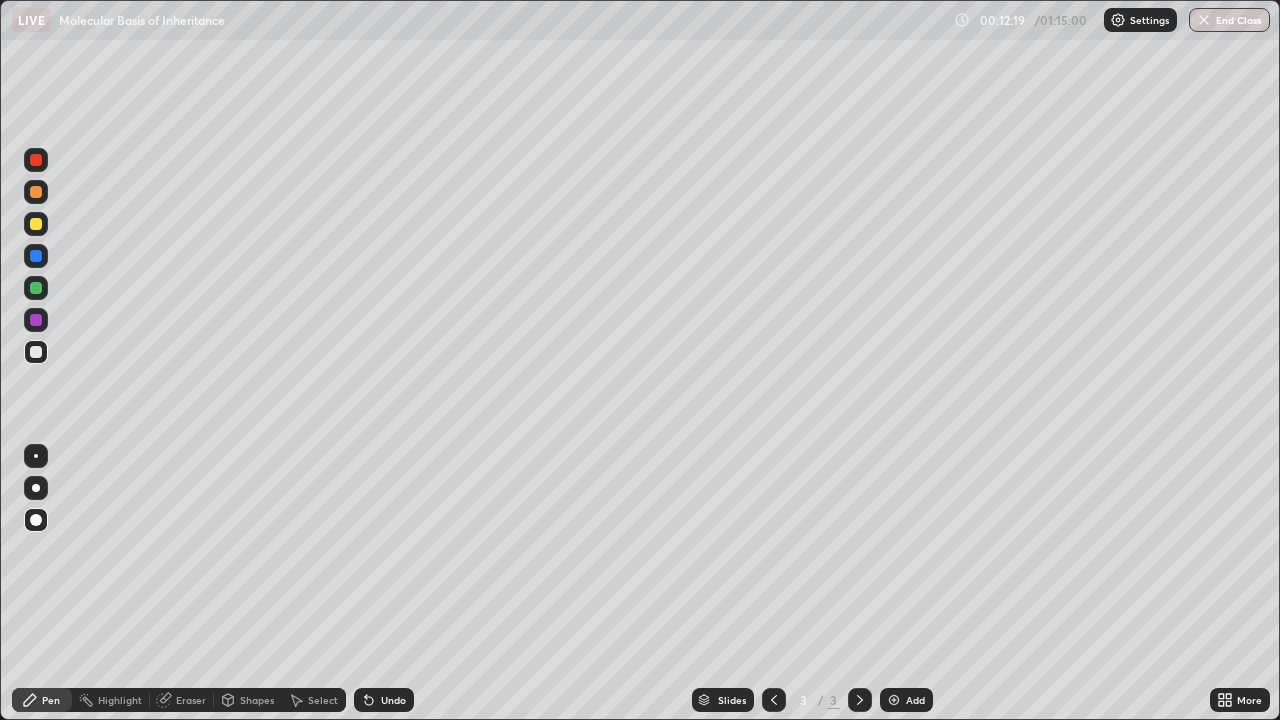 click on "Shapes" at bounding box center (257, 700) 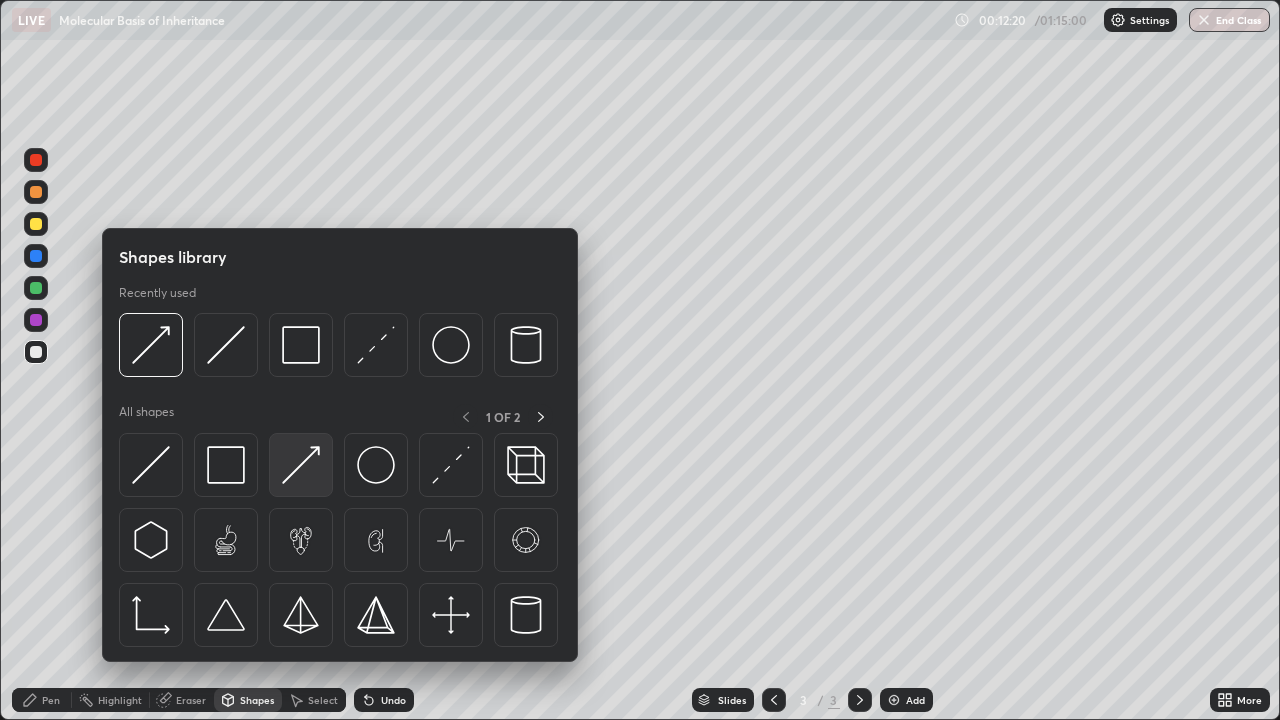 click at bounding box center [301, 465] 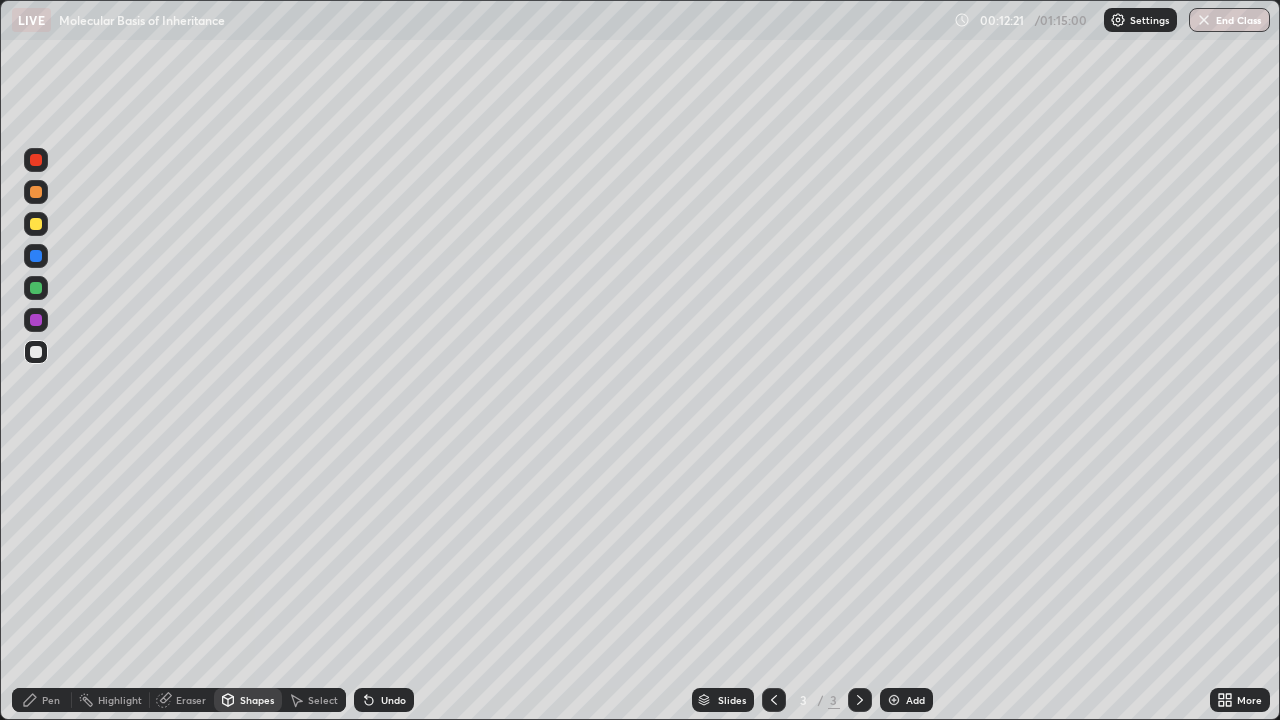 click on "Pen" at bounding box center [51, 700] 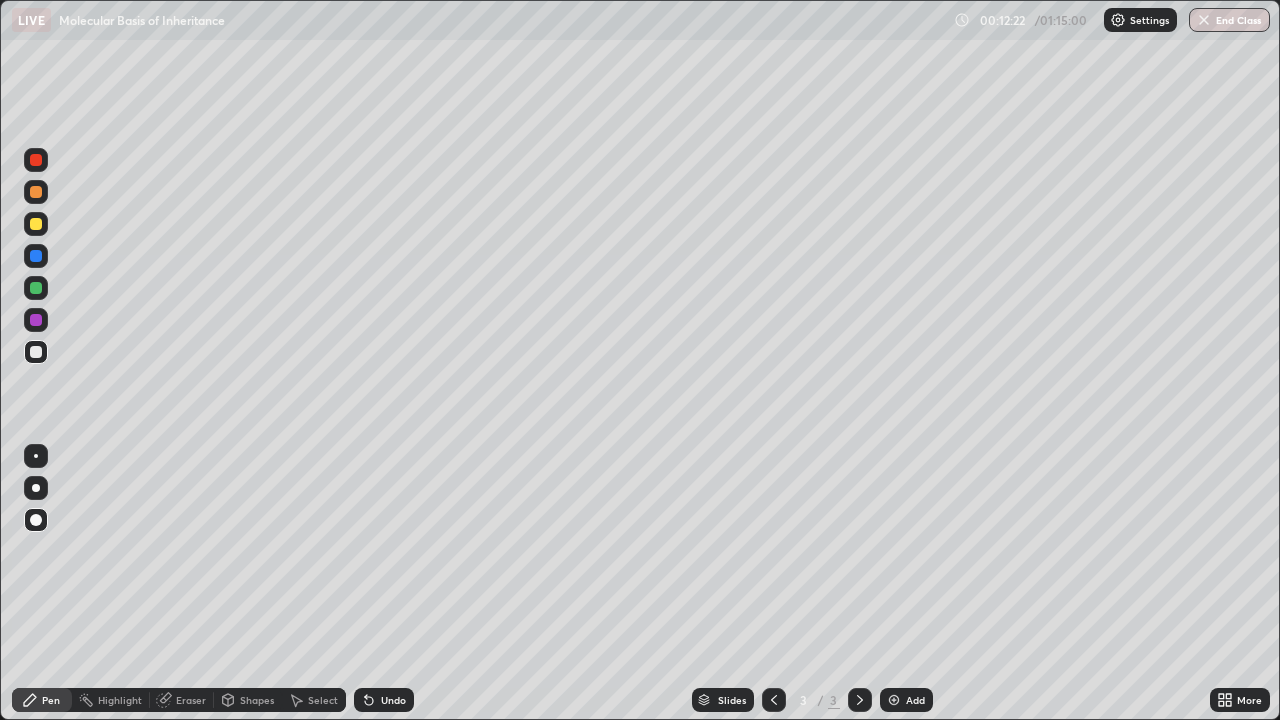 click at bounding box center [36, 456] 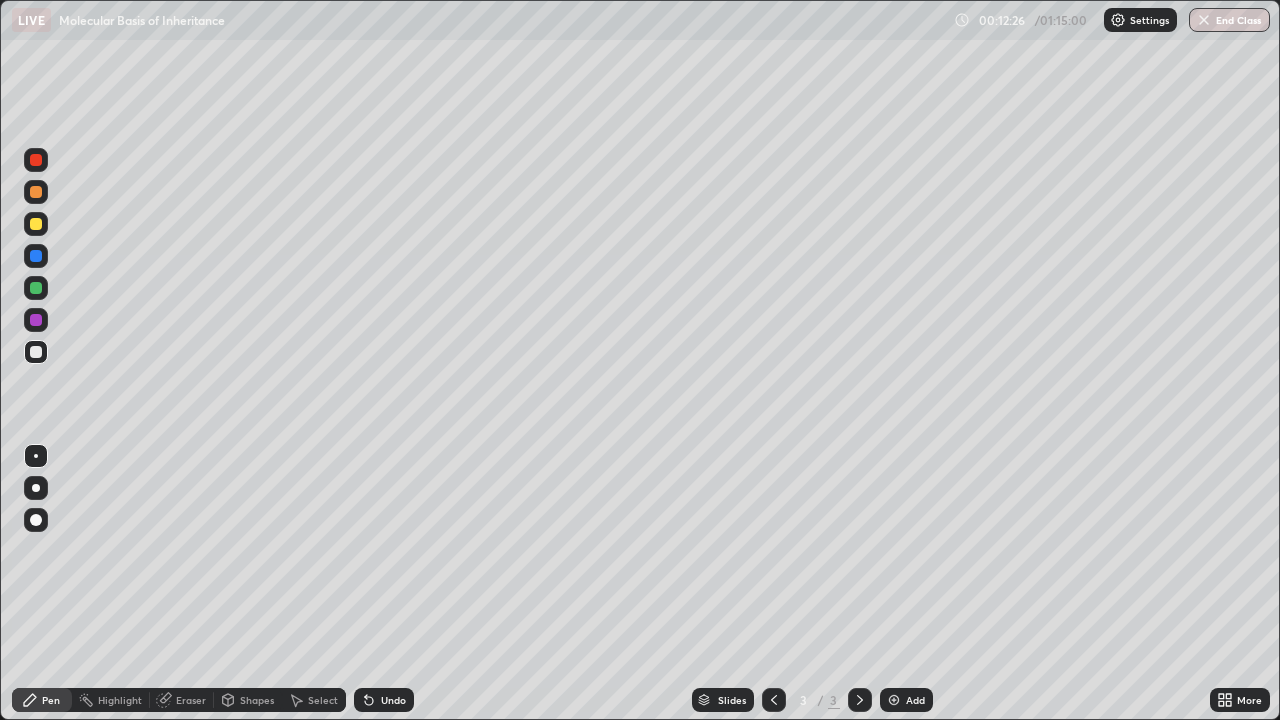 click 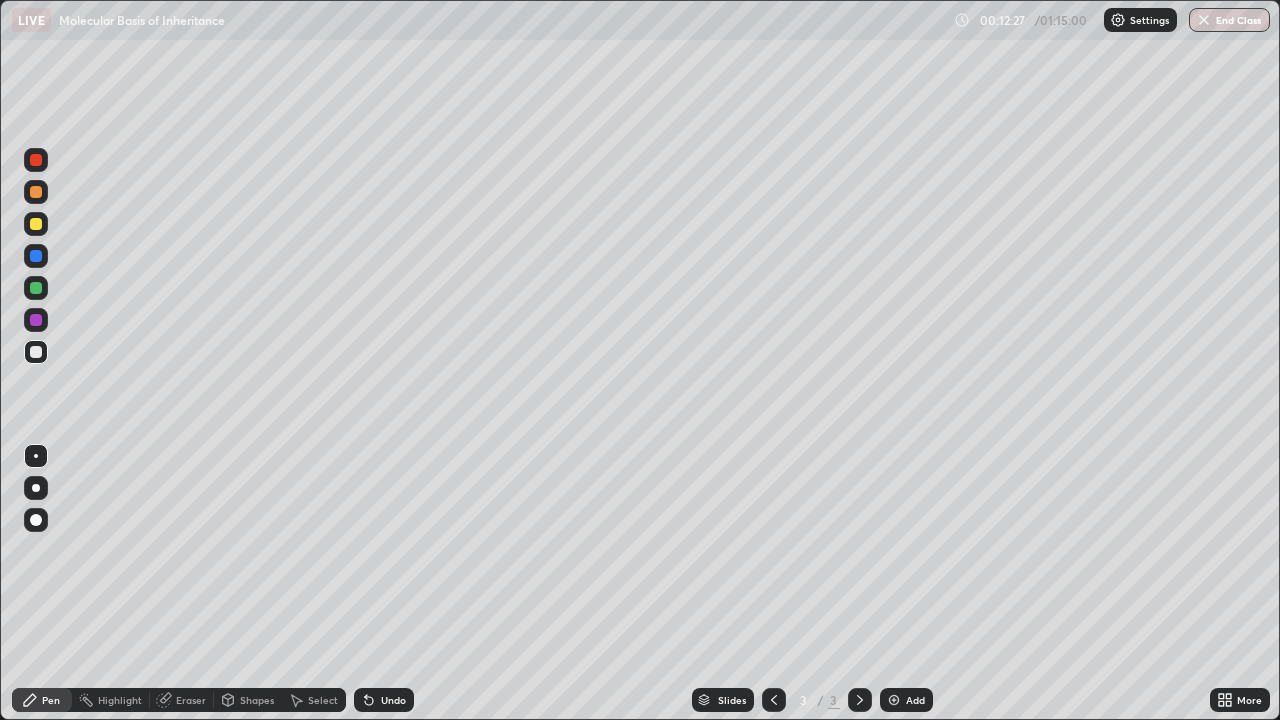 click on "Shapes" at bounding box center (257, 700) 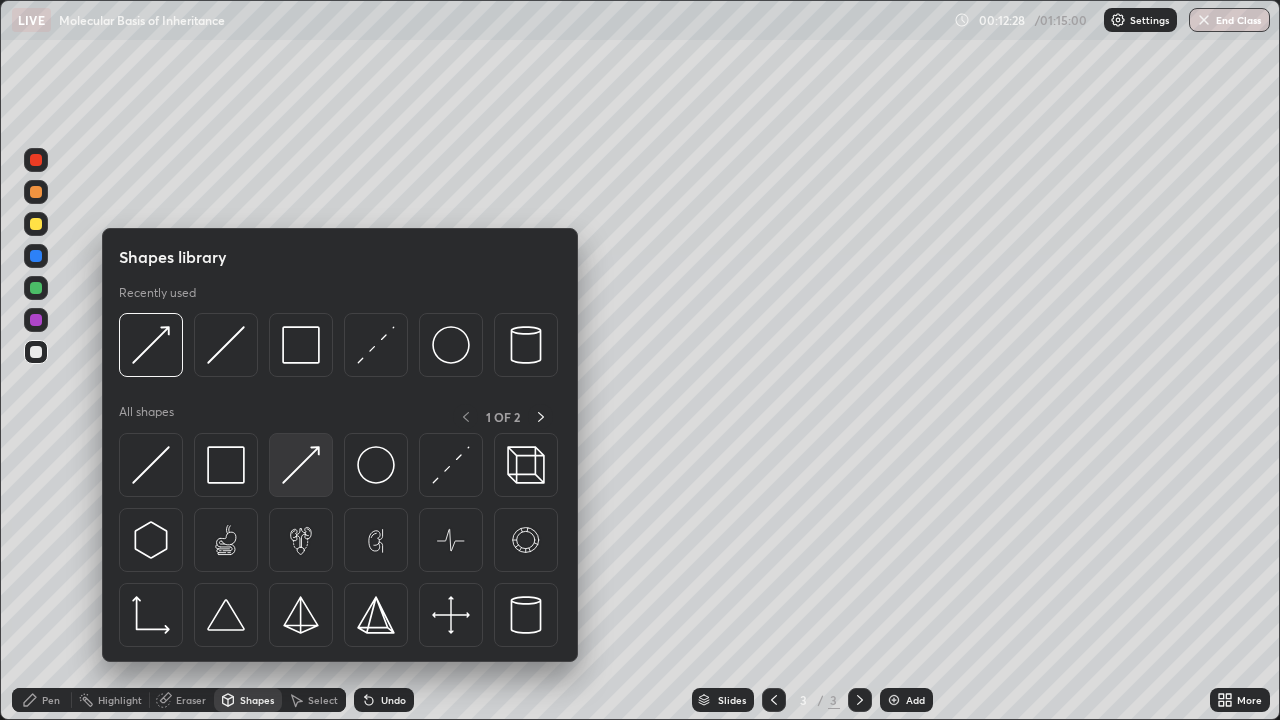 click at bounding box center (301, 465) 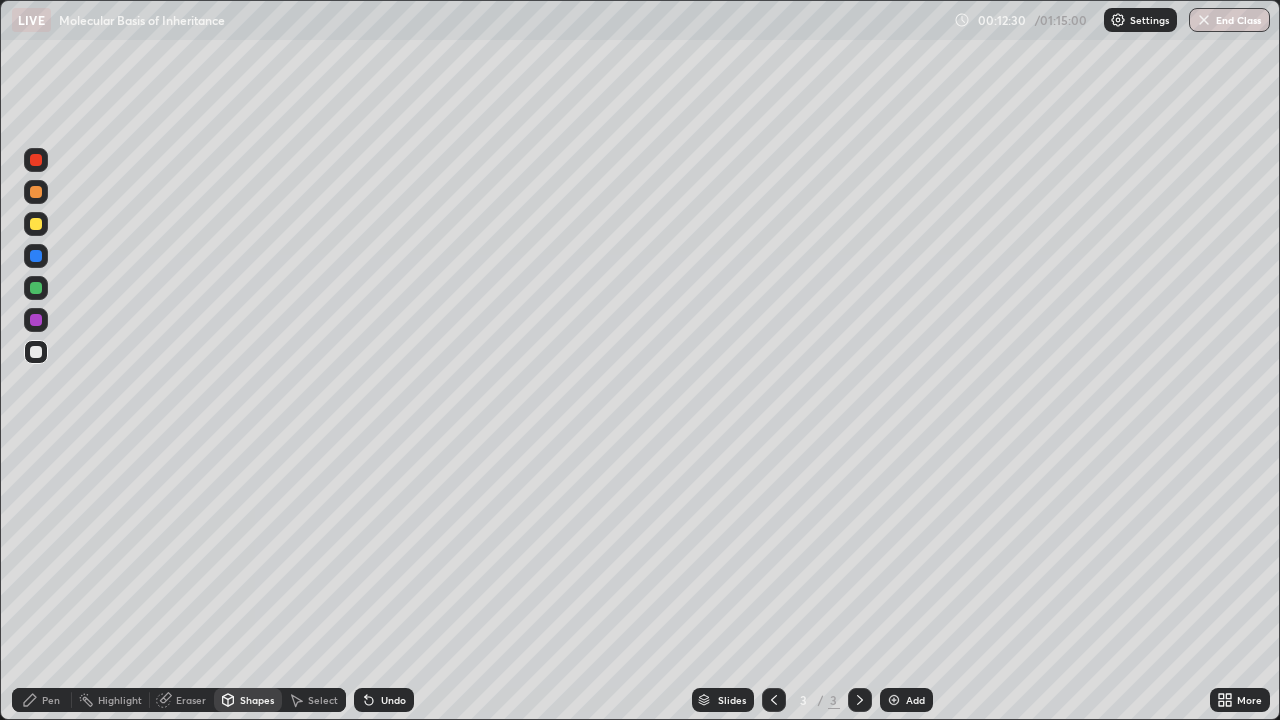 click on "Undo" at bounding box center (384, 700) 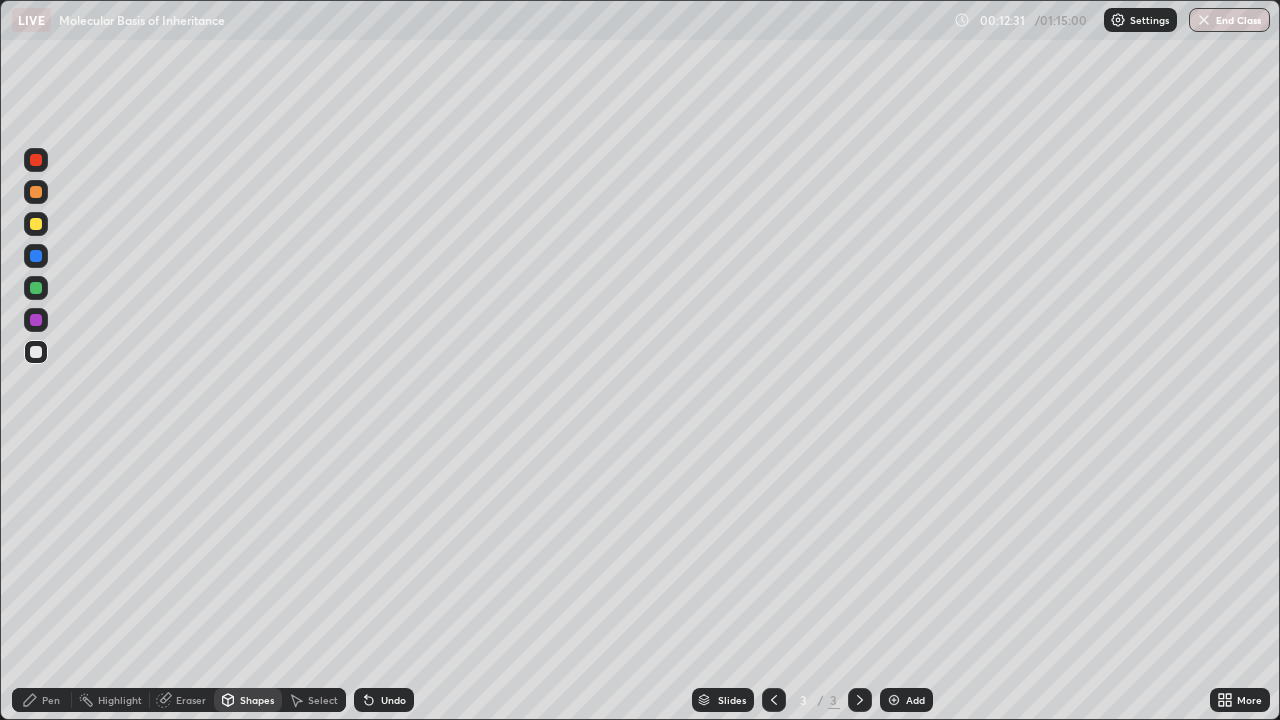 click on "Undo" at bounding box center (393, 700) 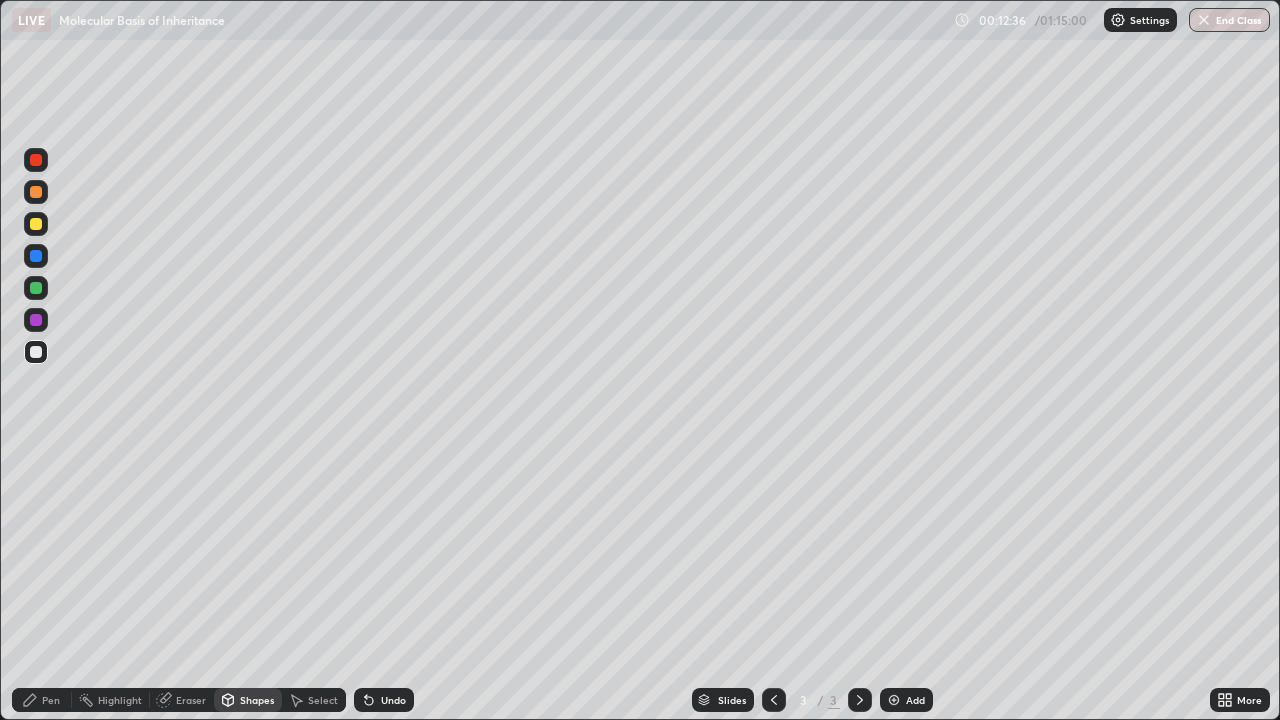 click on "Pen" at bounding box center [51, 700] 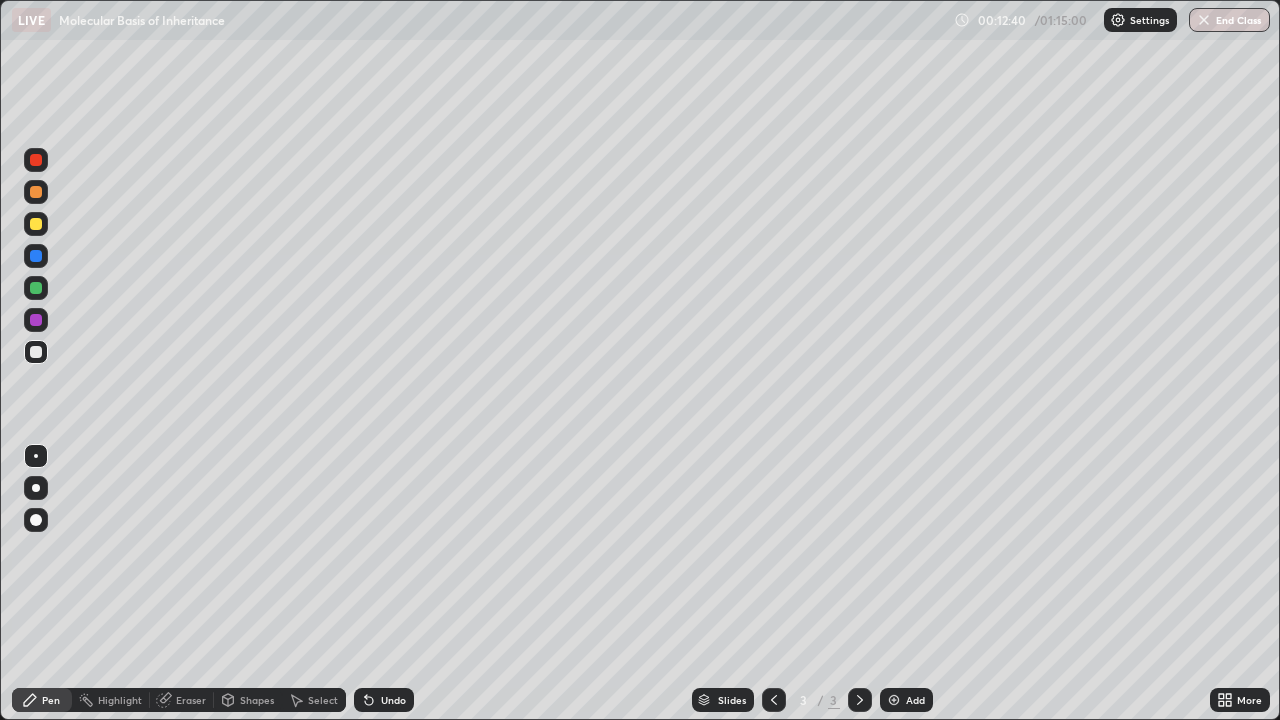 click on "Undo" at bounding box center (393, 700) 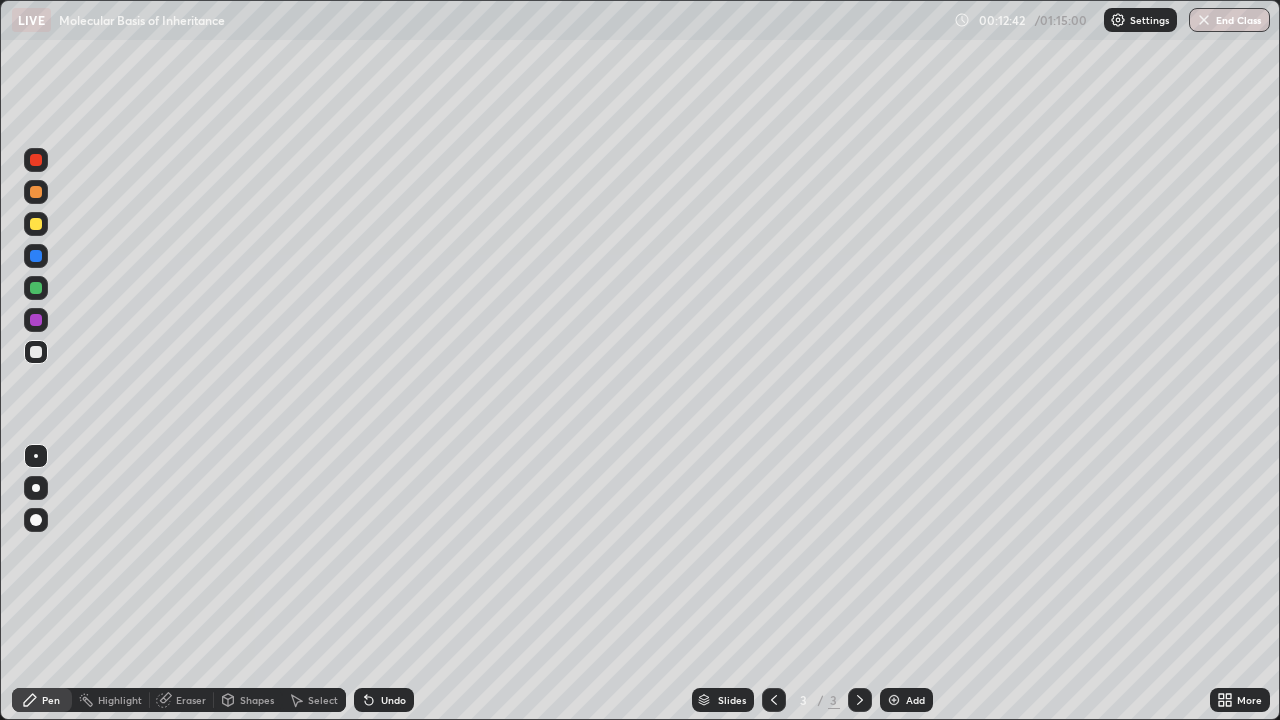 click at bounding box center [36, 192] 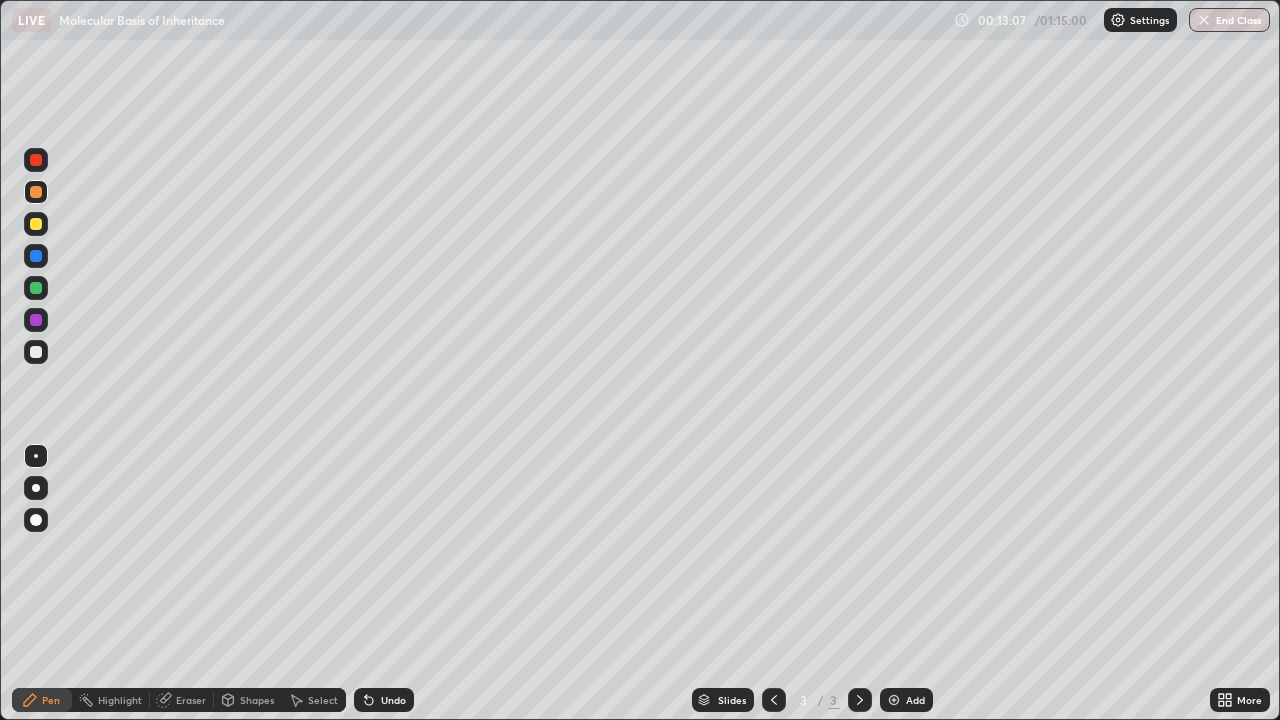 click at bounding box center (36, 352) 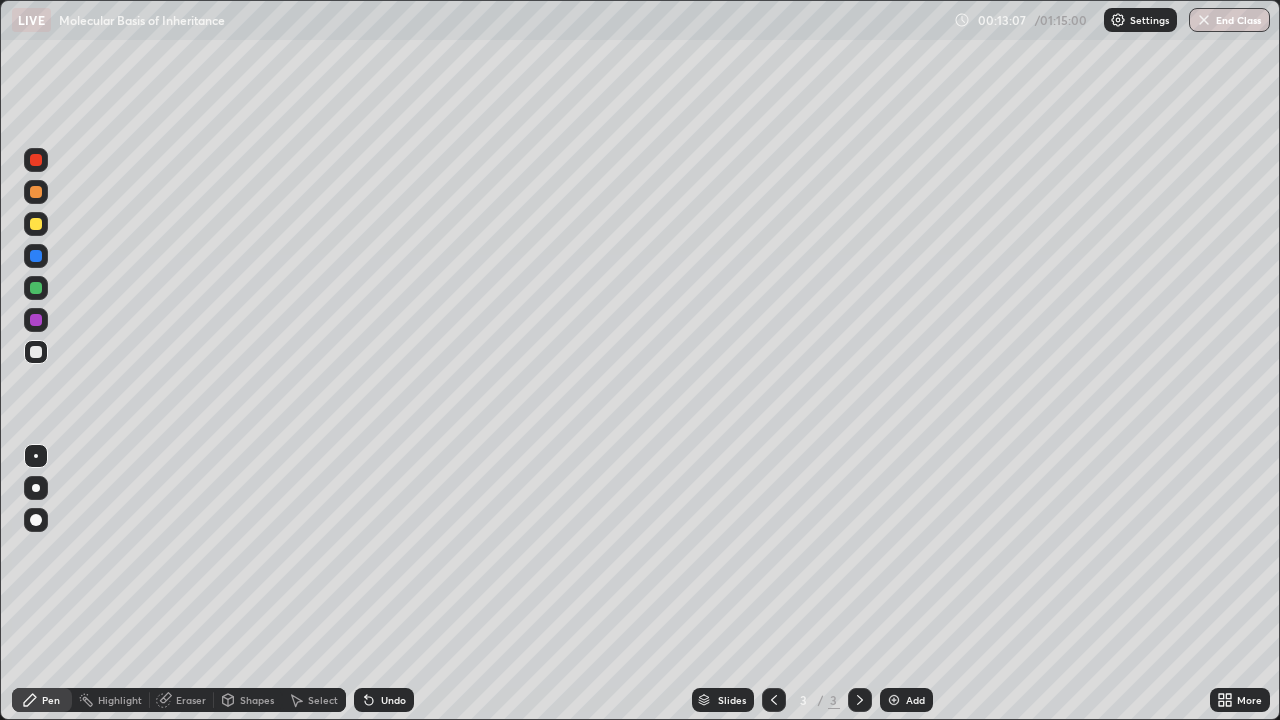 click at bounding box center [36, 520] 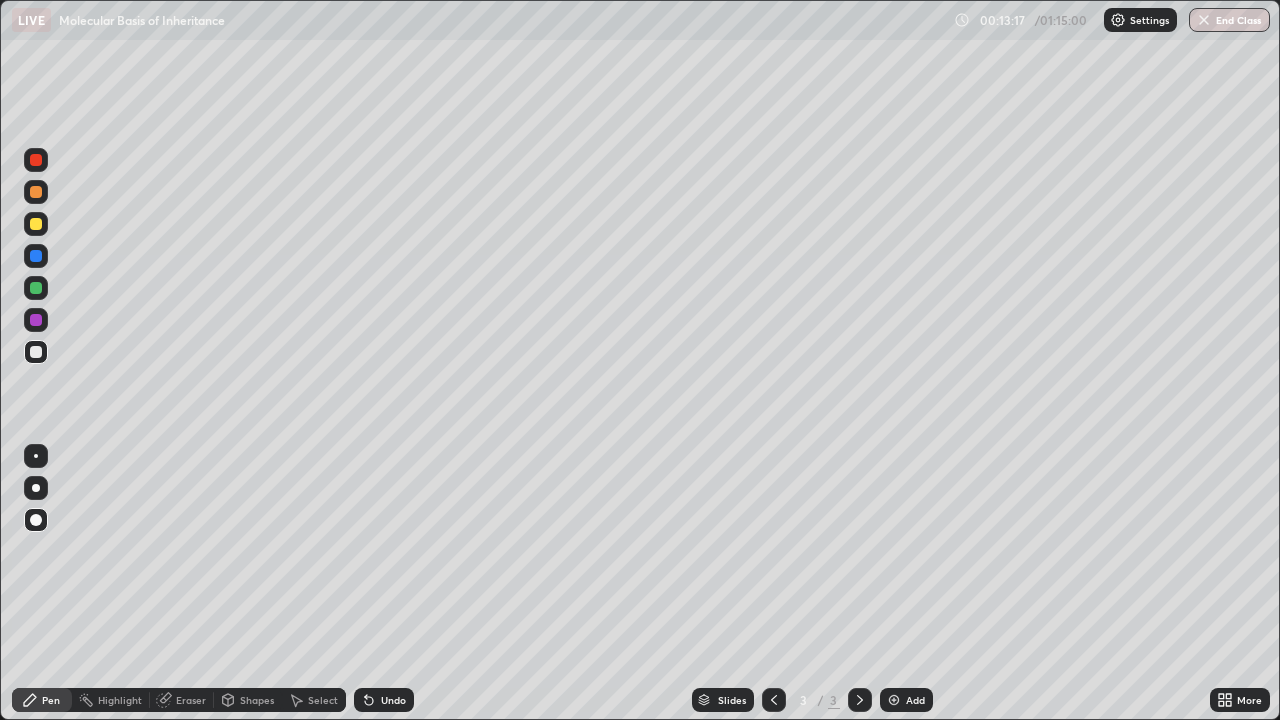 click at bounding box center (36, 288) 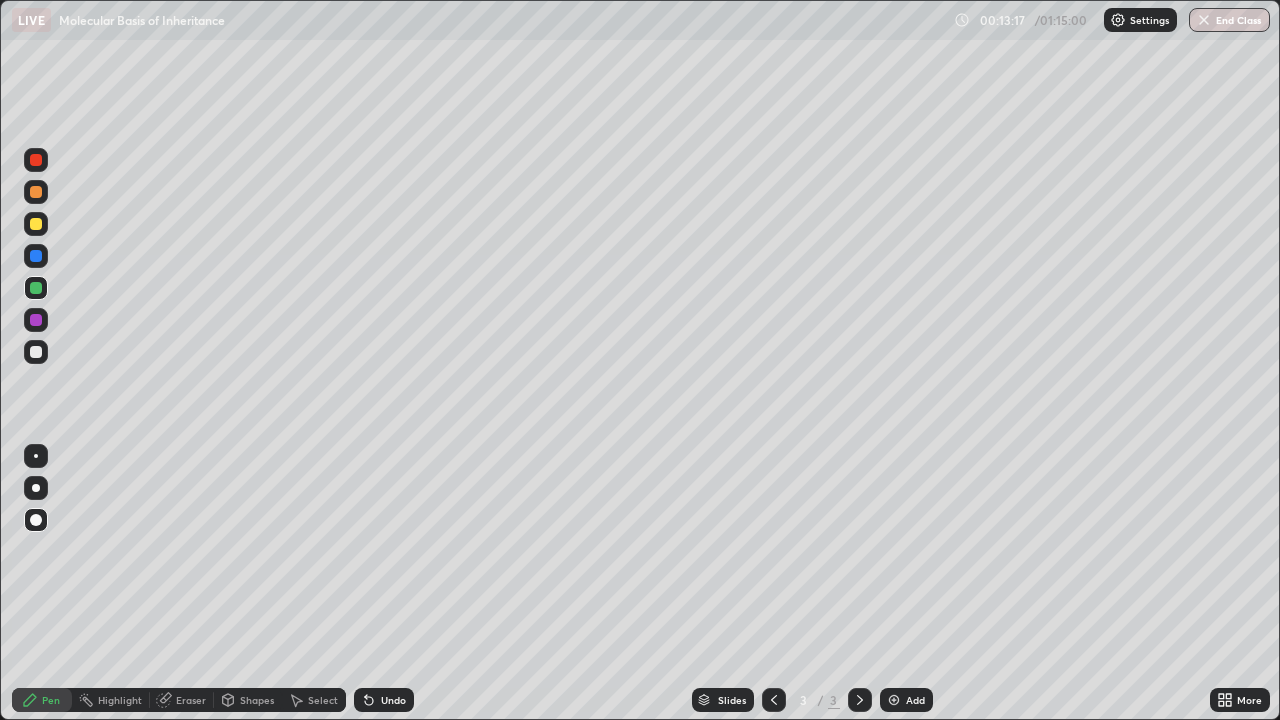 click at bounding box center [36, 456] 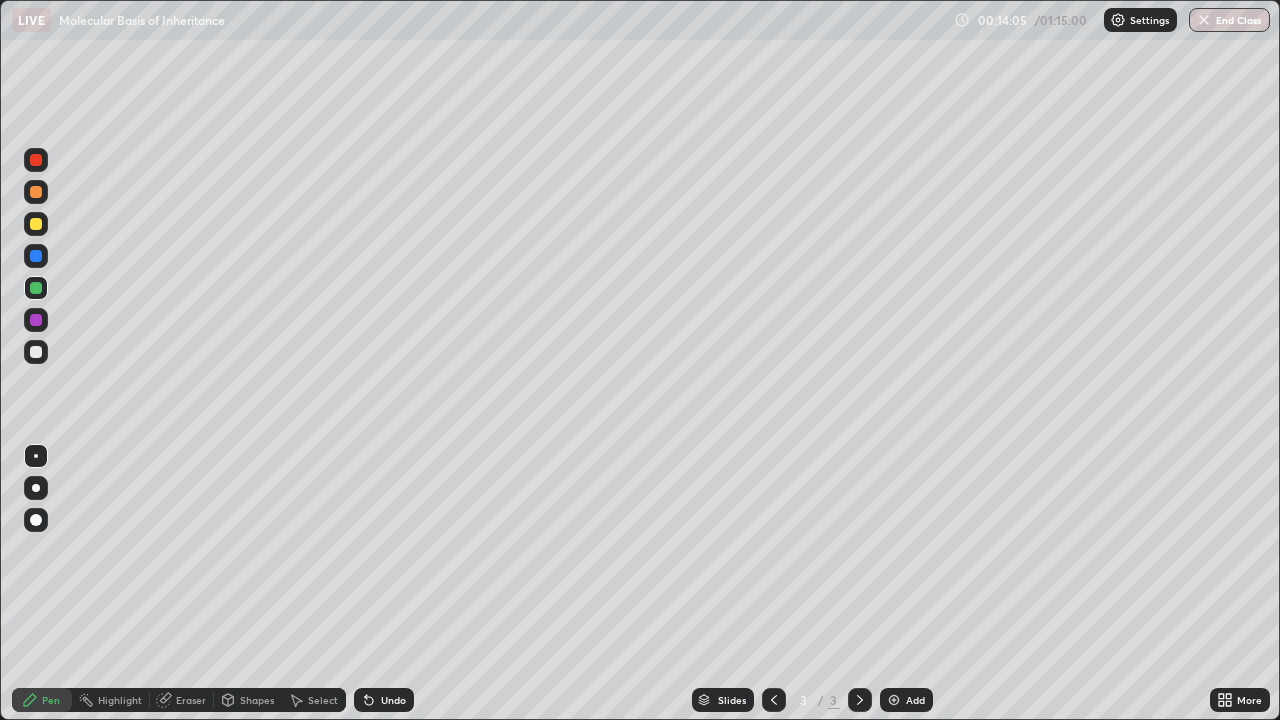 click at bounding box center (36, 352) 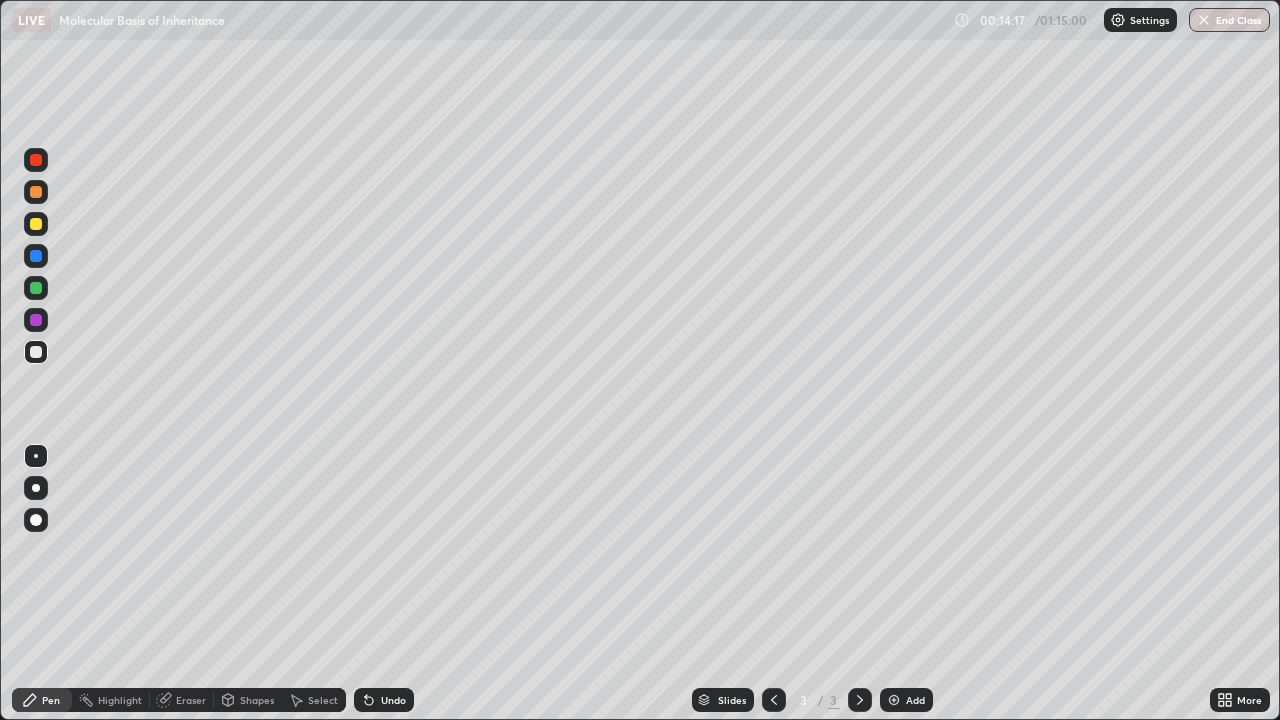click at bounding box center [36, 224] 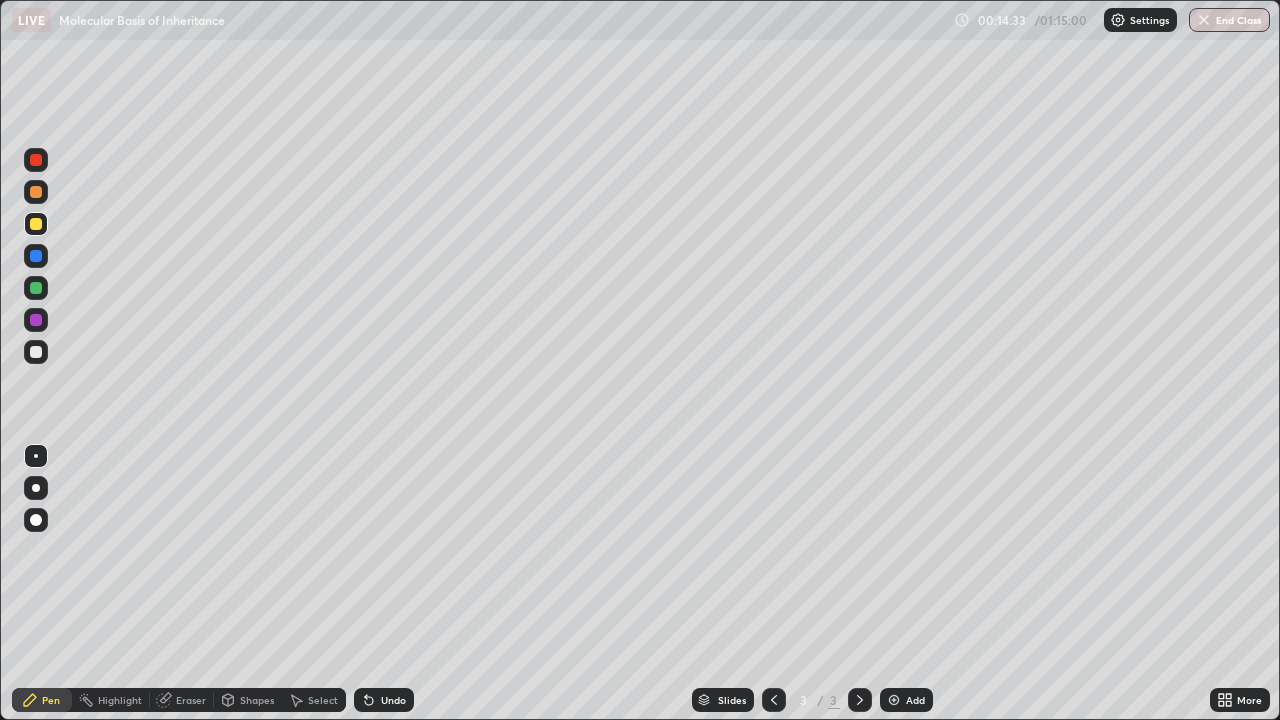 click on "Shapes" at bounding box center (257, 700) 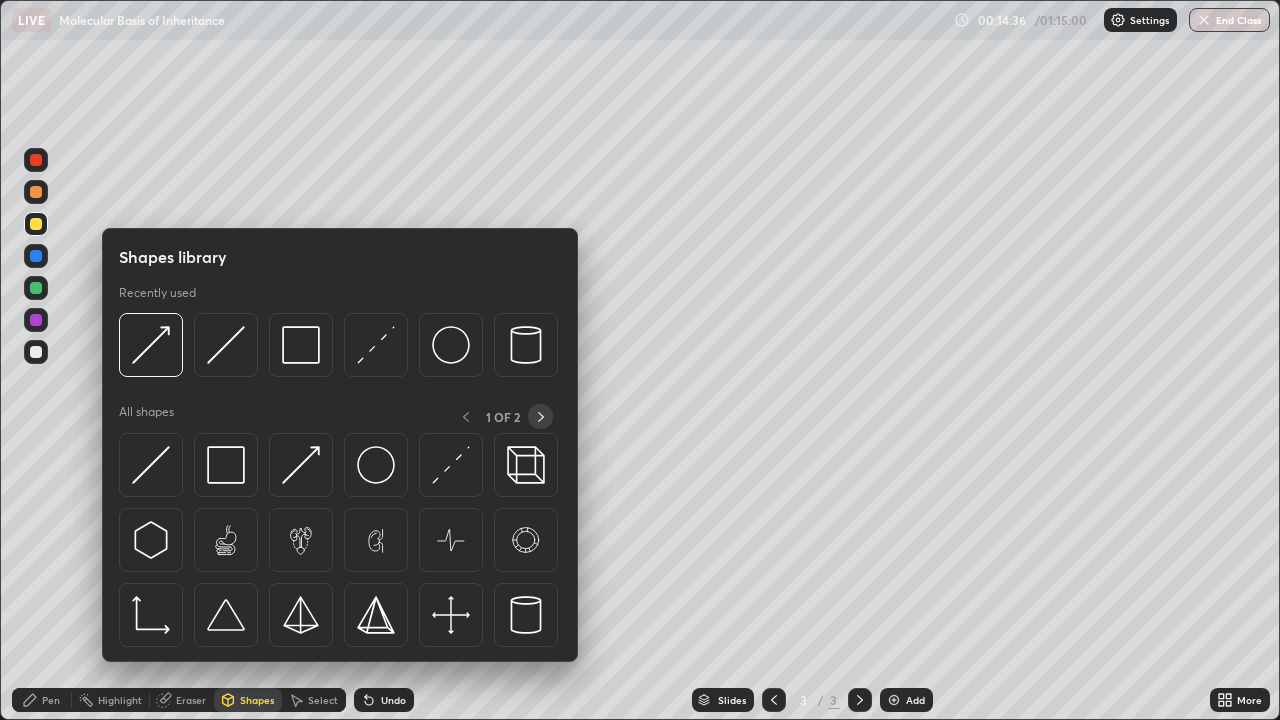 click 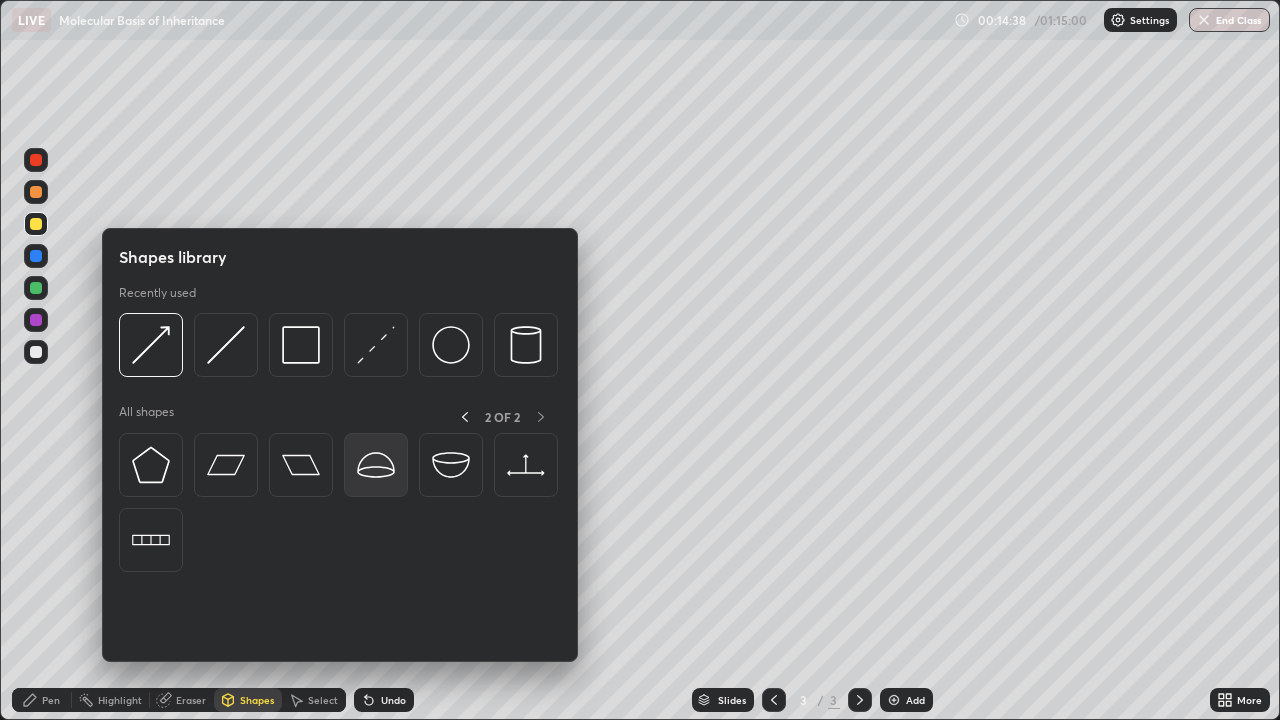 click at bounding box center [376, 465] 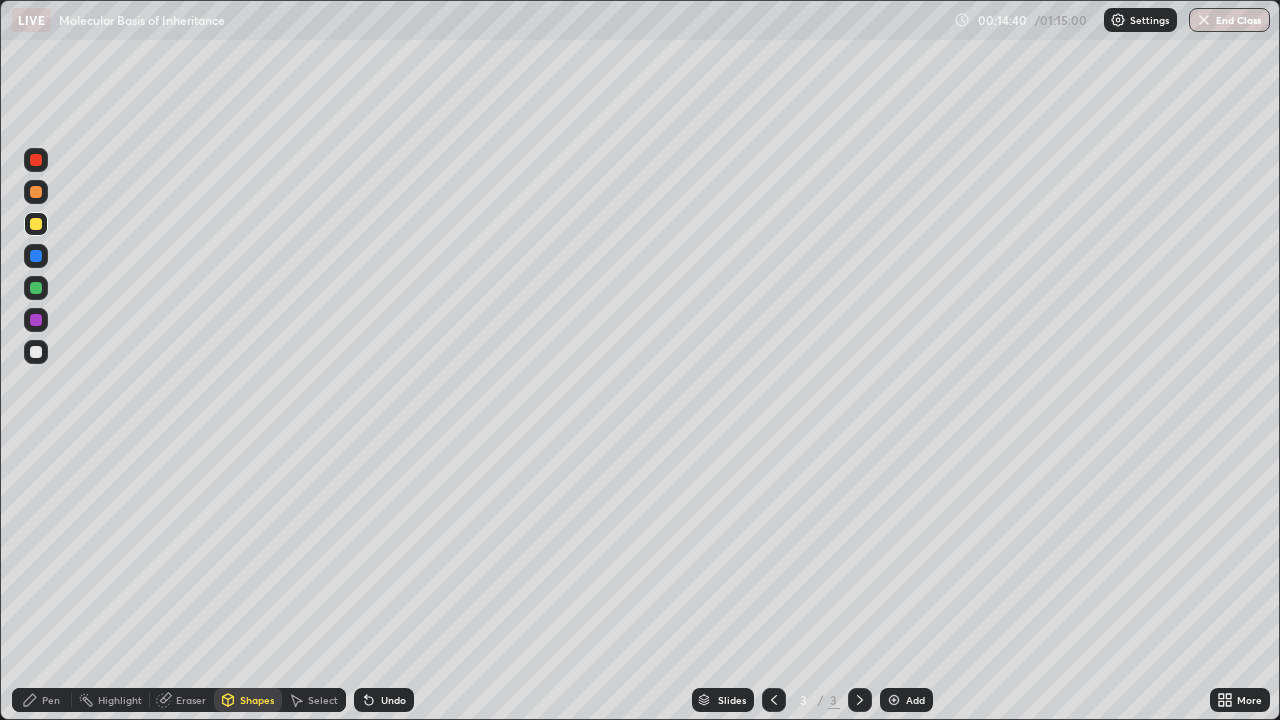 click at bounding box center [36, 320] 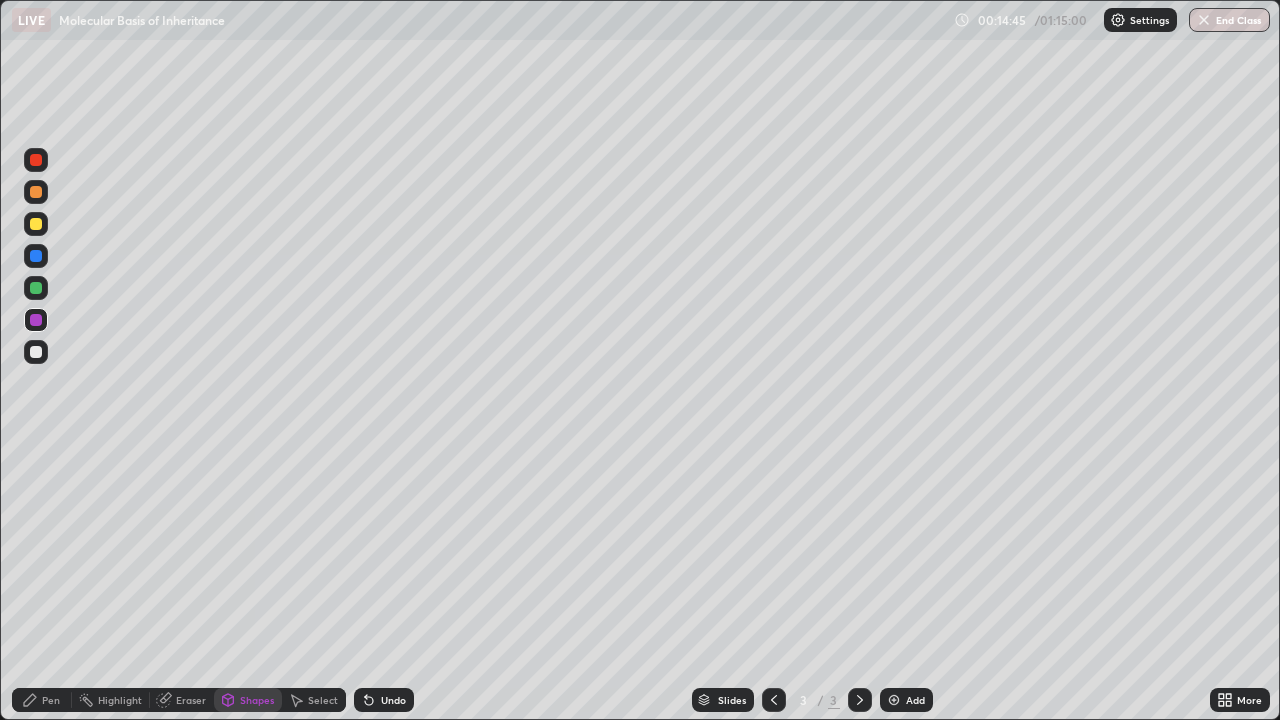 click on "Undo" at bounding box center [393, 700] 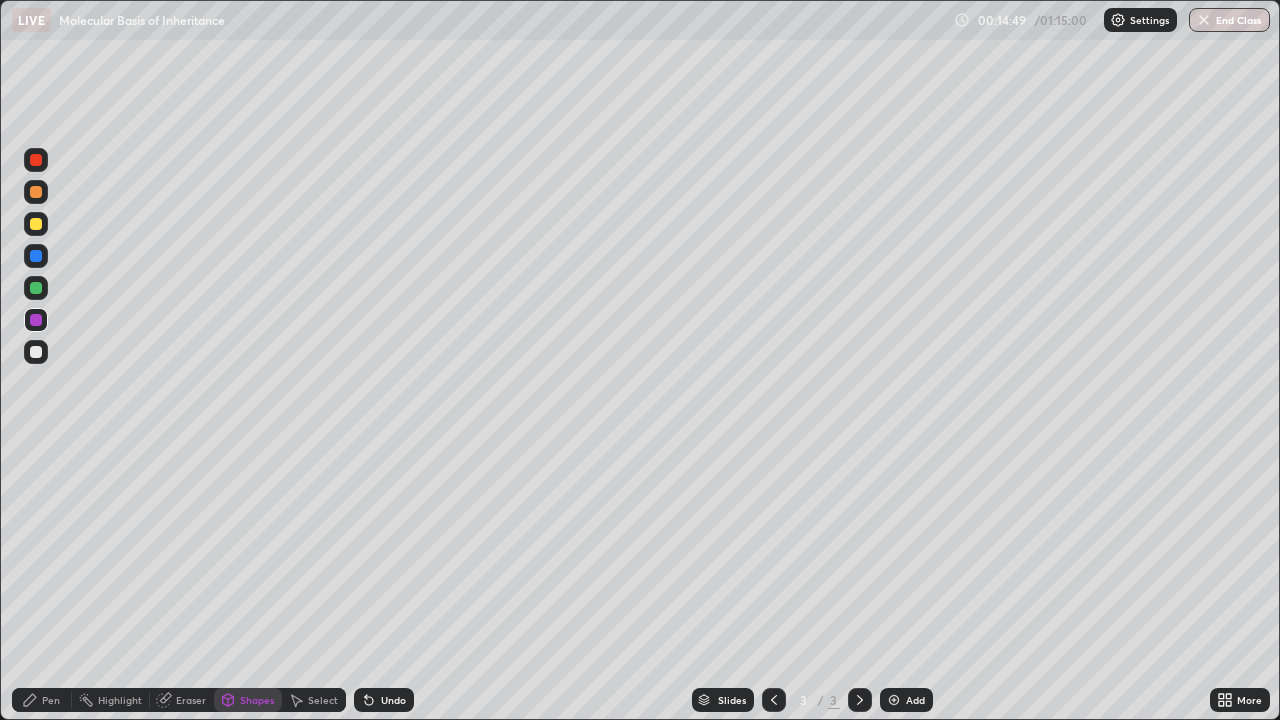 click on "Undo" at bounding box center [393, 700] 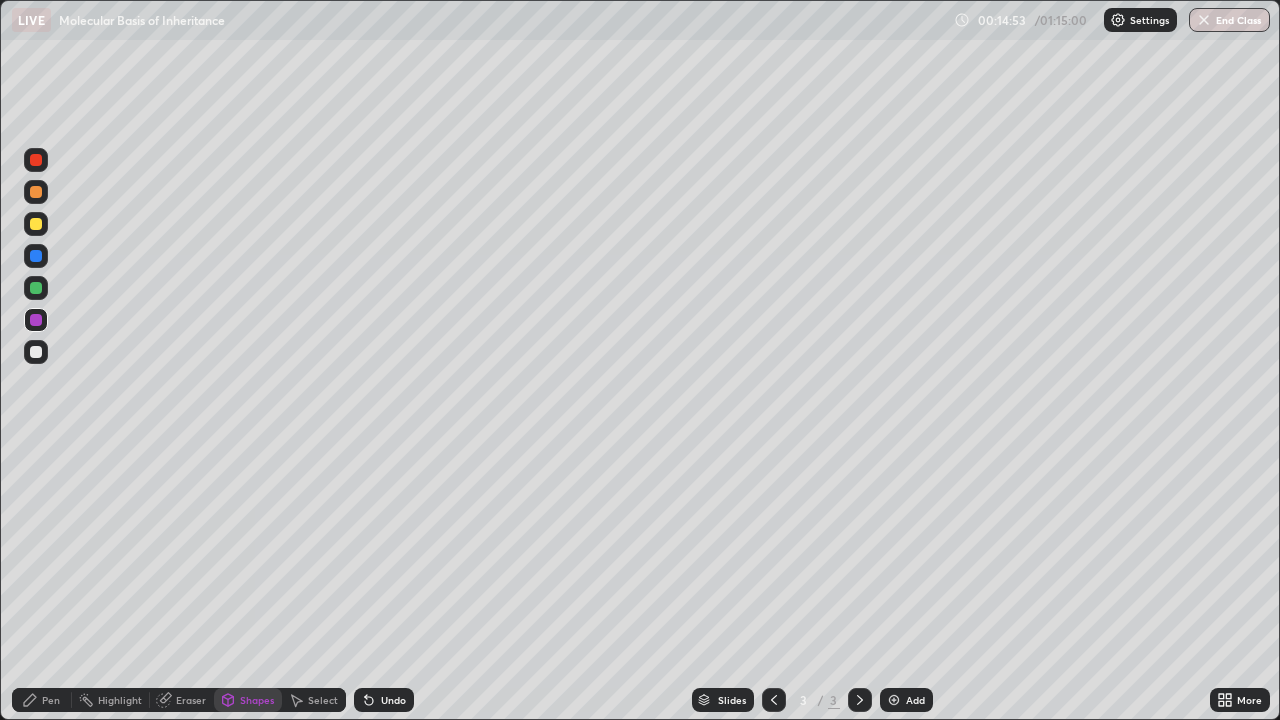 click on "Undo" at bounding box center [393, 700] 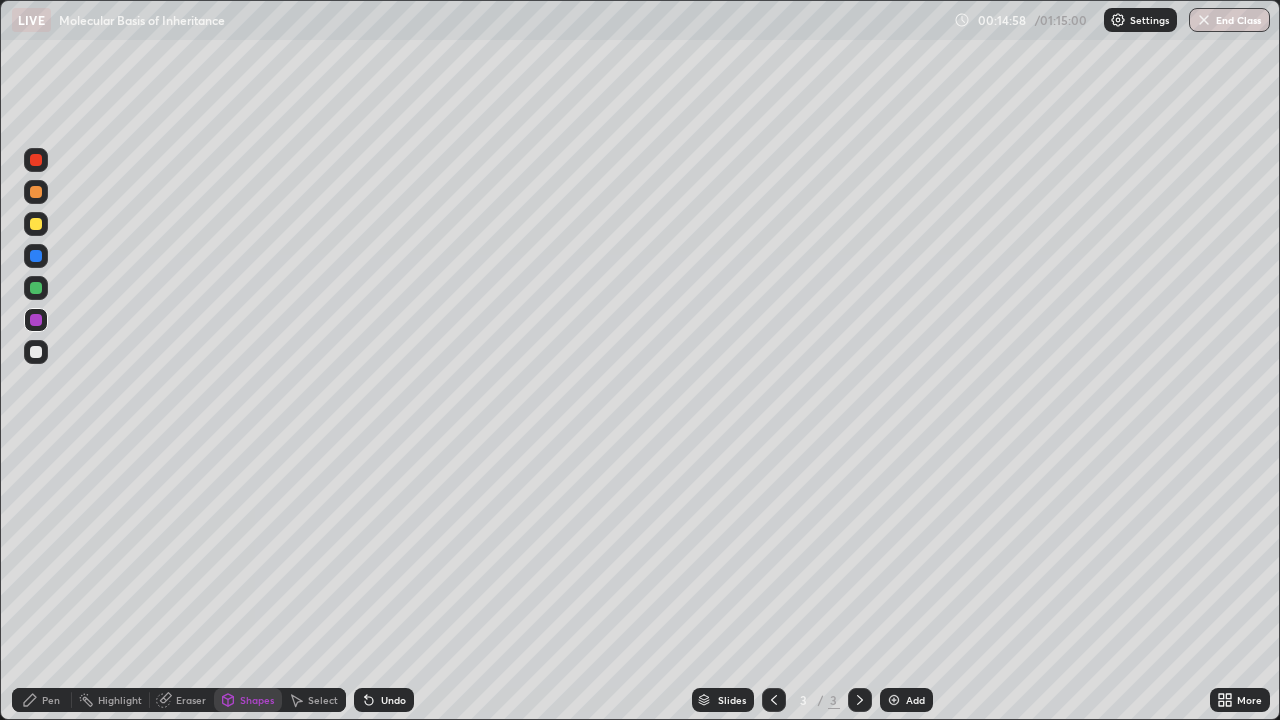click on "Undo" at bounding box center (384, 700) 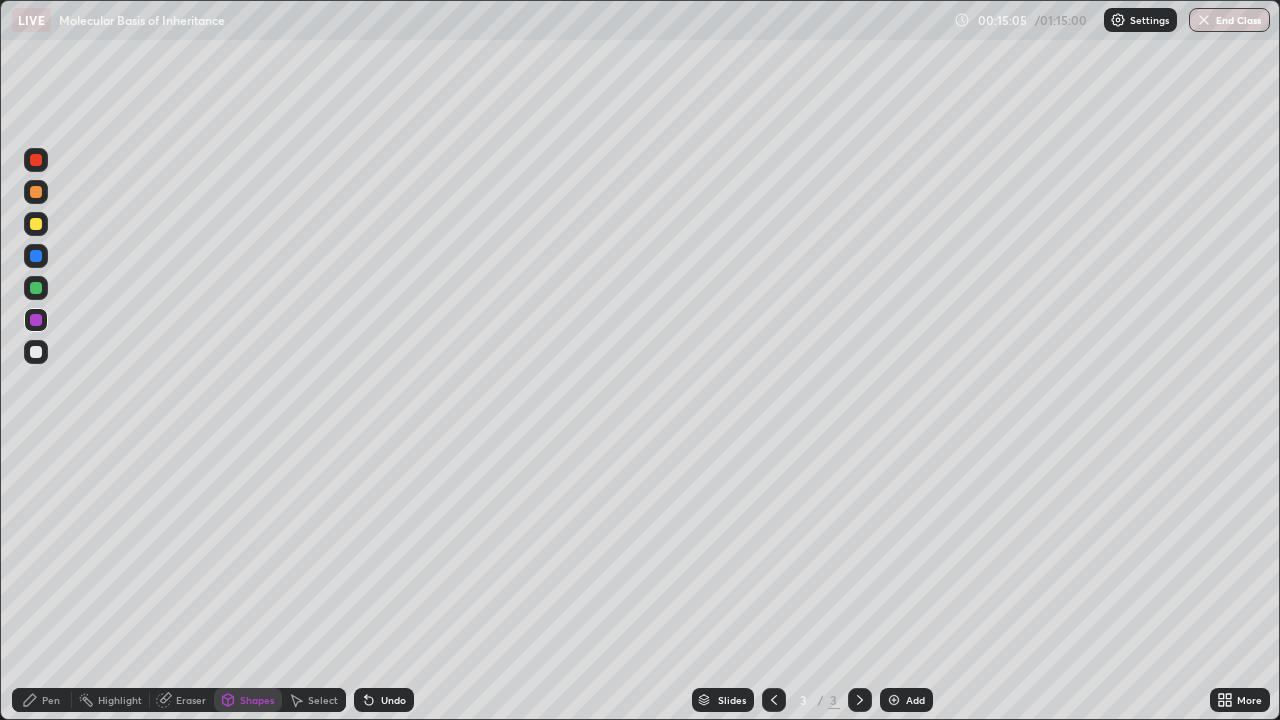 click on "Undo" at bounding box center (393, 700) 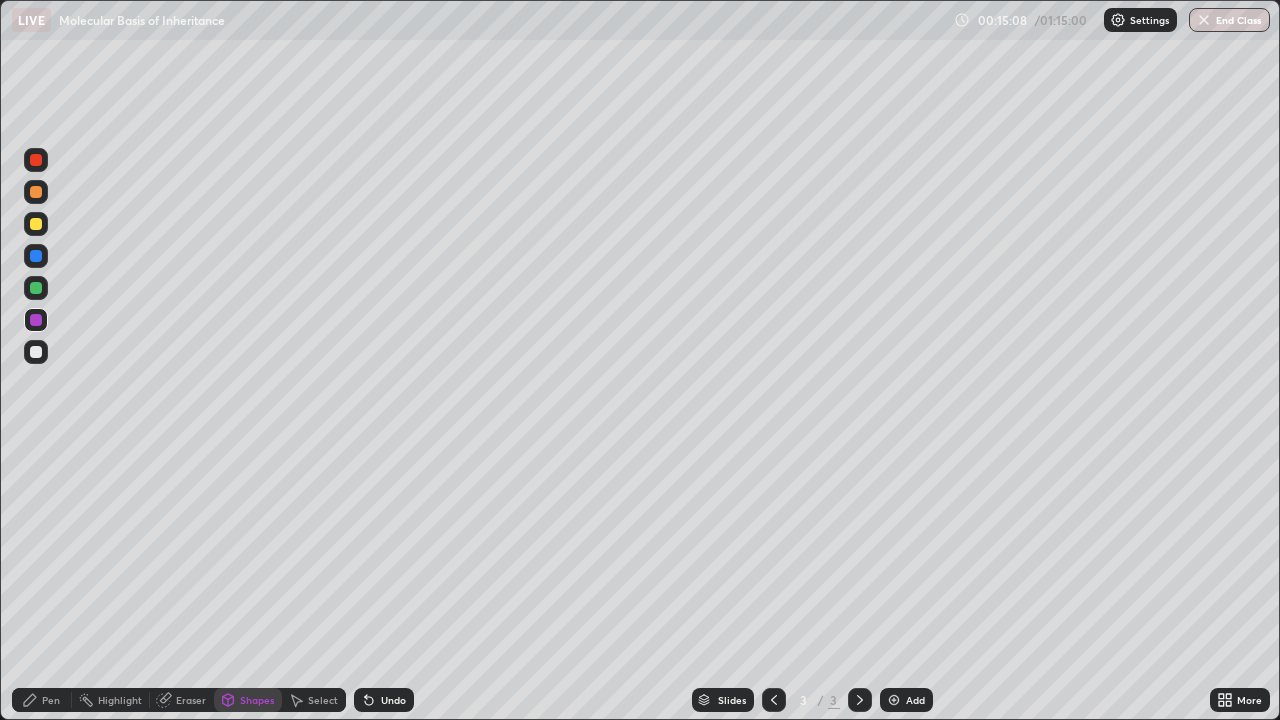 click on "Pen" at bounding box center (42, 700) 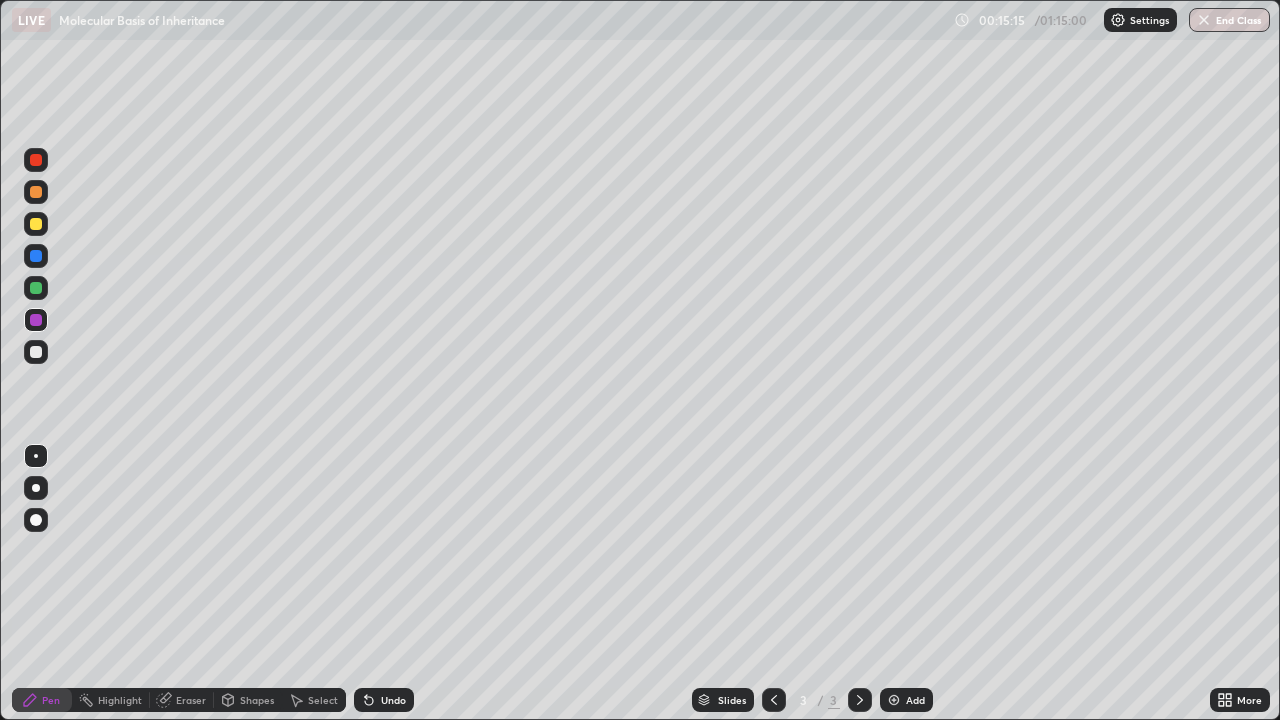 click at bounding box center (36, 520) 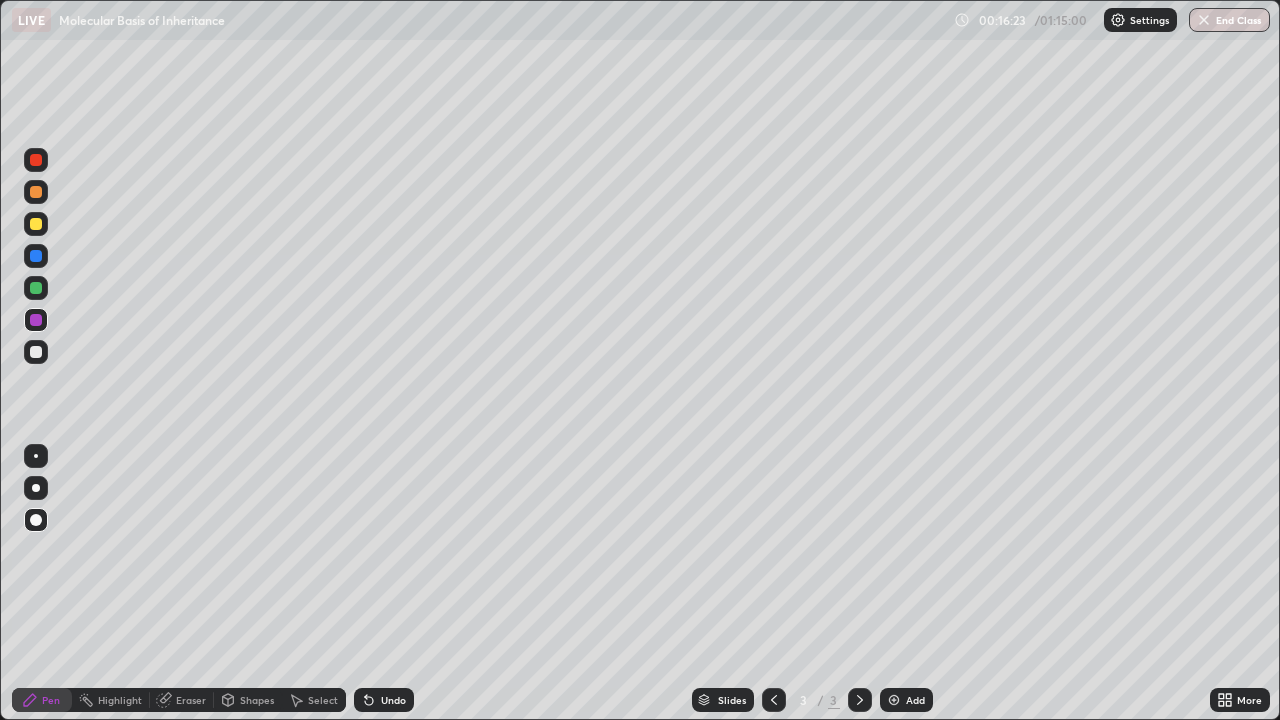 click at bounding box center [36, 352] 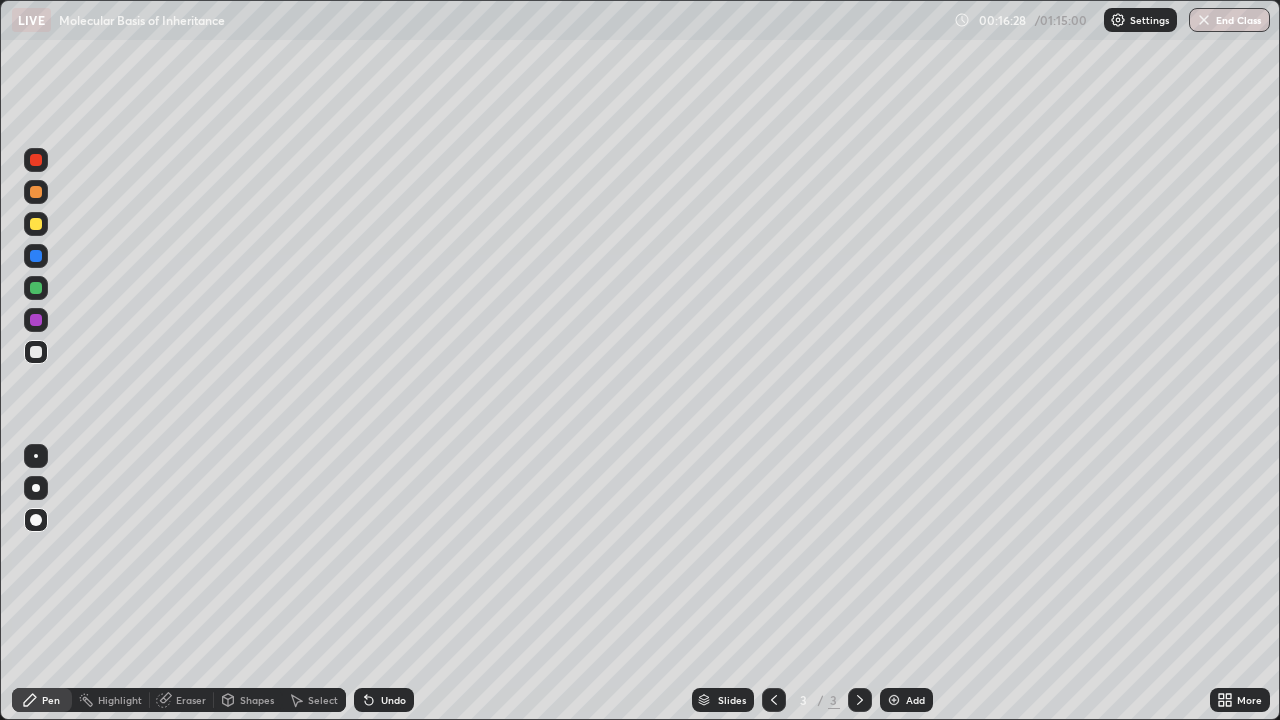 click on "Undo" at bounding box center (393, 700) 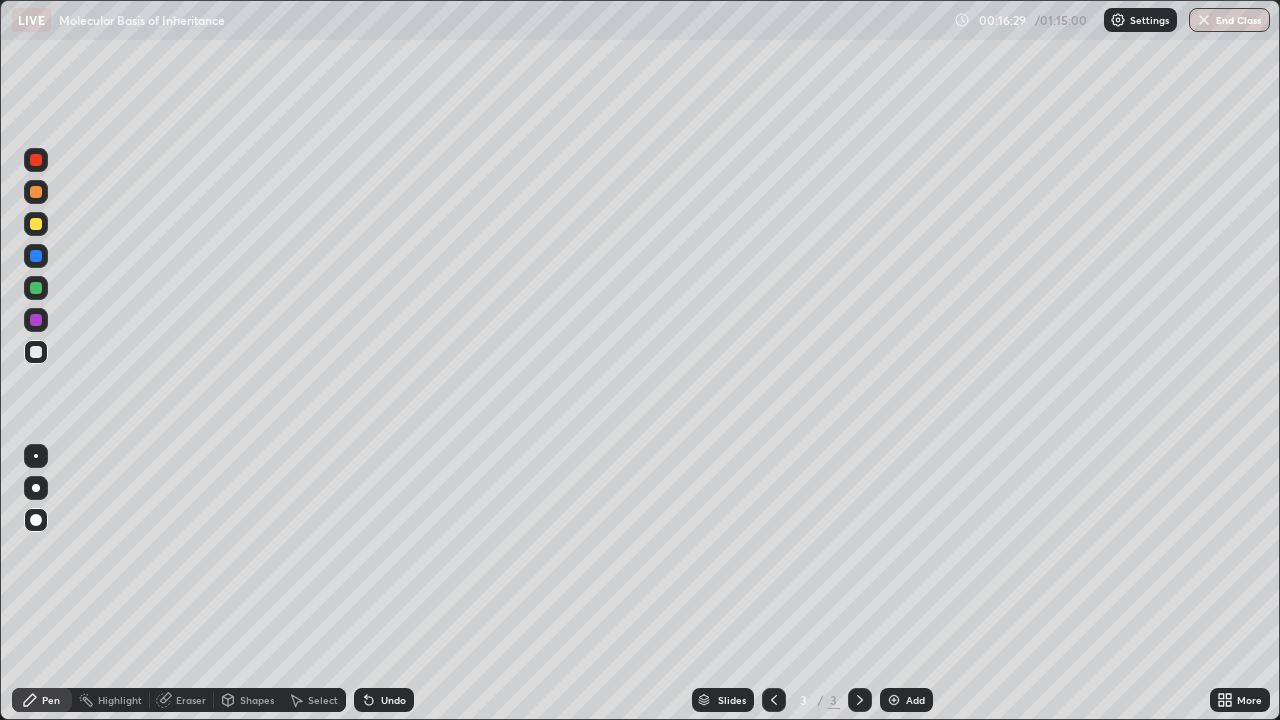 click at bounding box center (36, 456) 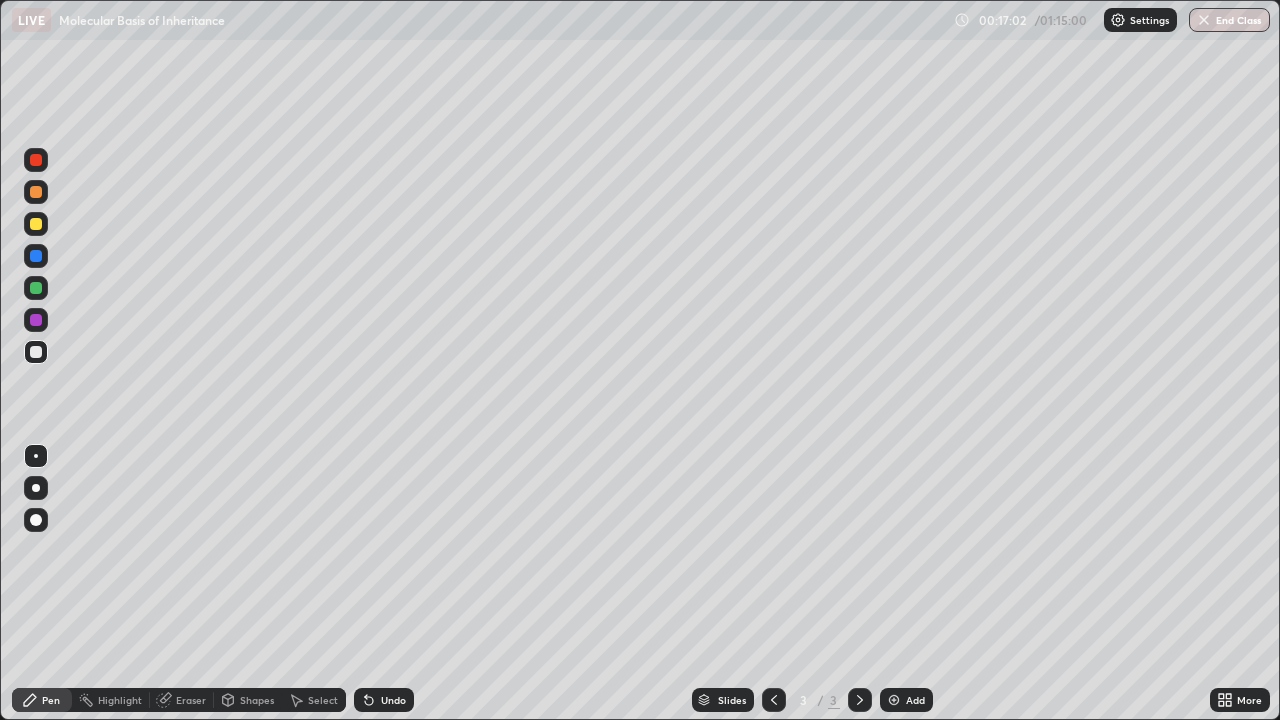 click at bounding box center [36, 224] 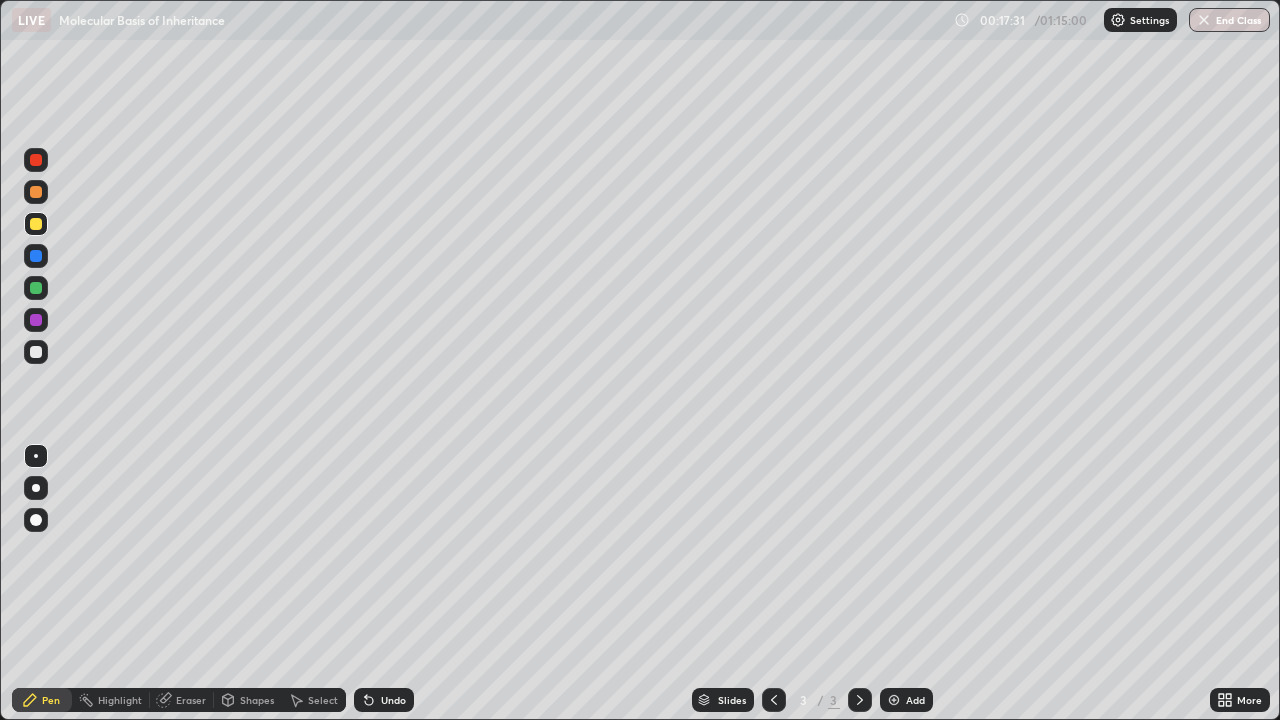 click at bounding box center [36, 320] 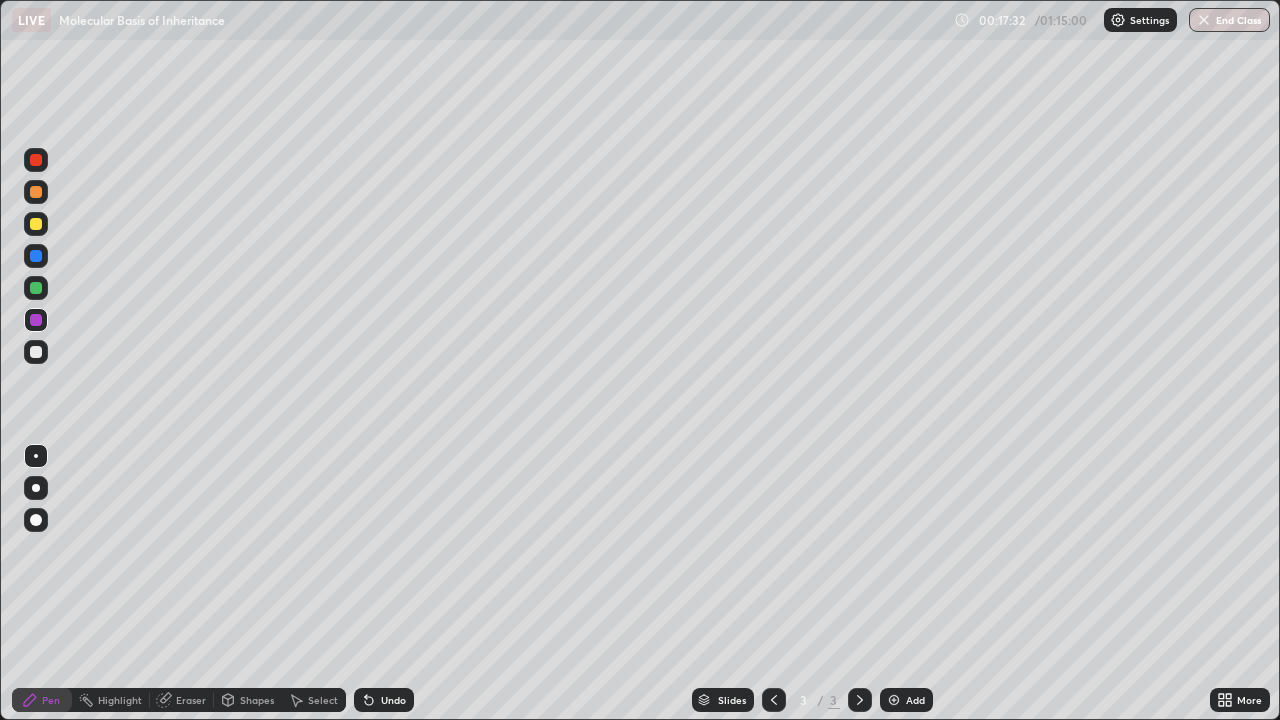 click at bounding box center [36, 520] 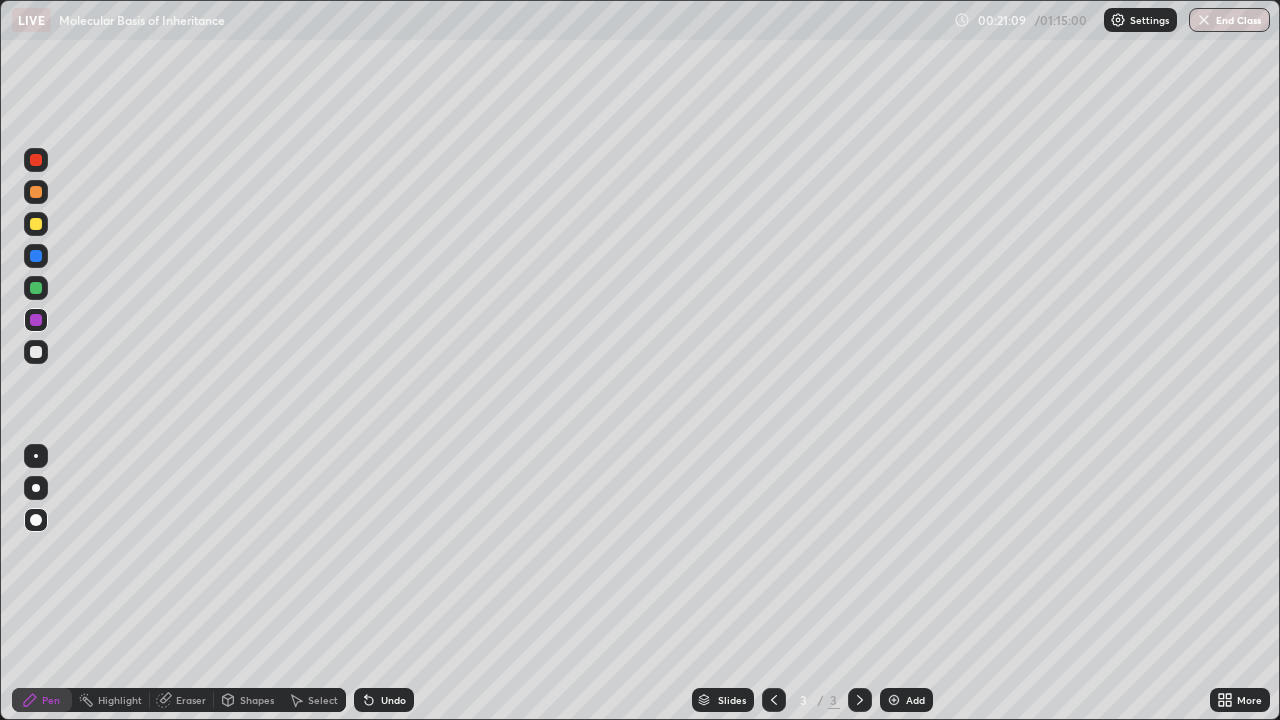 click at bounding box center [36, 352] 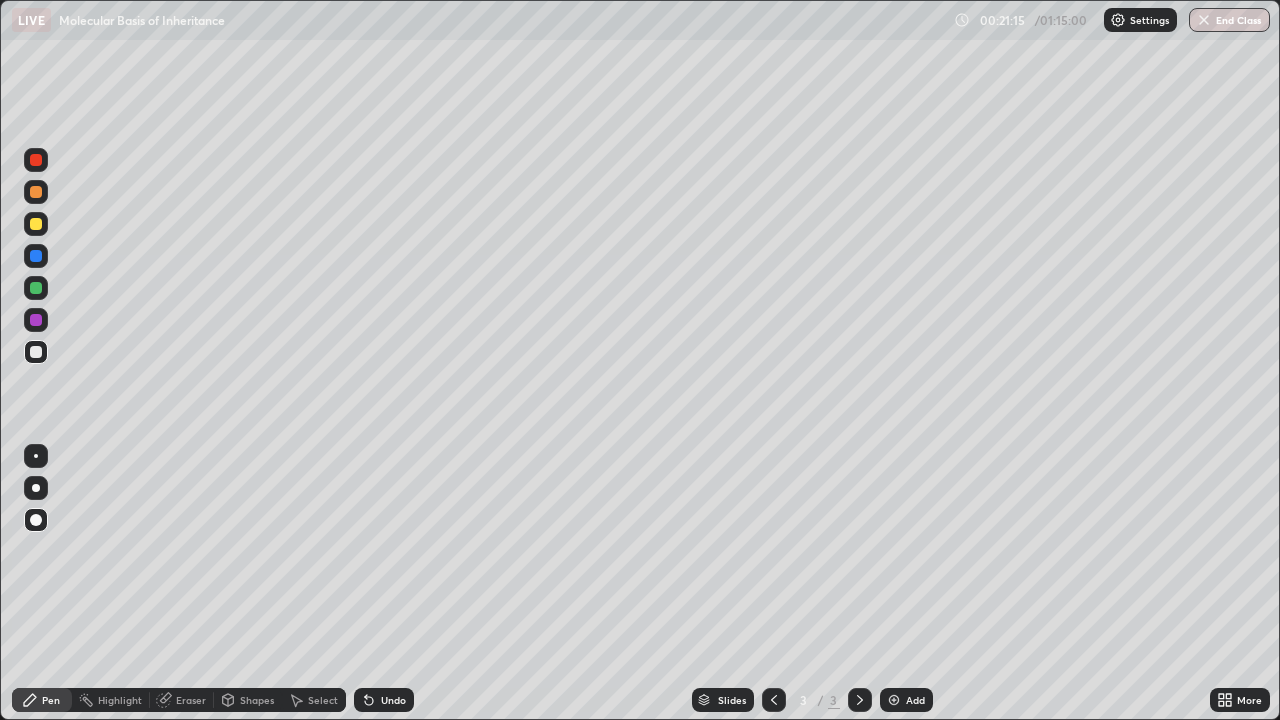 click 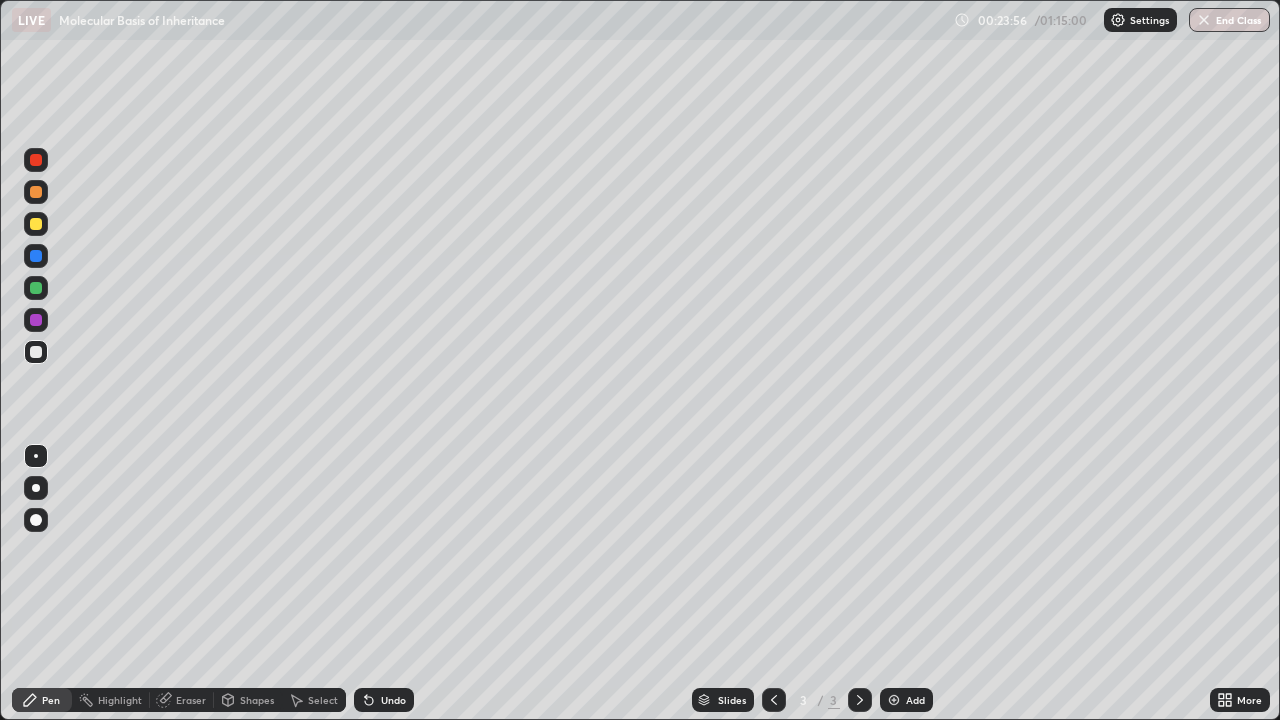 click on "Eraser" at bounding box center [191, 700] 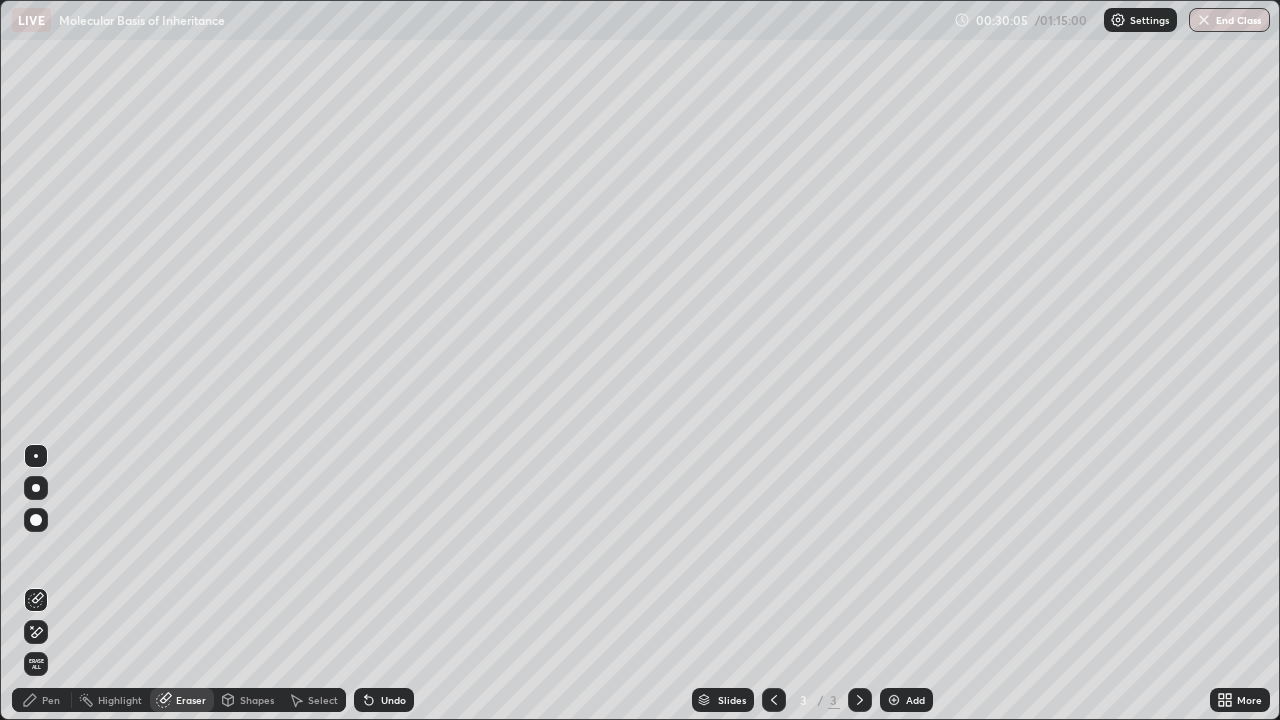 click 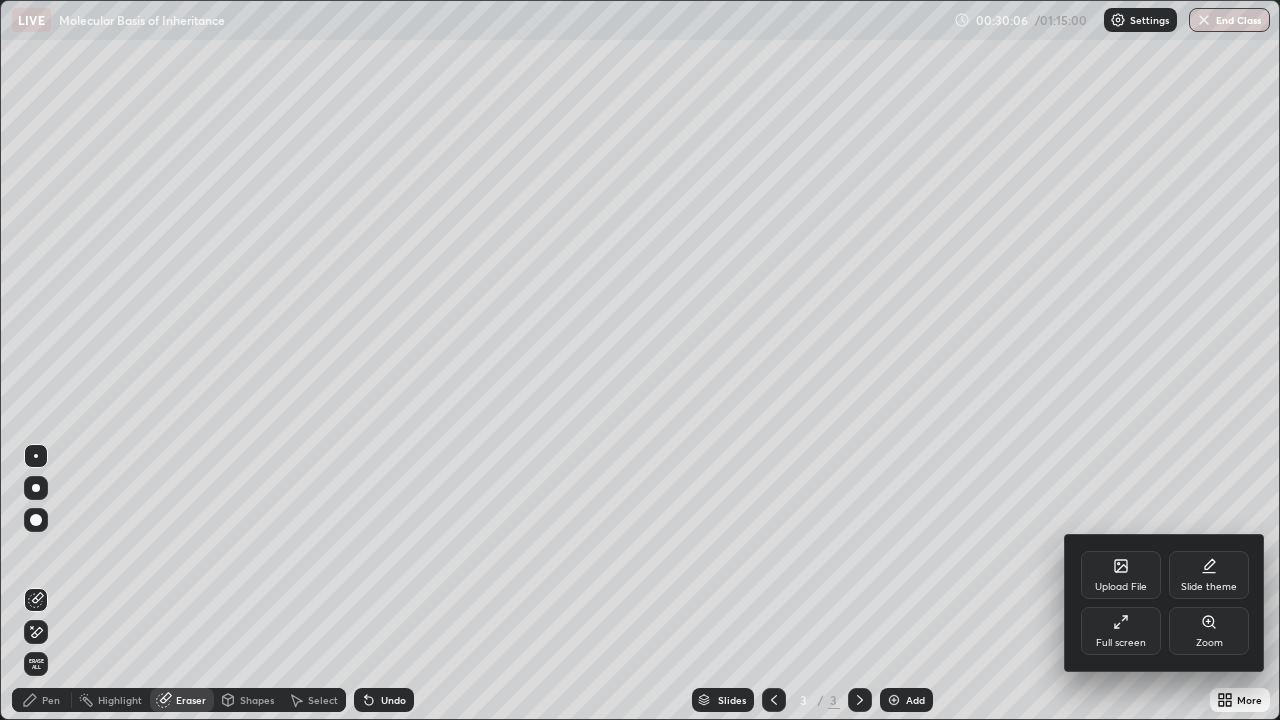 click 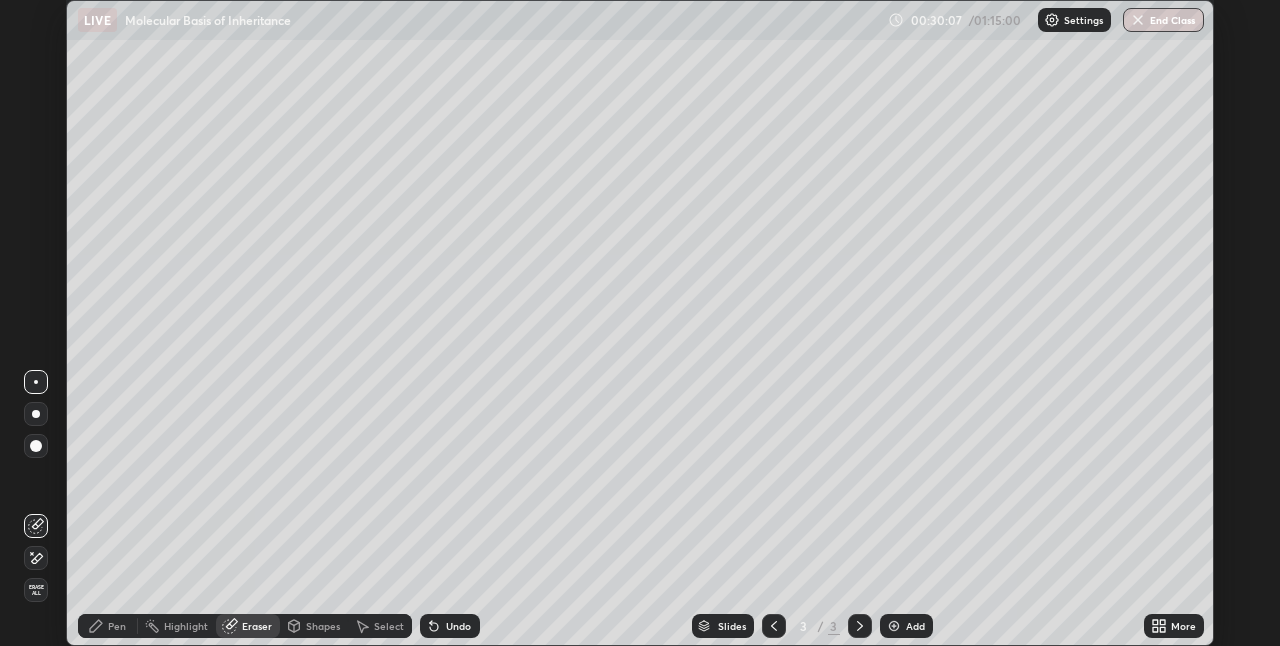 scroll, scrollTop: 646, scrollLeft: 1280, axis: both 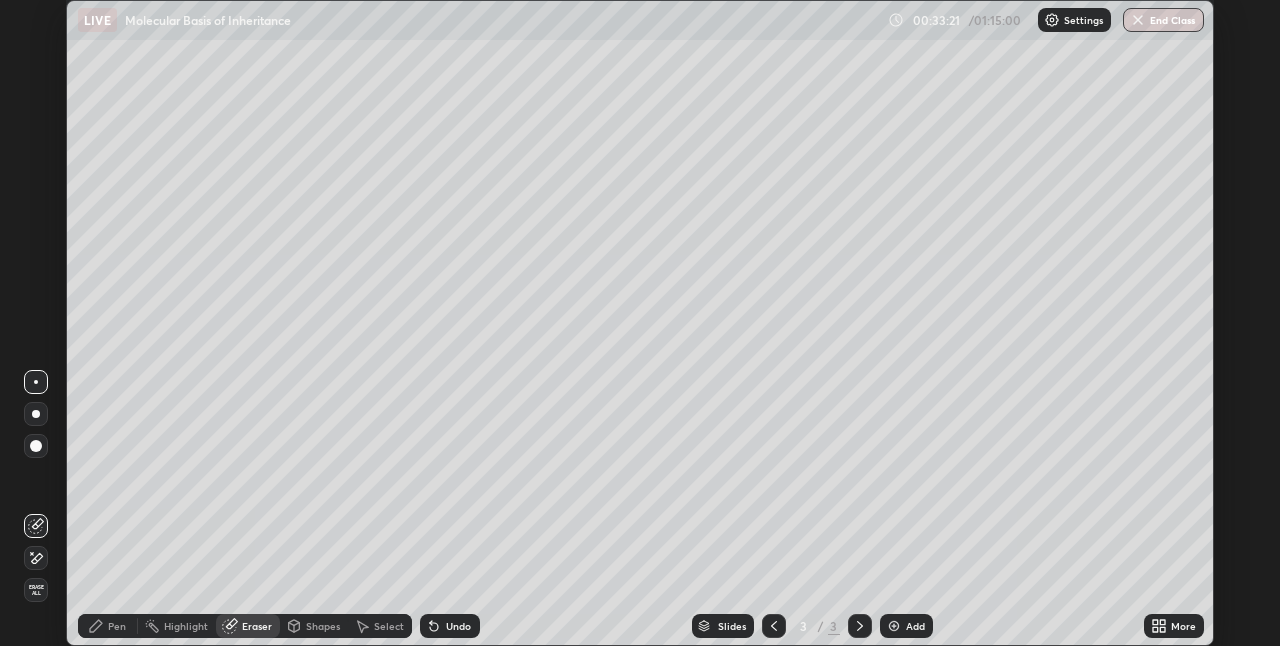 click 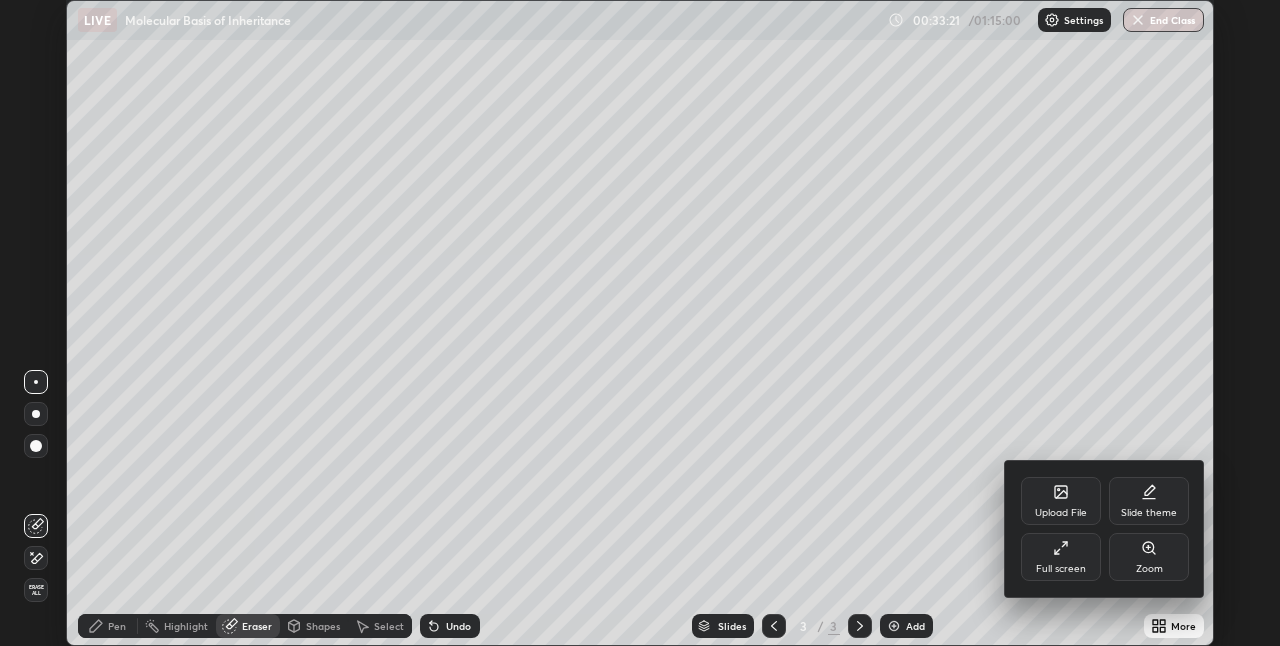 click on "Full screen" at bounding box center [1061, 557] 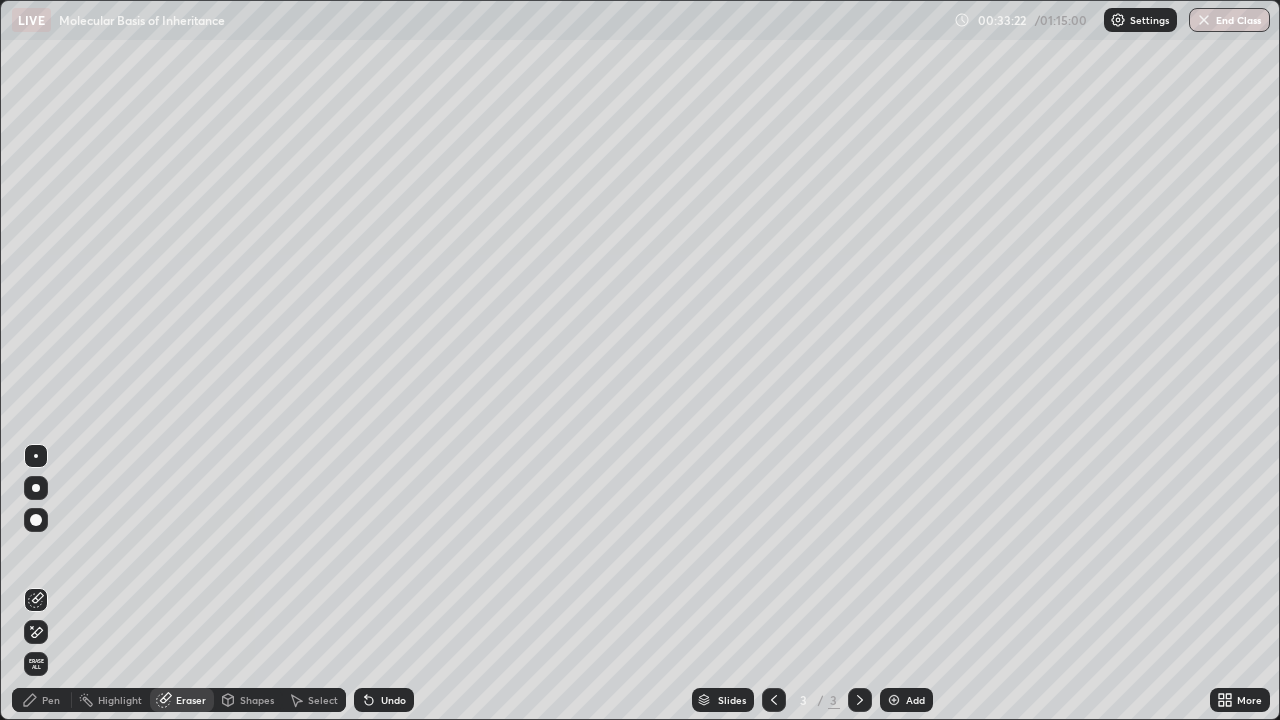 scroll, scrollTop: 99280, scrollLeft: 98720, axis: both 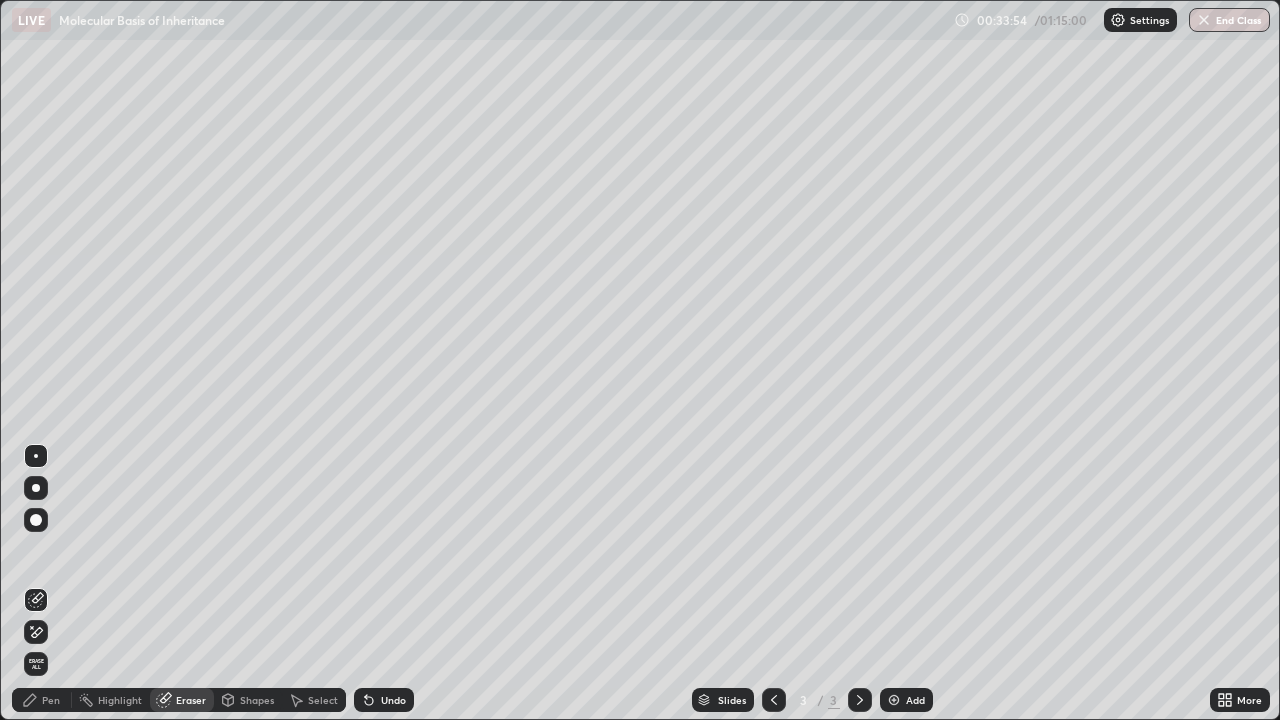 click at bounding box center (894, 700) 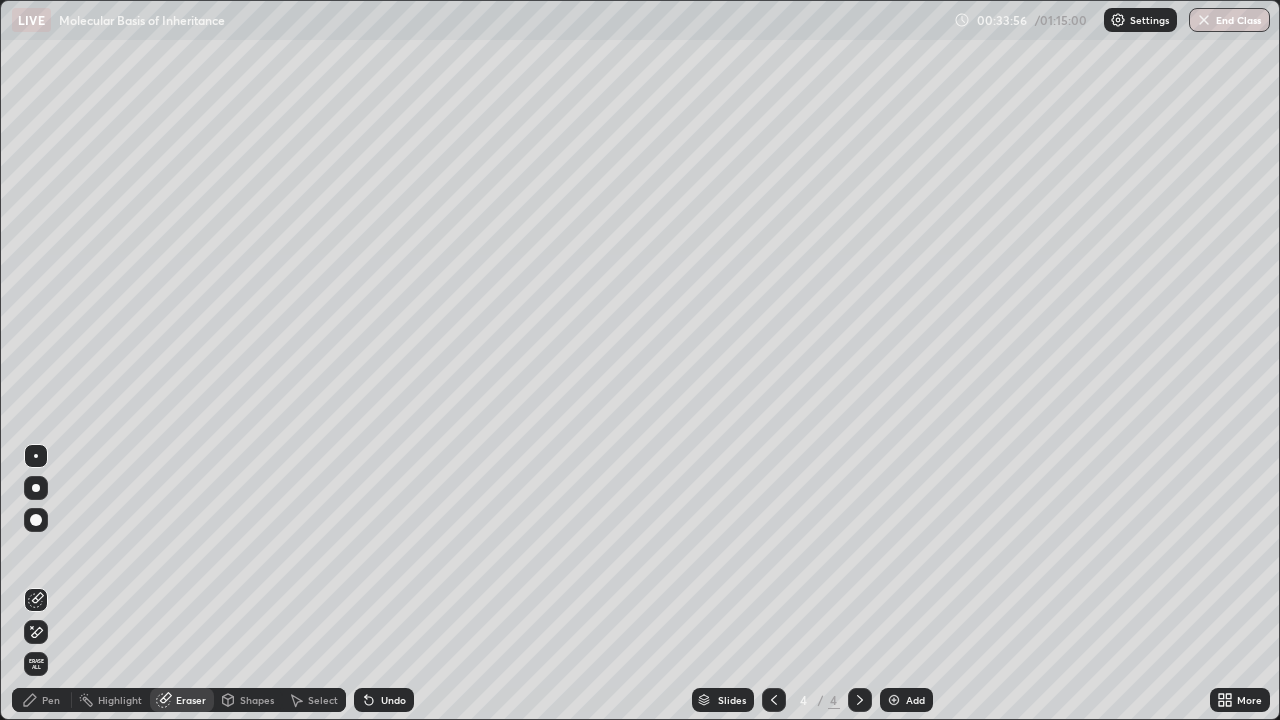 click on "Pen" at bounding box center (42, 700) 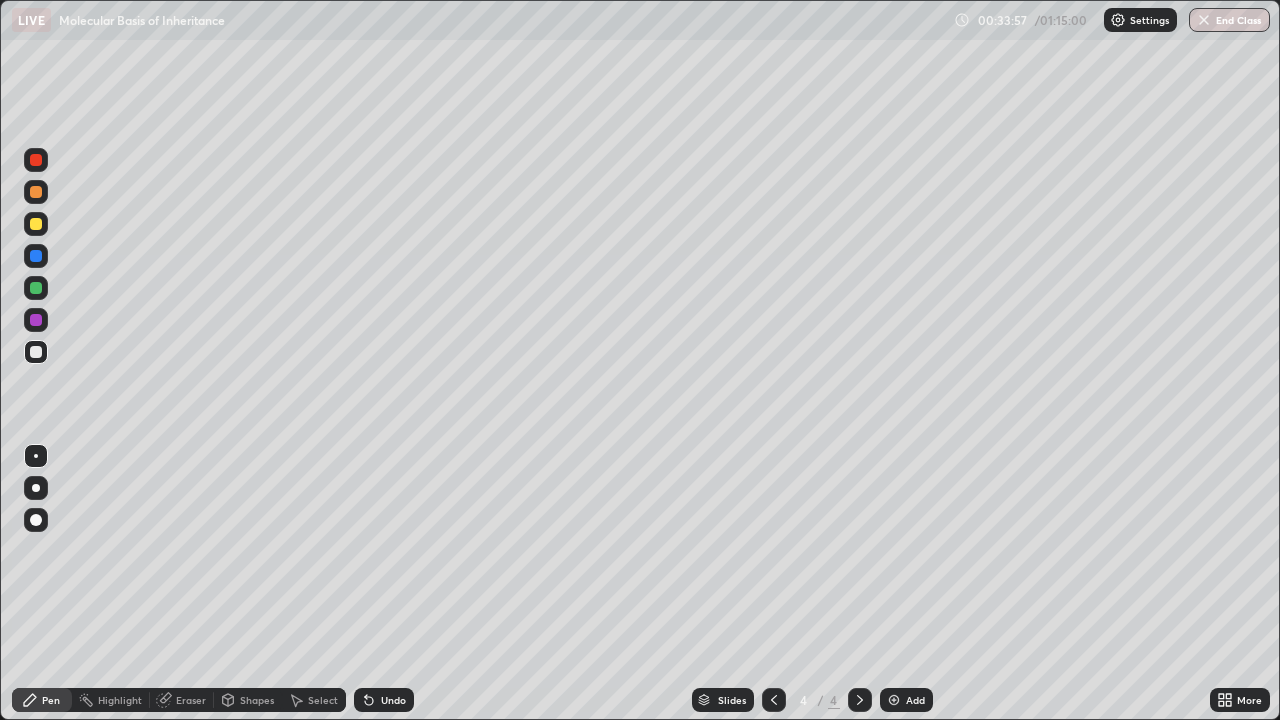 click at bounding box center [36, 192] 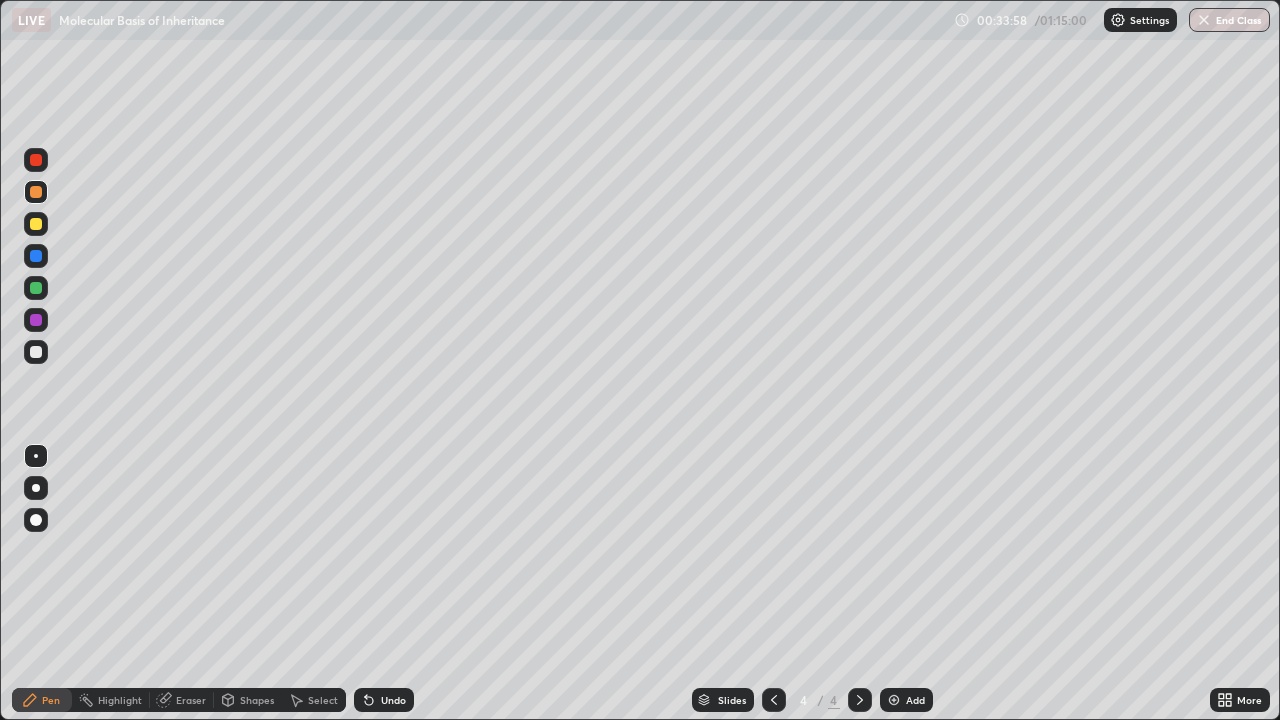 click at bounding box center [36, 224] 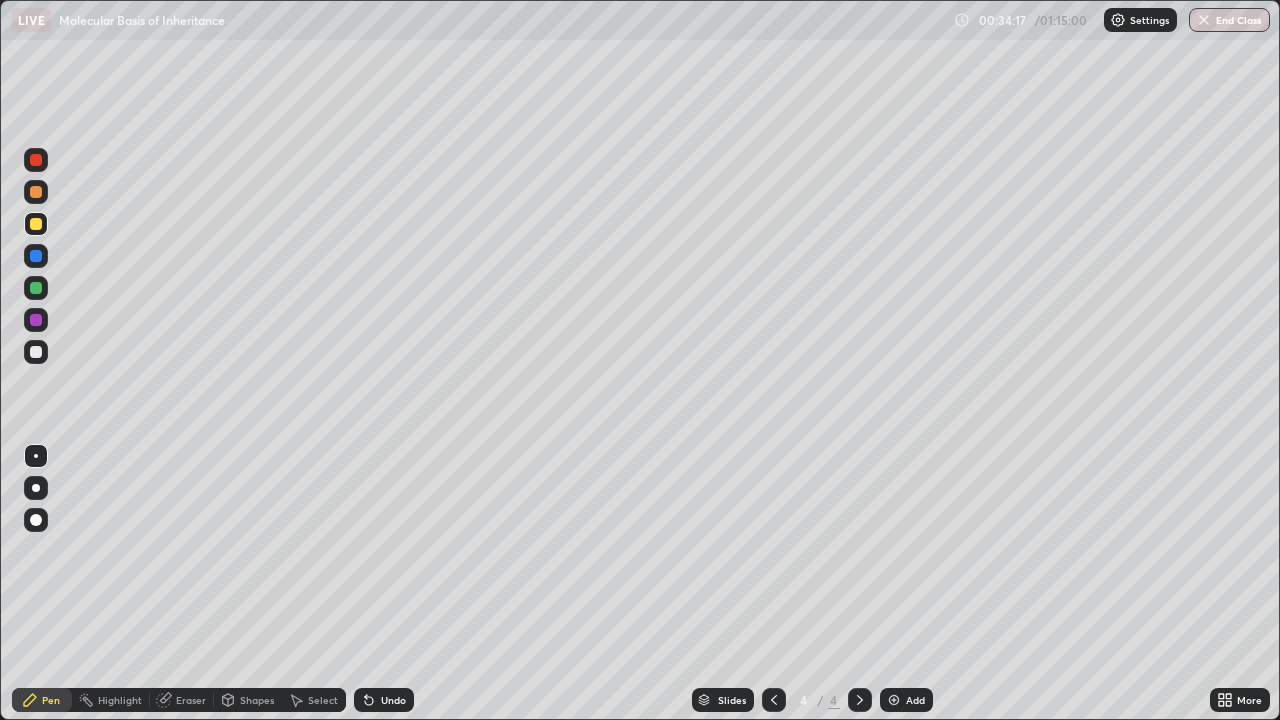 click on "Shapes" at bounding box center [248, 700] 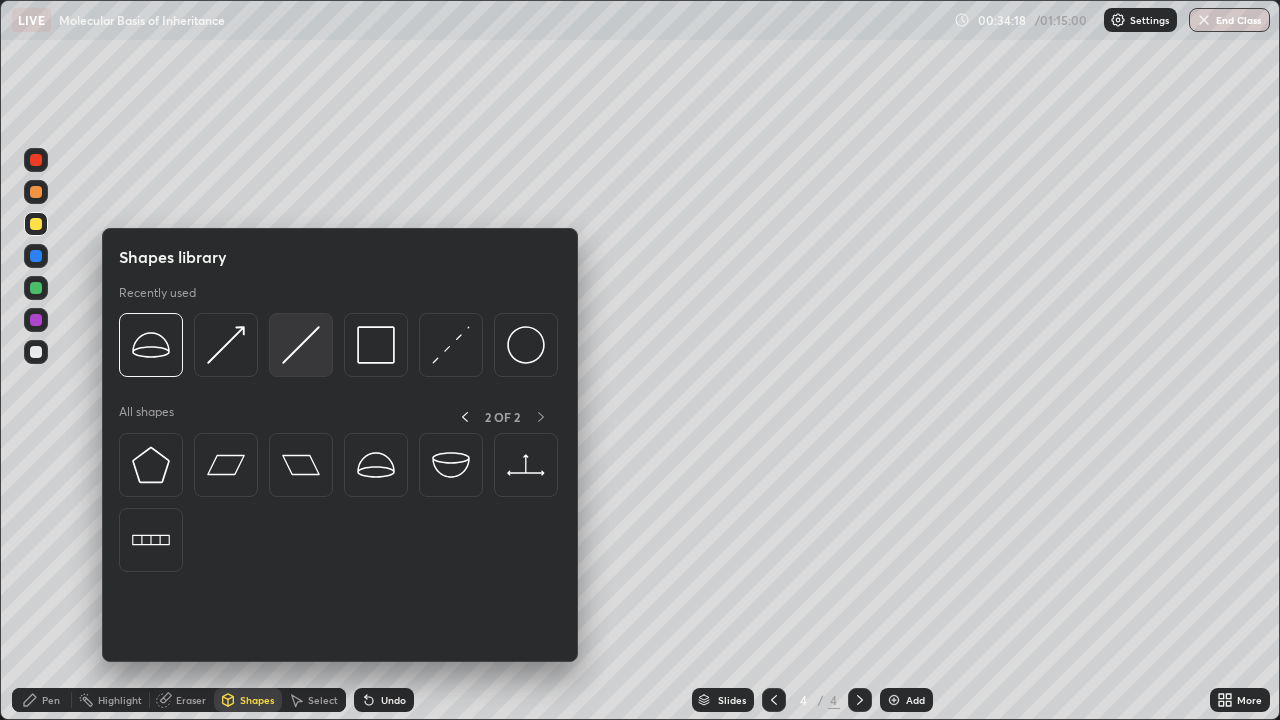 click at bounding box center [301, 345] 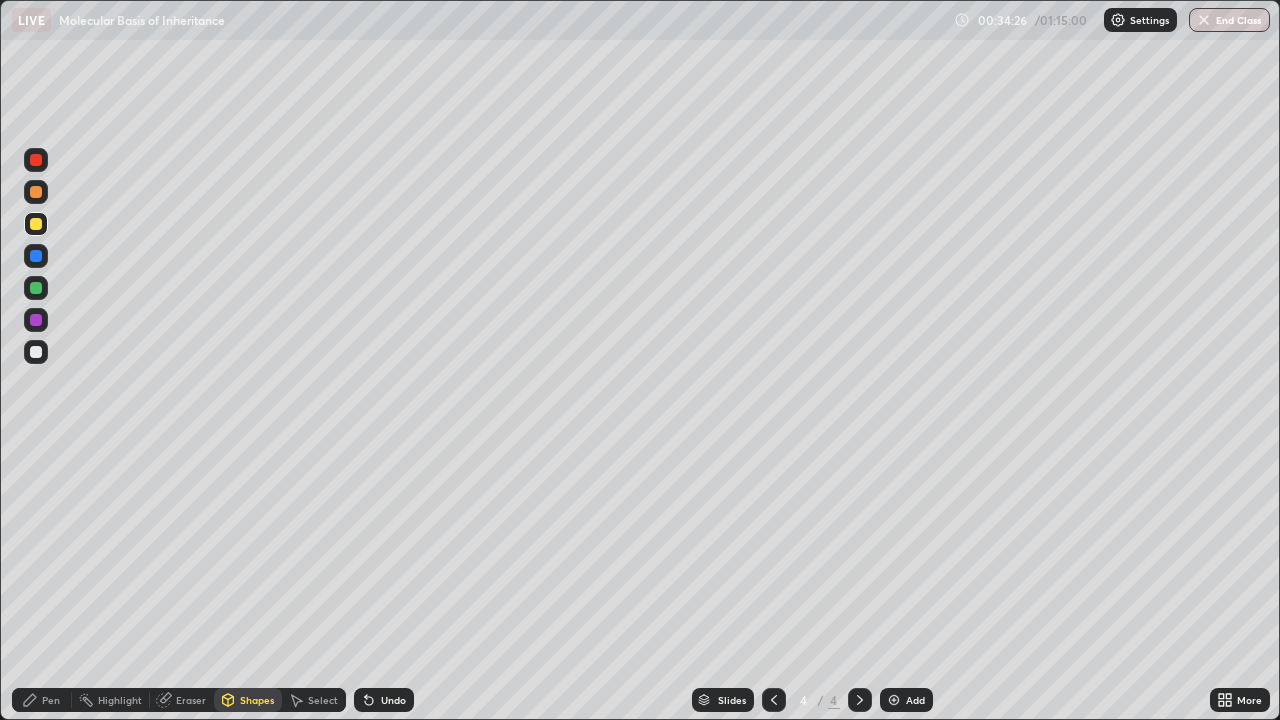click at bounding box center (36, 192) 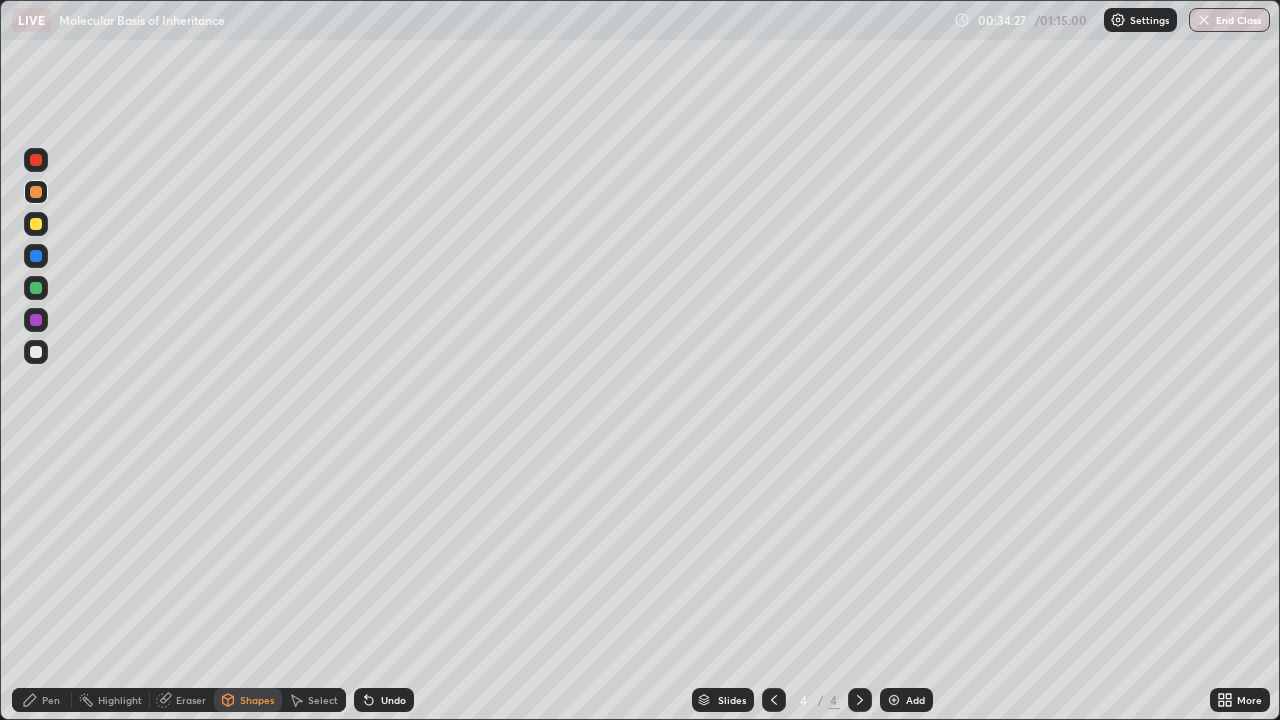 click on "Pen" at bounding box center (51, 700) 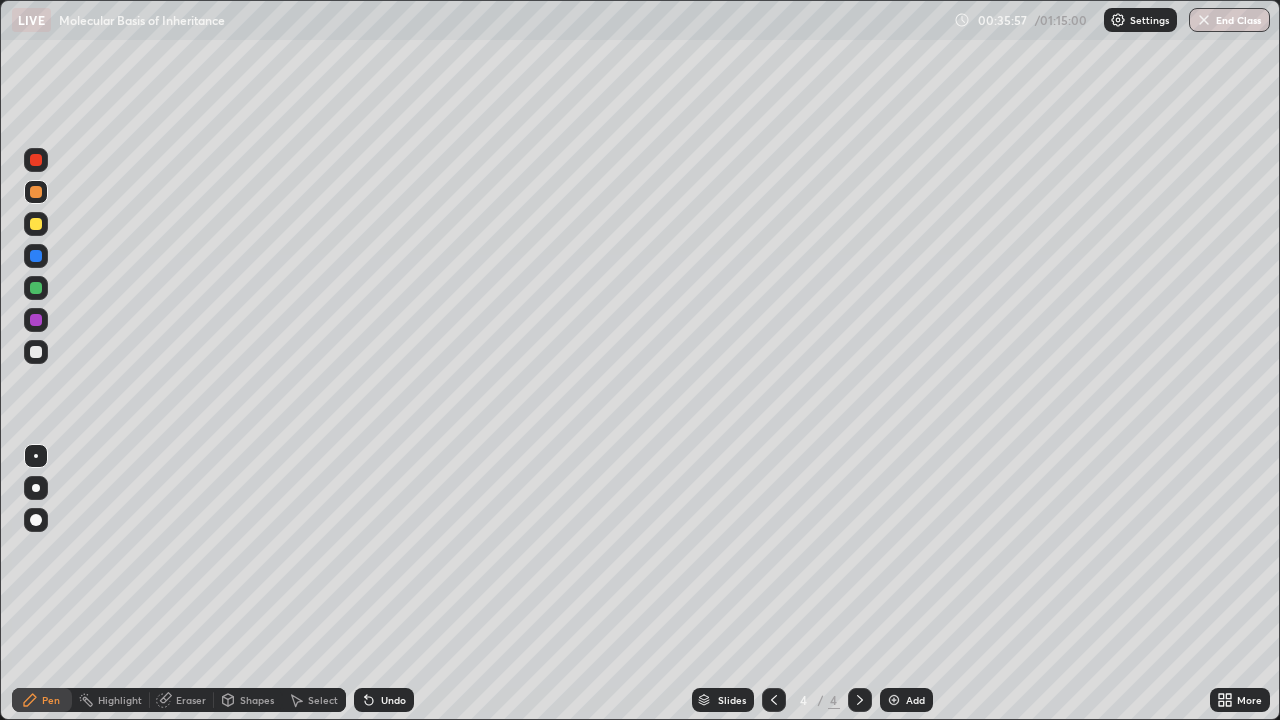 click at bounding box center (36, 352) 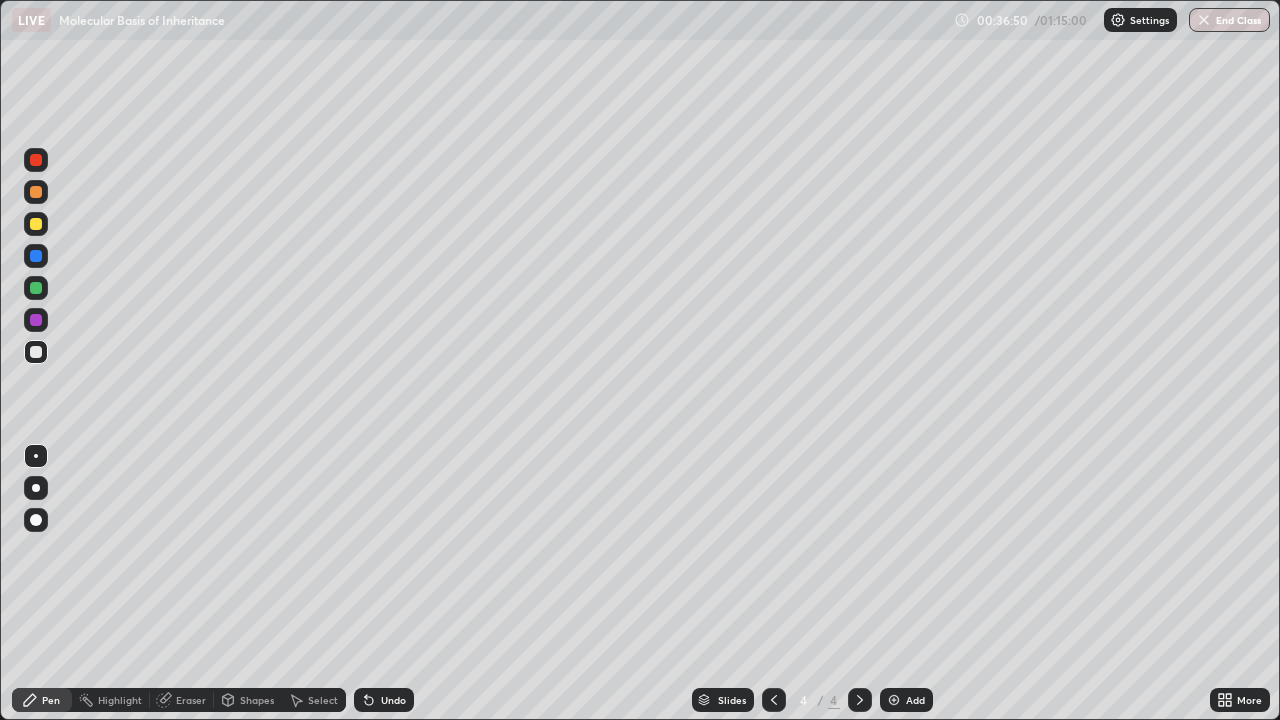 click at bounding box center (36, 224) 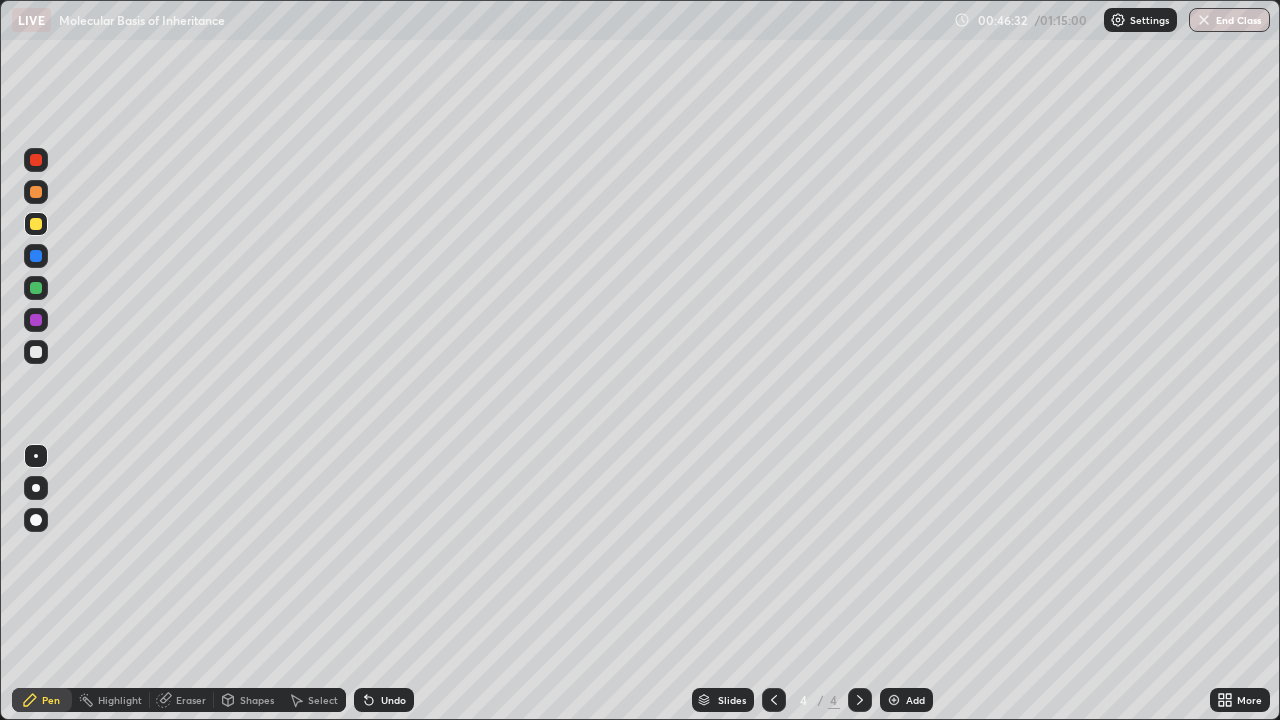 click at bounding box center [894, 700] 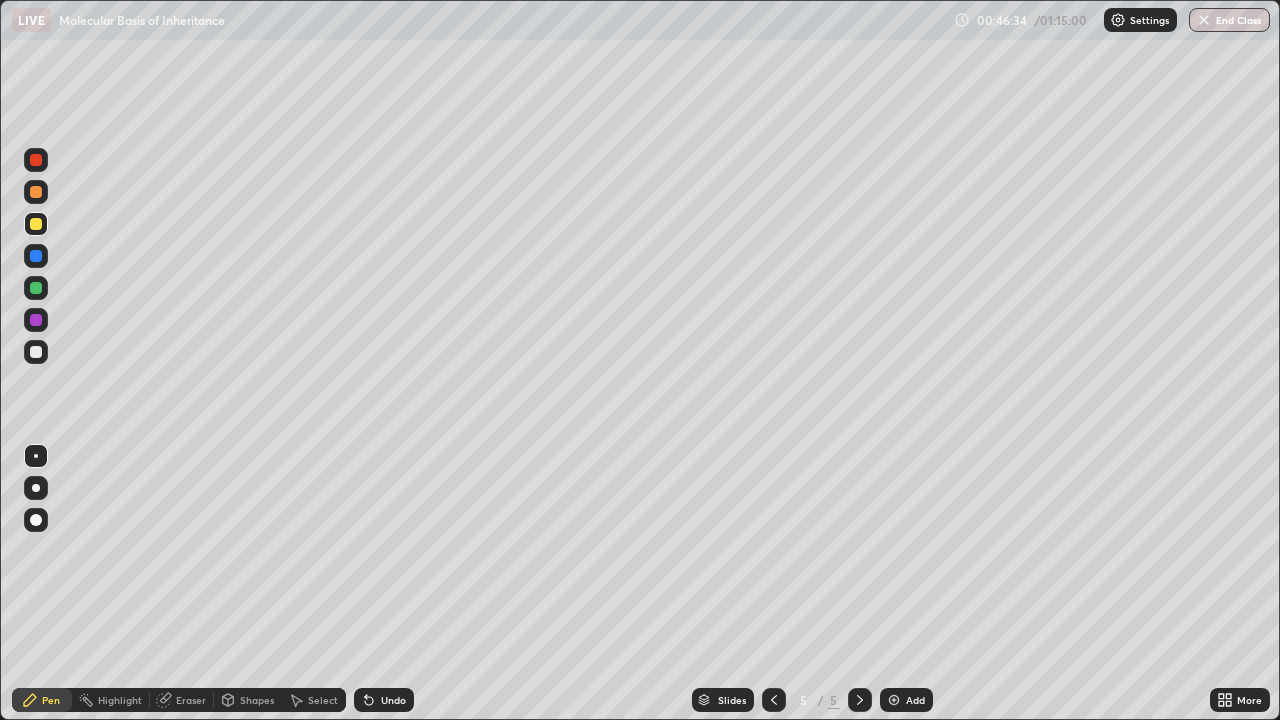 click at bounding box center [36, 352] 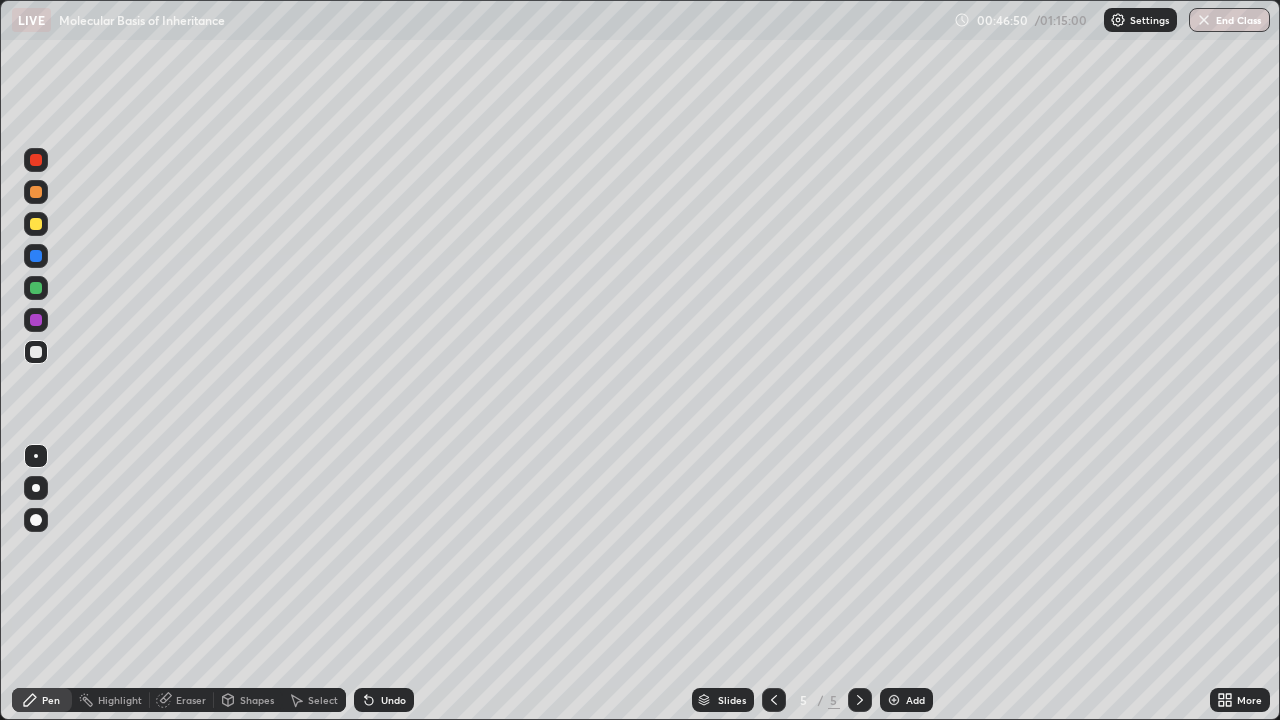 click on "Shapes" at bounding box center (257, 700) 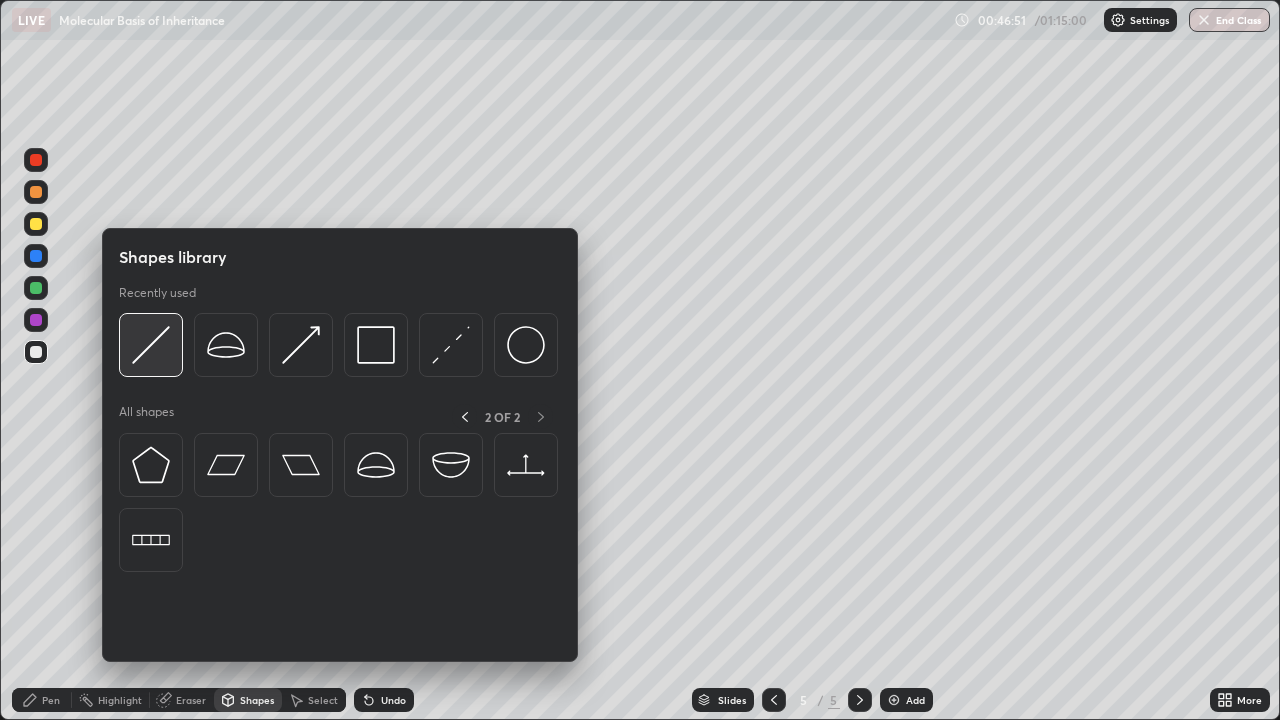 click at bounding box center [151, 345] 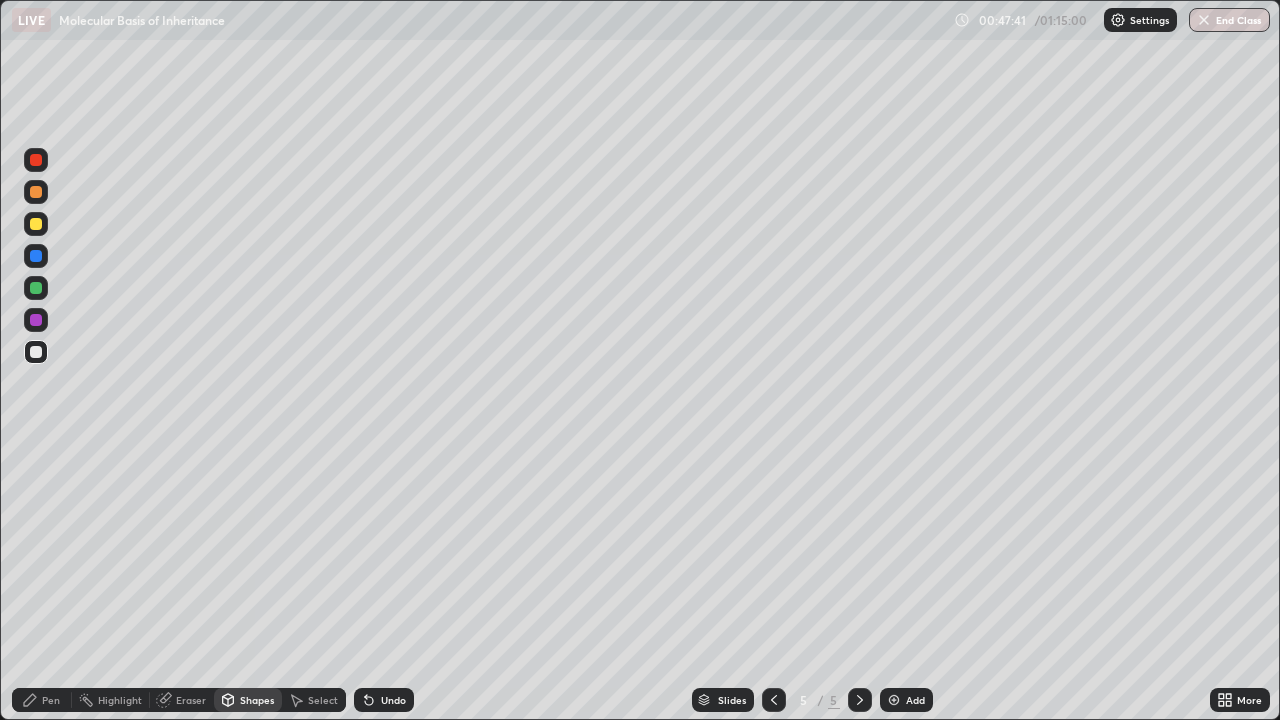 click on "Pen" at bounding box center [42, 700] 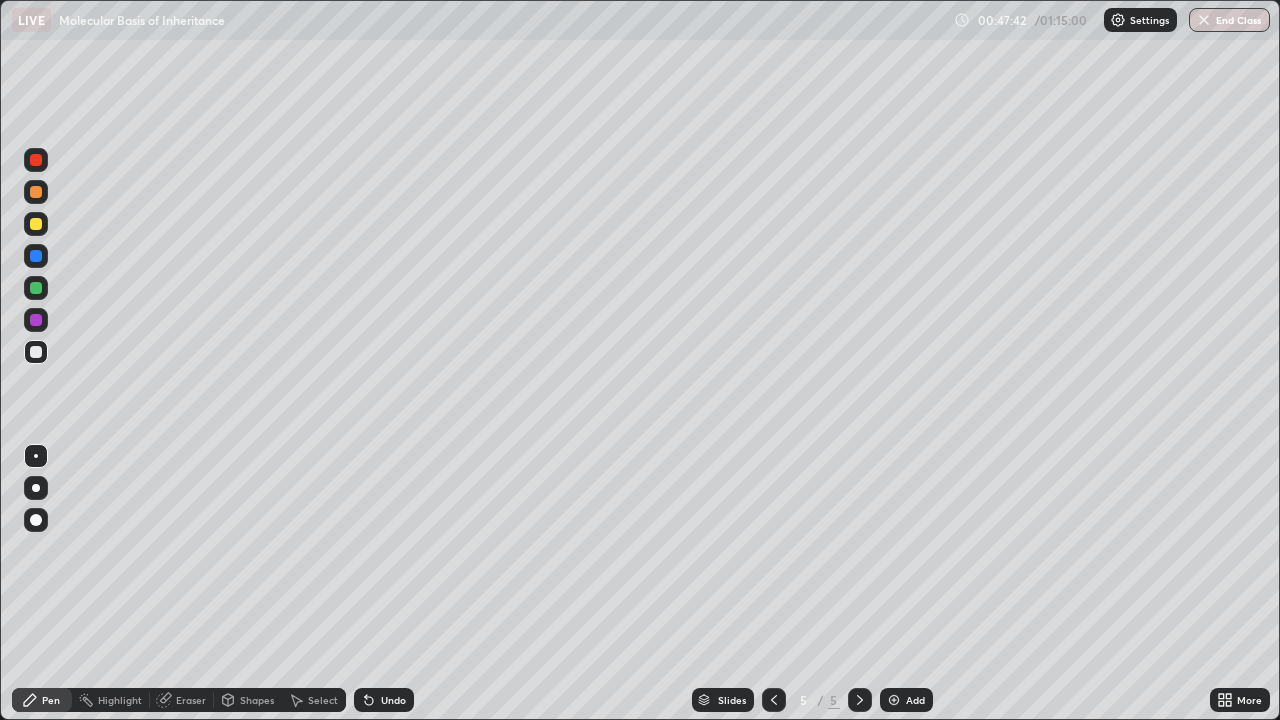 click at bounding box center (36, 224) 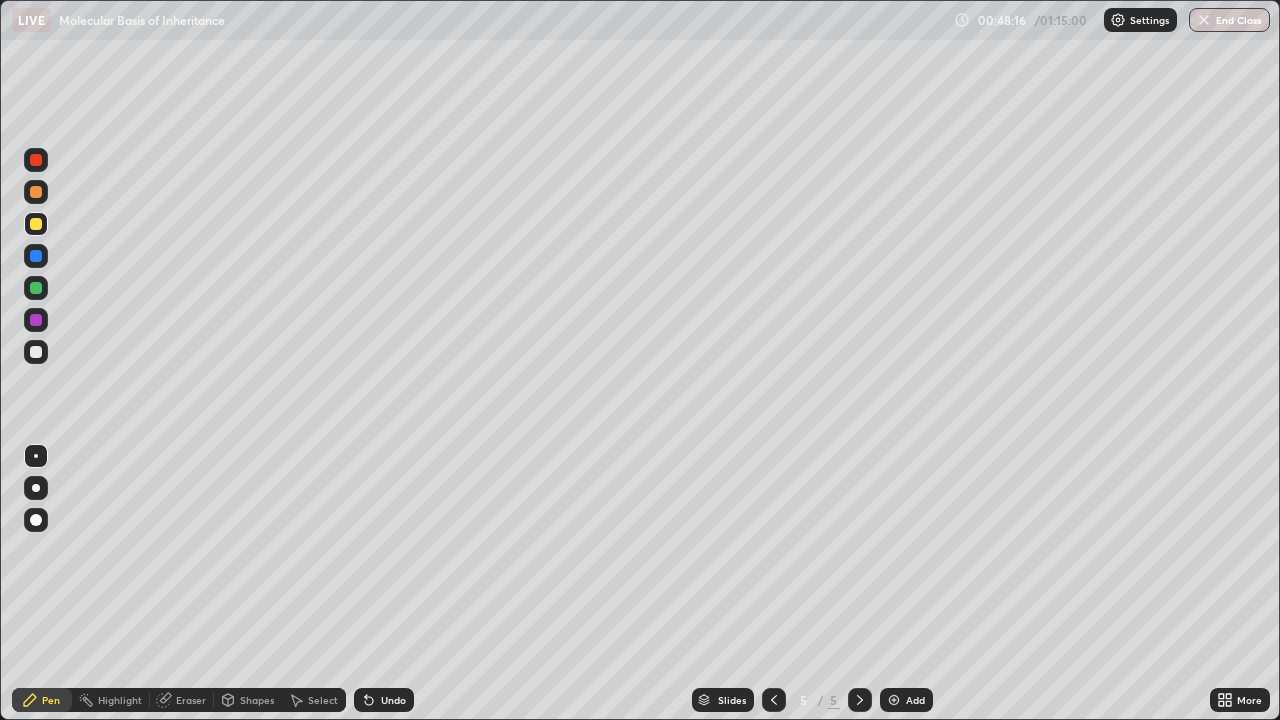 click on "Shapes" at bounding box center [248, 700] 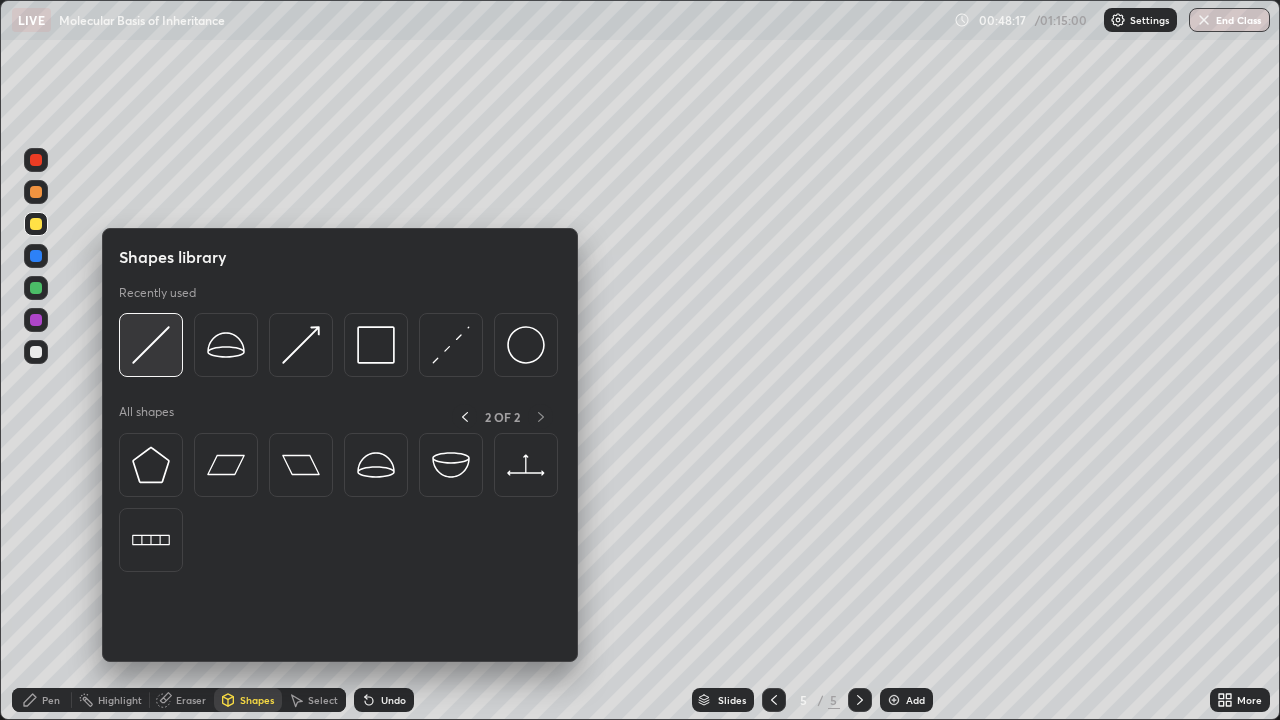 click at bounding box center (151, 345) 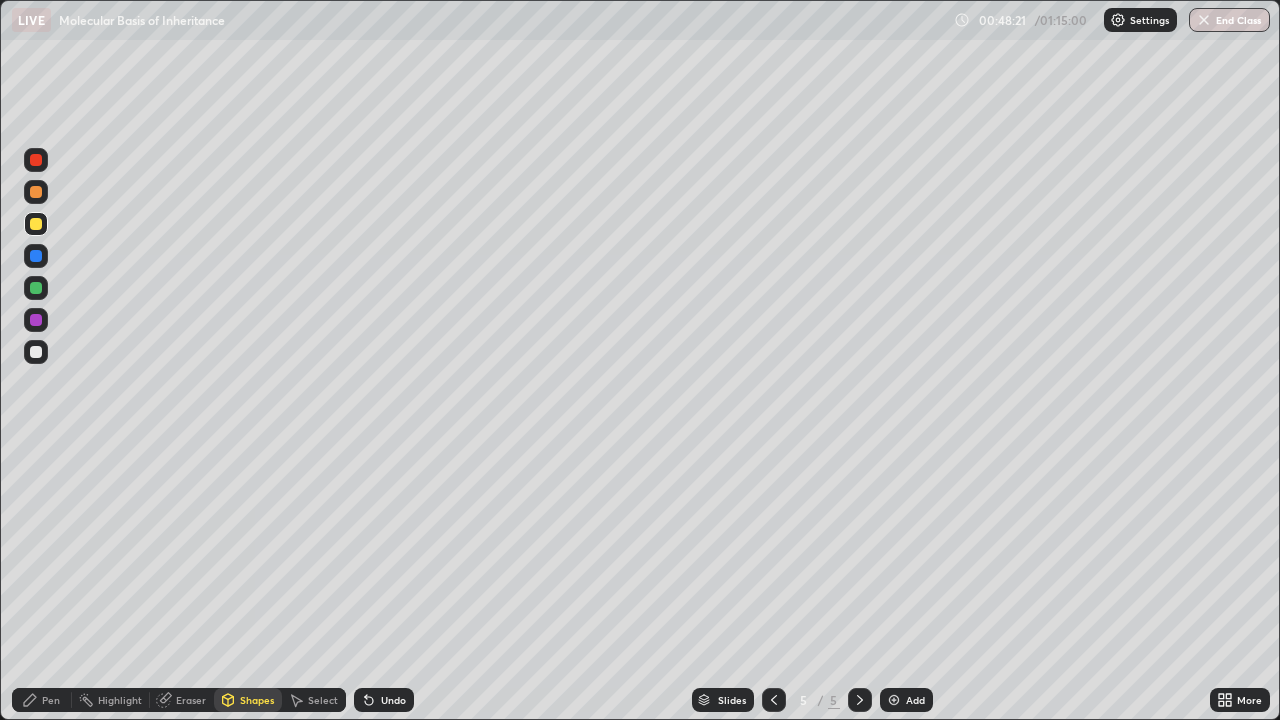 click on "Pen" at bounding box center (51, 700) 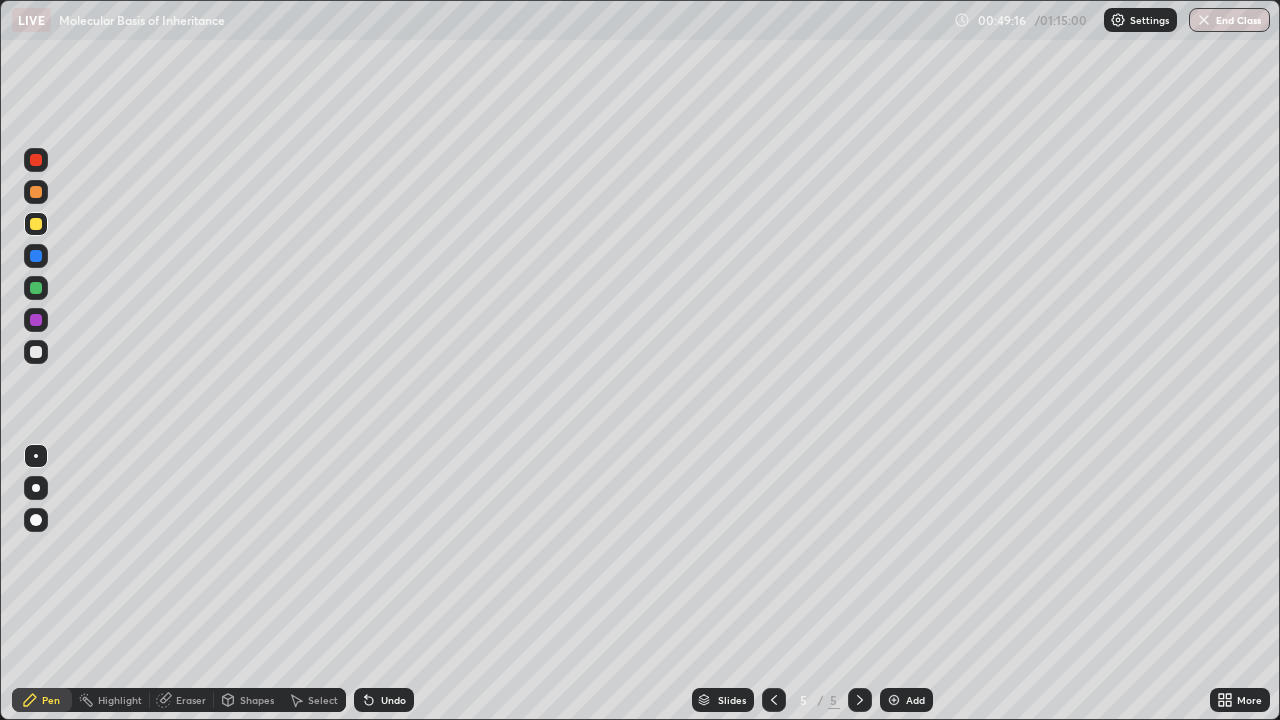 click at bounding box center (36, 192) 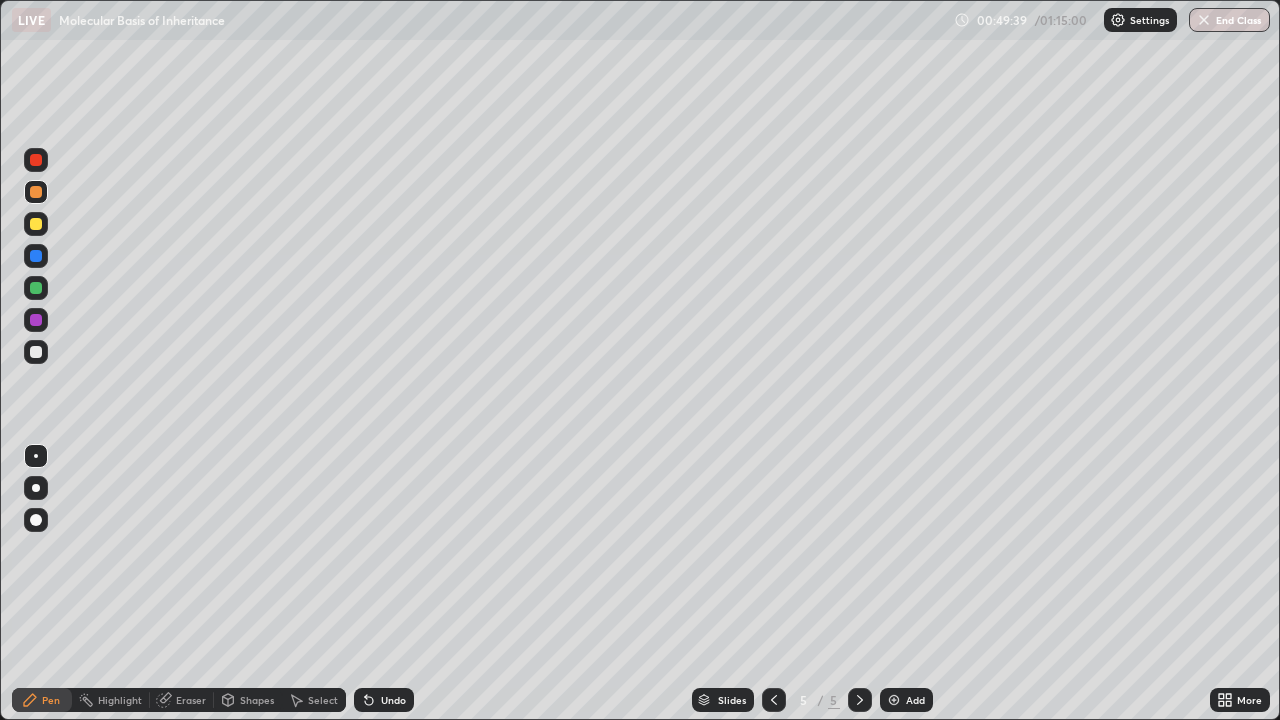 click on "Shapes" at bounding box center [248, 700] 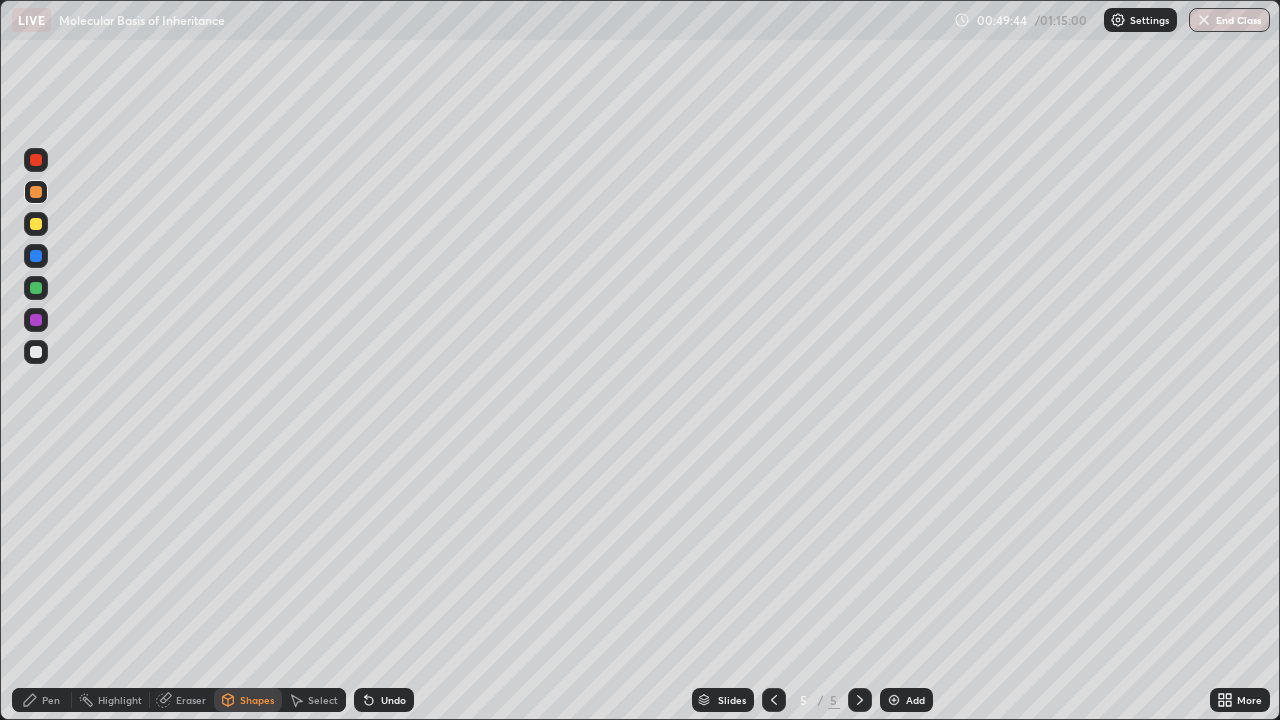click on "Pen" at bounding box center (42, 700) 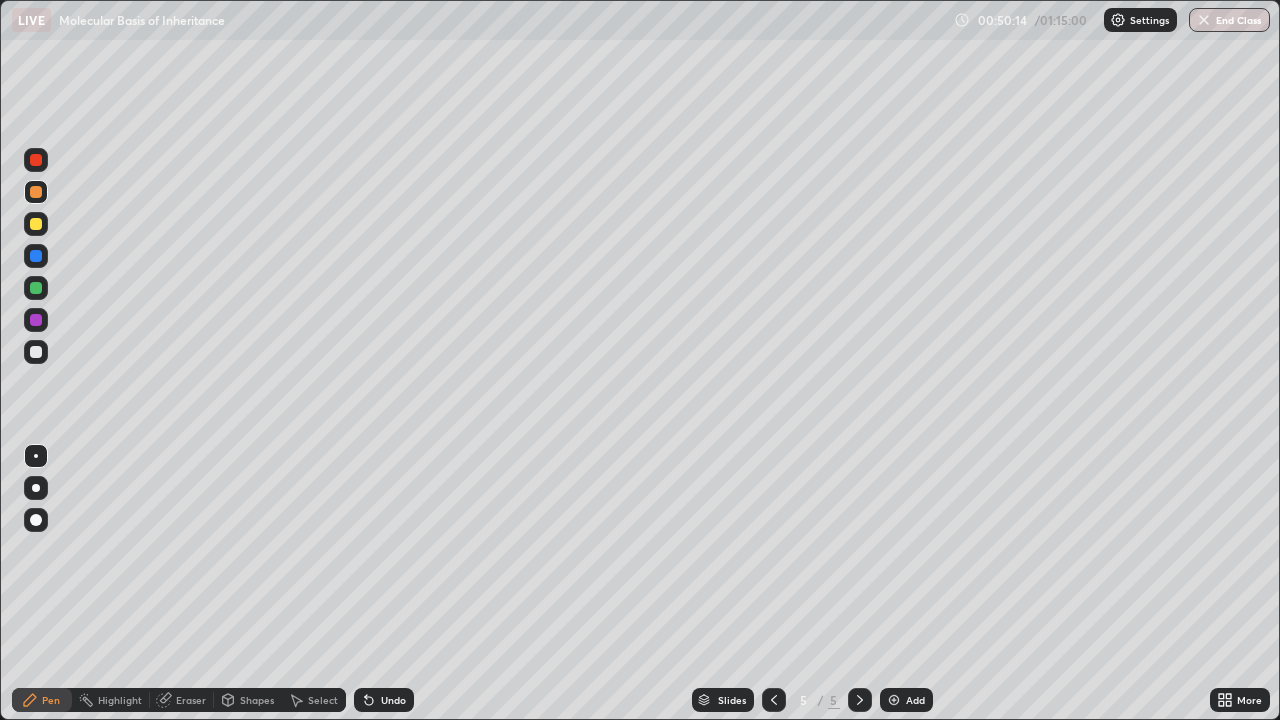 click on "Eraser" at bounding box center [191, 700] 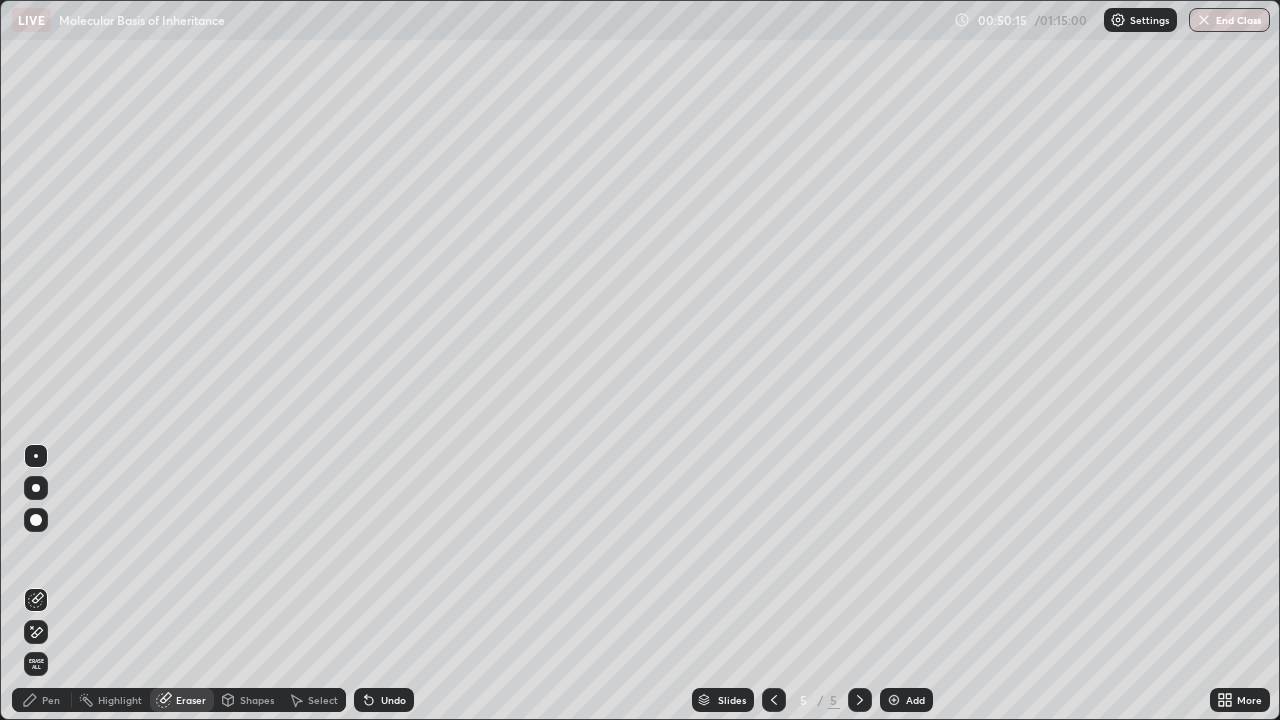 click on "Pen" at bounding box center [42, 700] 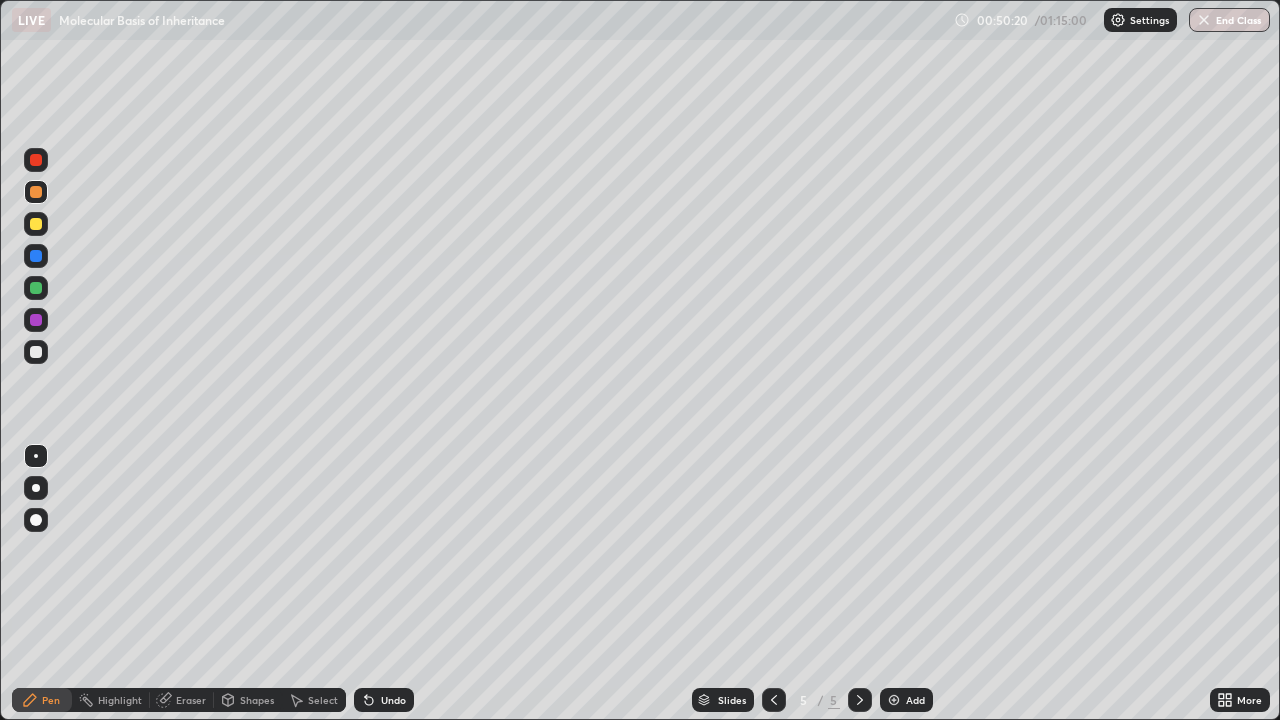click at bounding box center (36, 288) 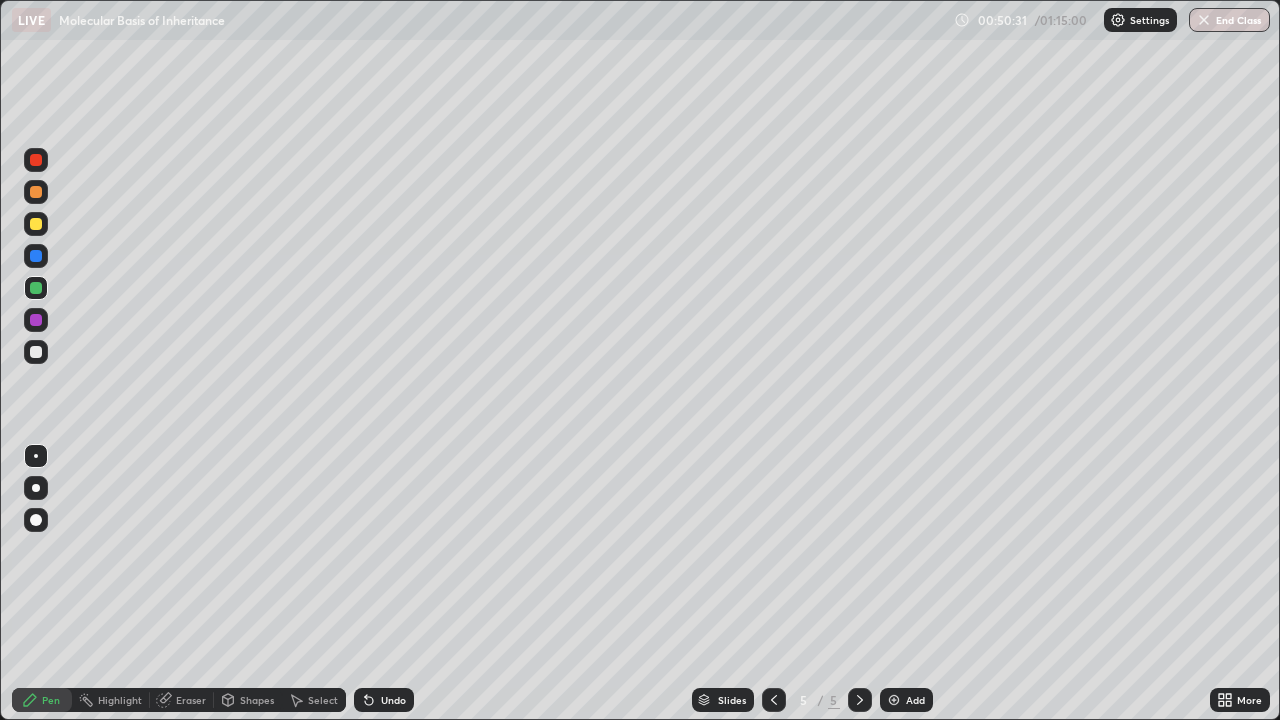 click 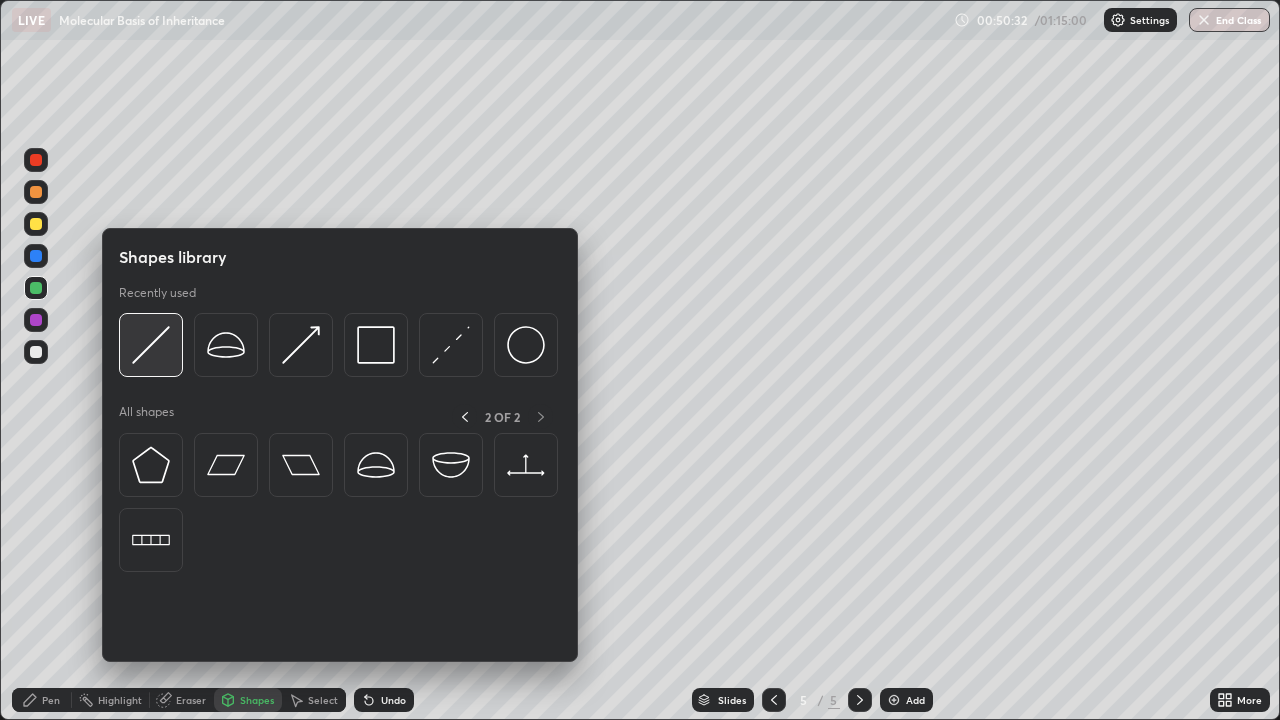 click at bounding box center [151, 345] 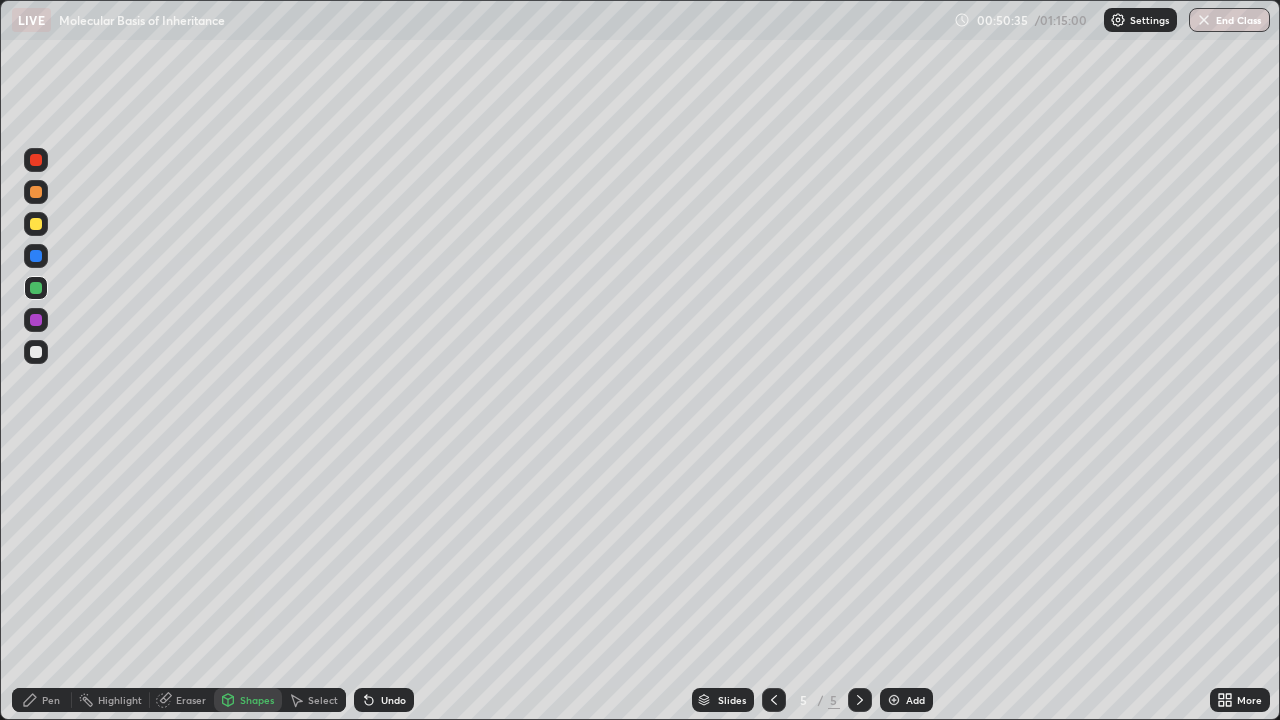 click 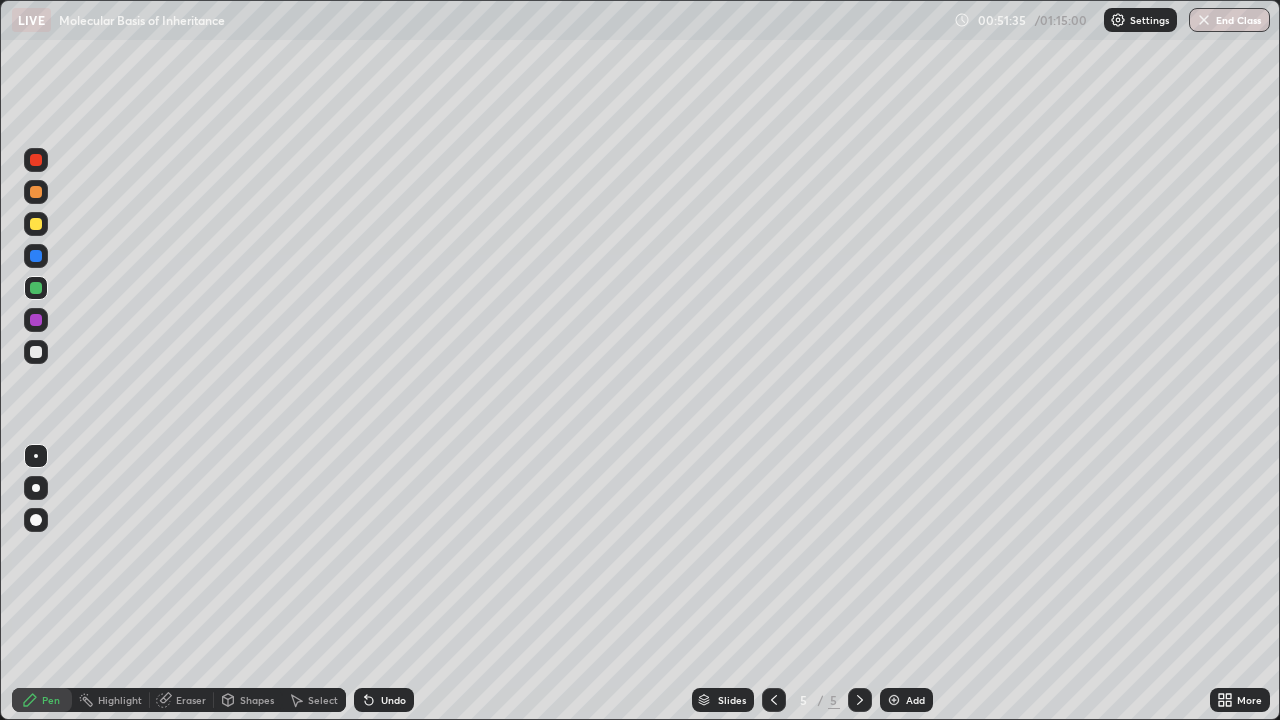 click at bounding box center (36, 352) 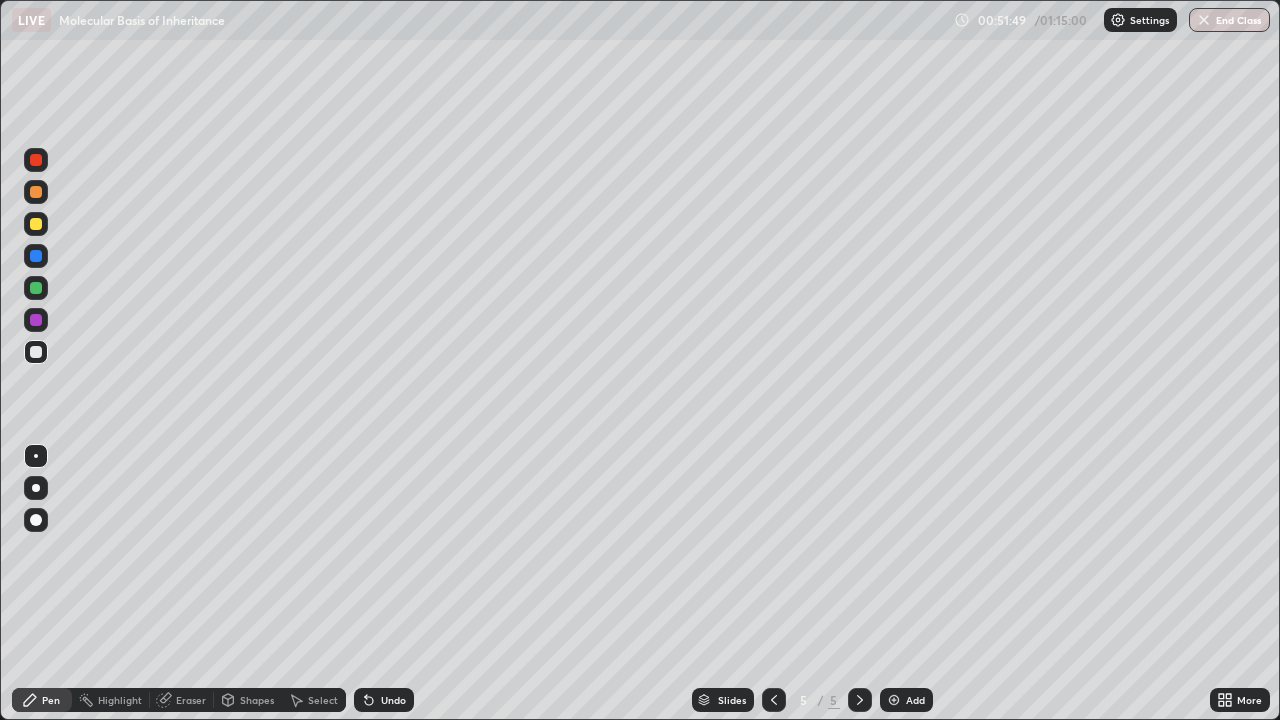 click on "Shapes" at bounding box center [248, 700] 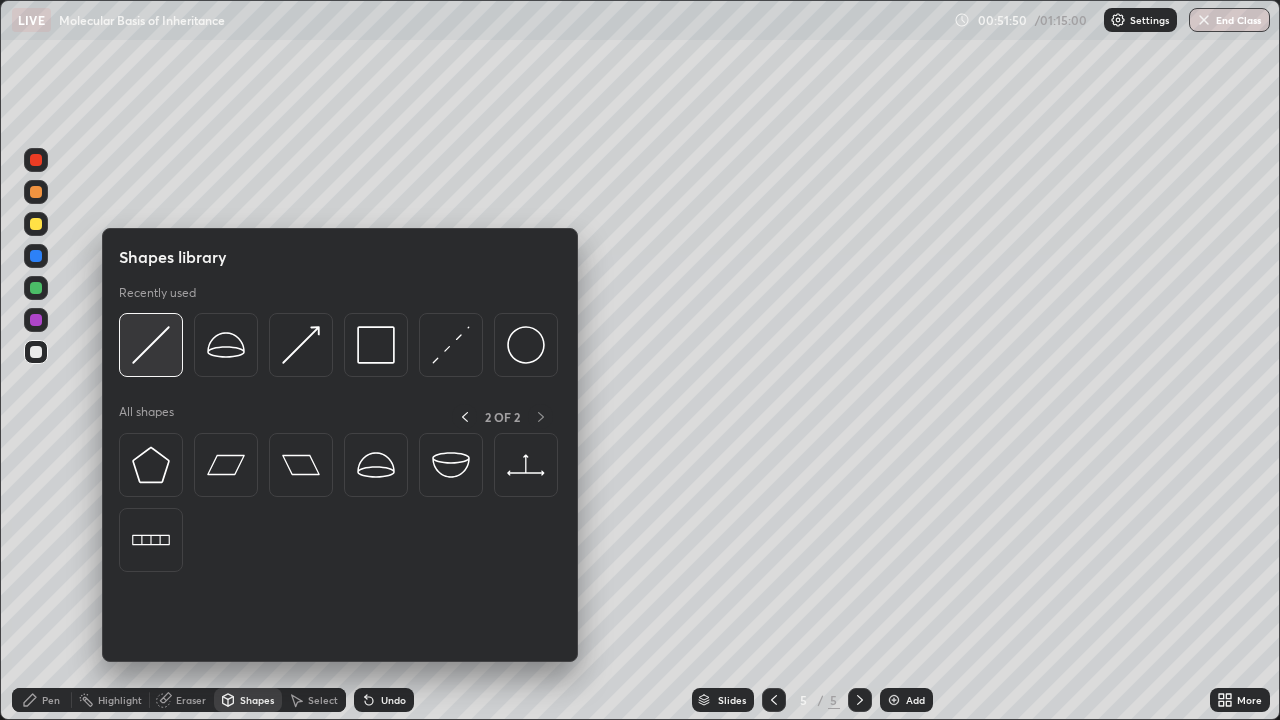 click at bounding box center [151, 345] 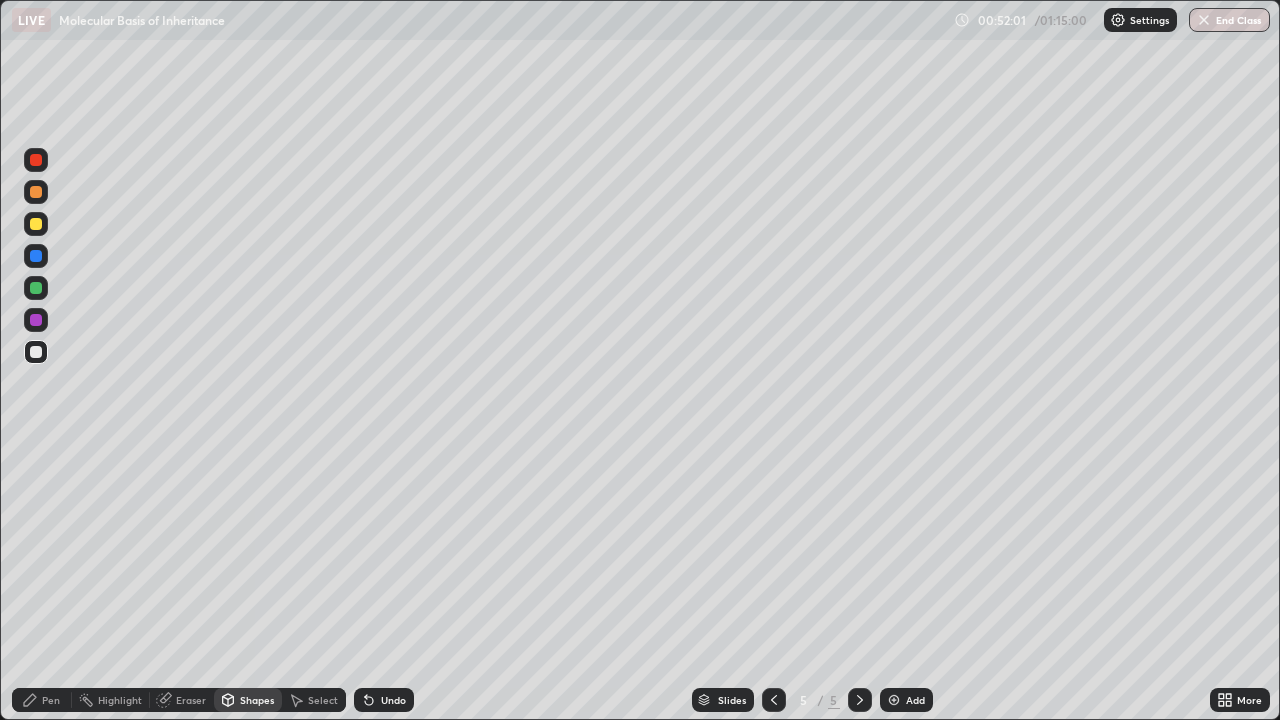 click at bounding box center [36, 192] 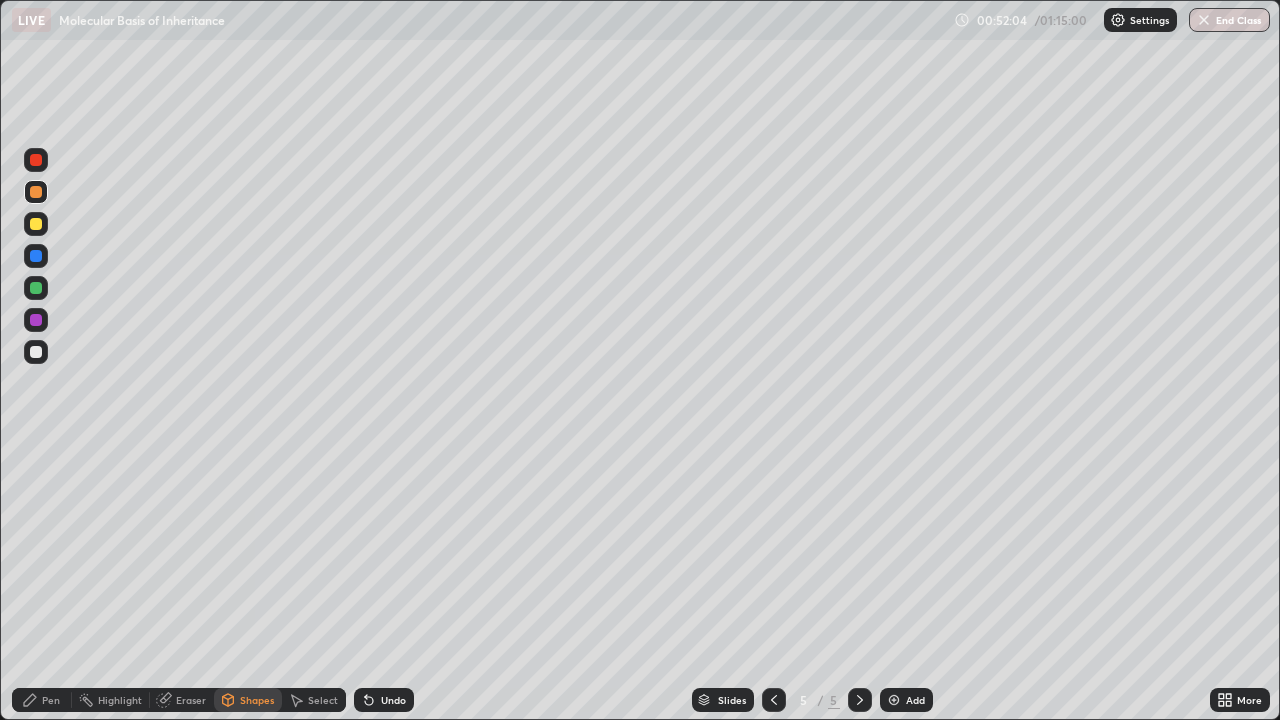 click on "Pen" at bounding box center [51, 700] 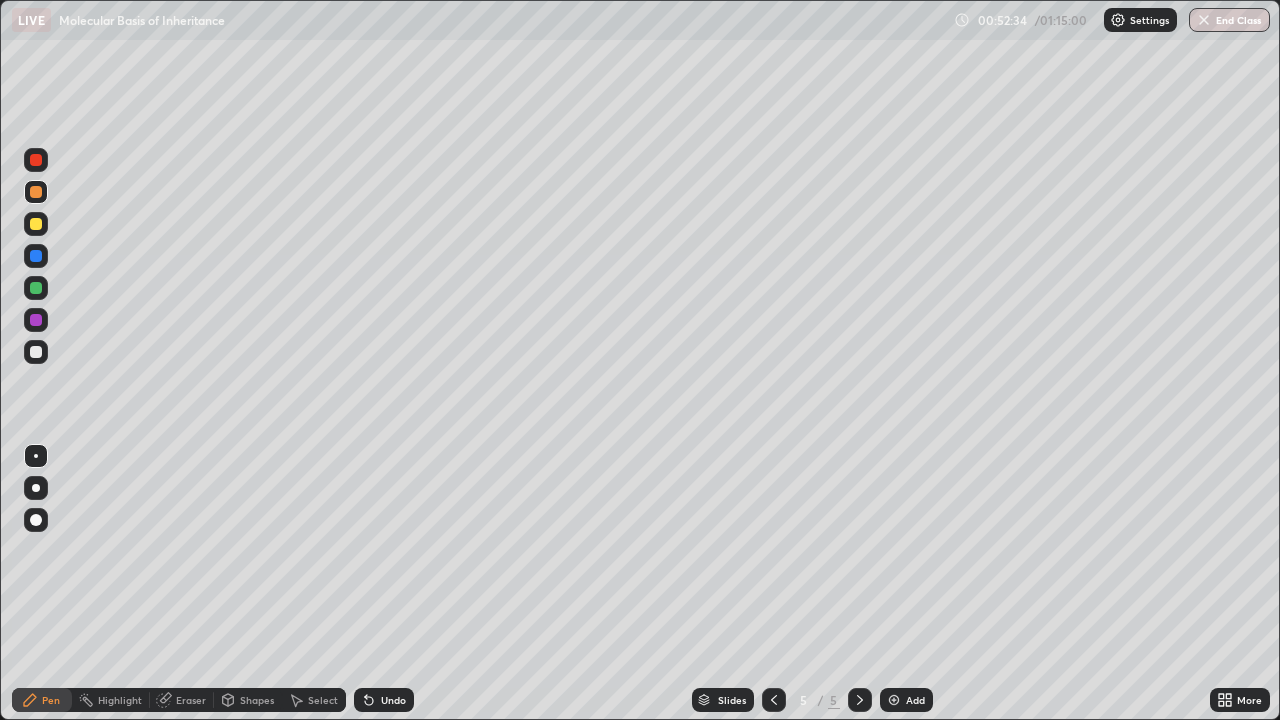 click 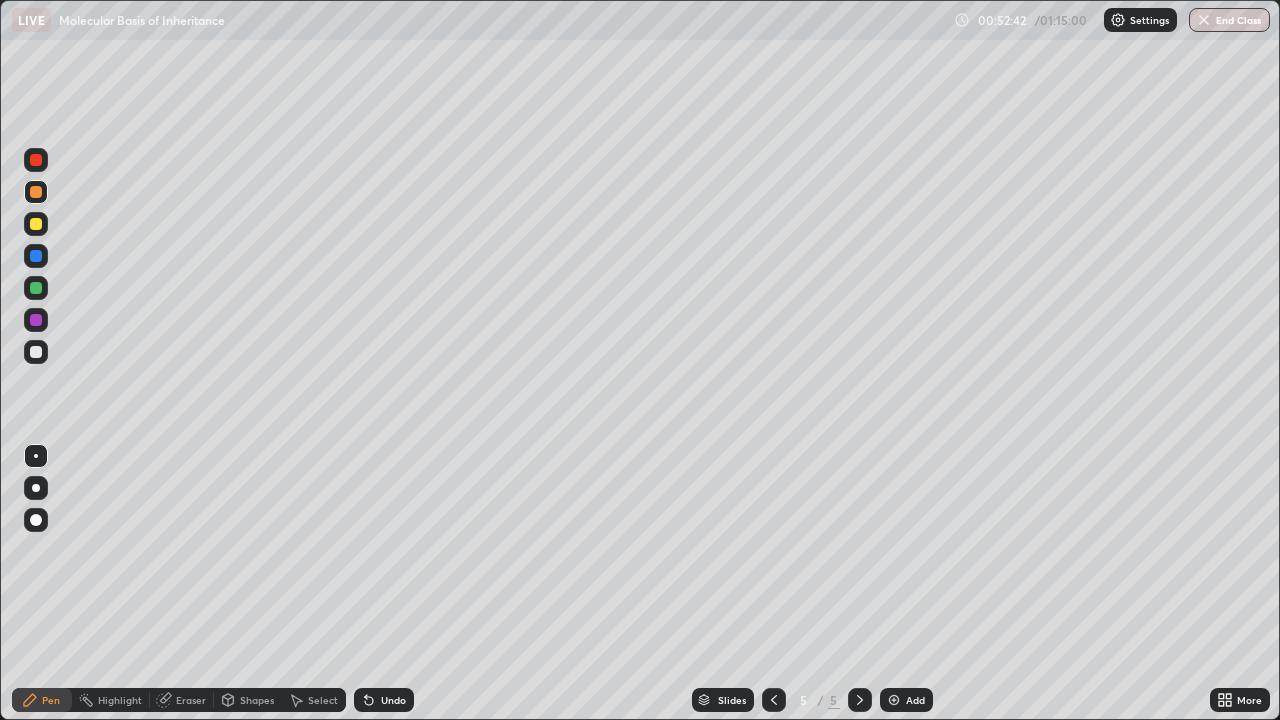click on "Shapes" at bounding box center [257, 700] 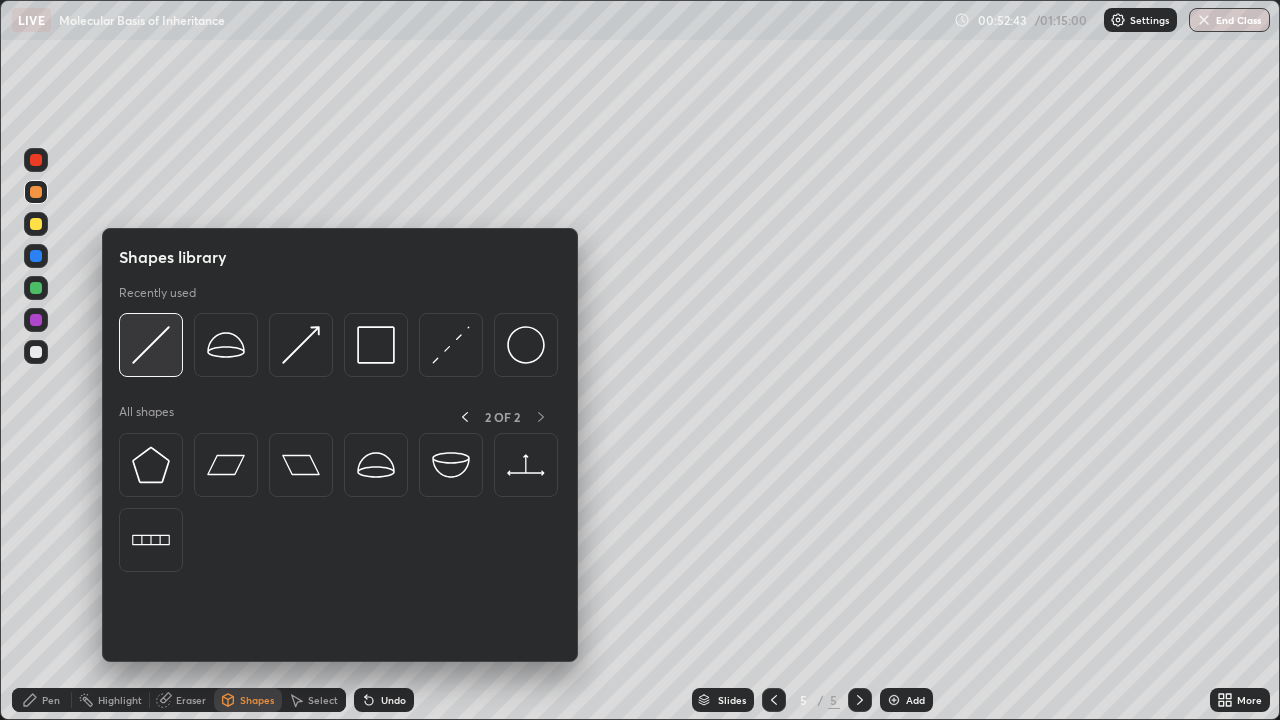 click at bounding box center (151, 345) 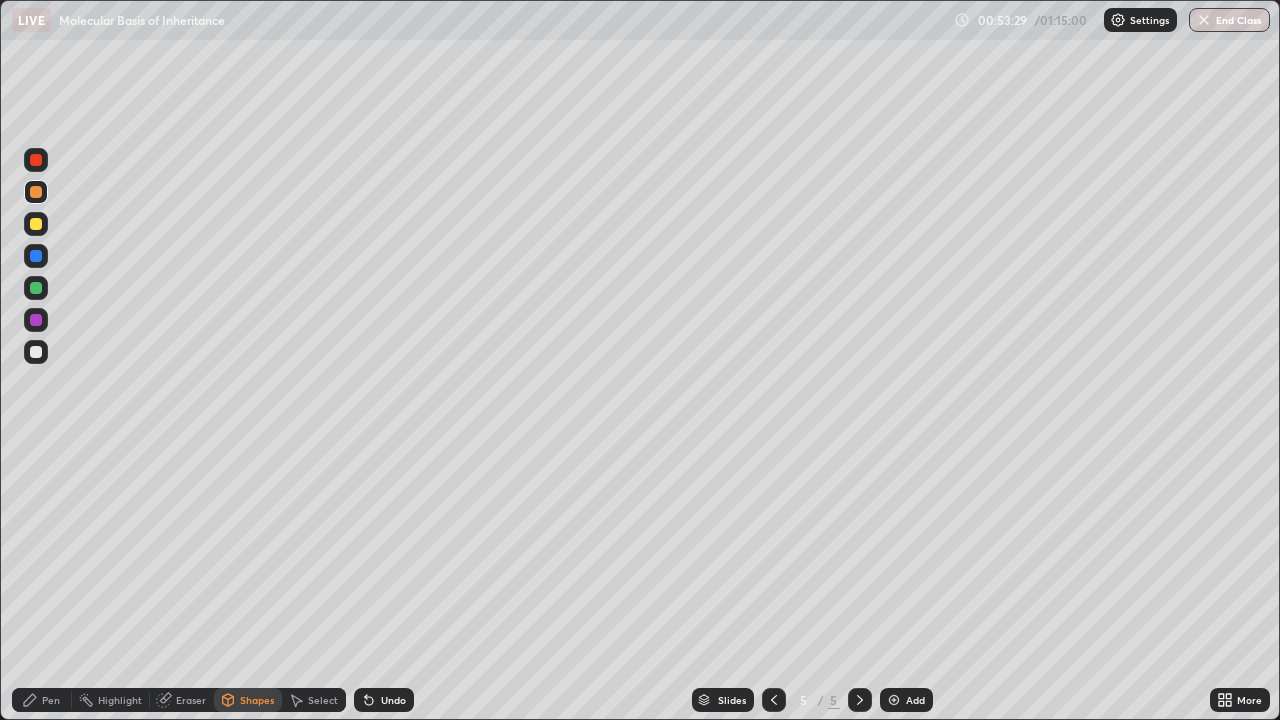 click at bounding box center (36, 352) 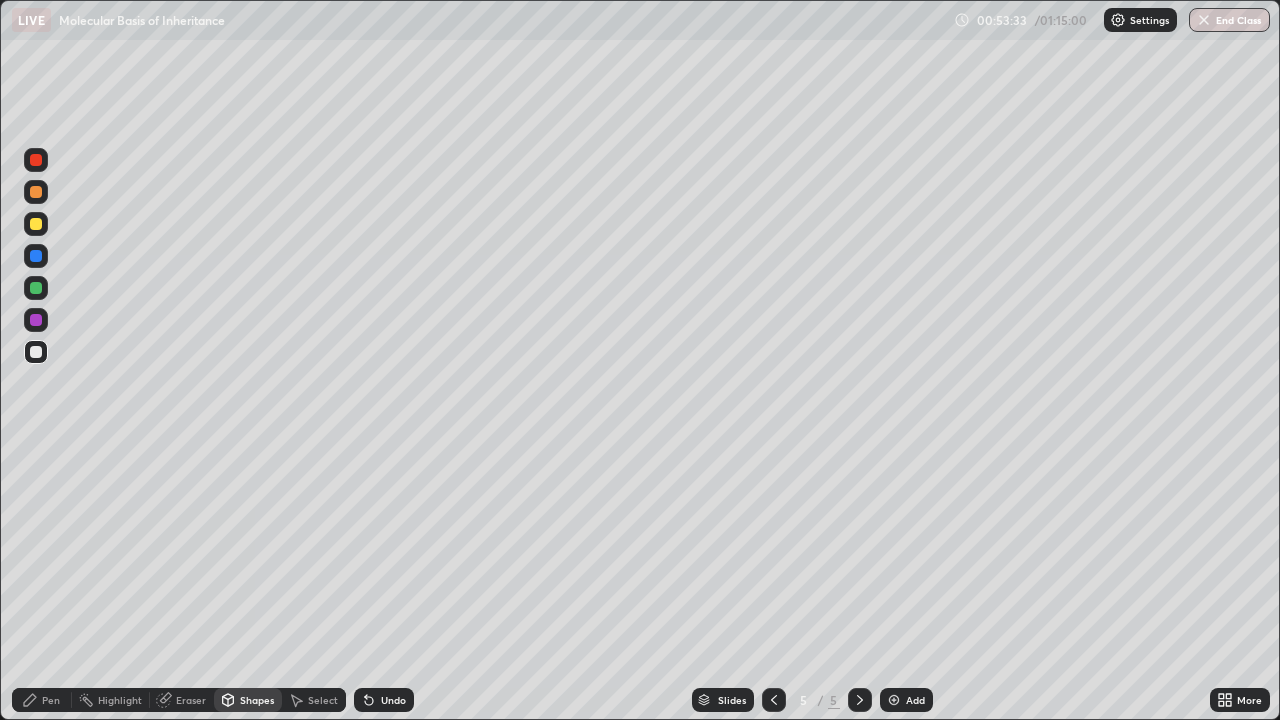 click on "Pen" at bounding box center (42, 700) 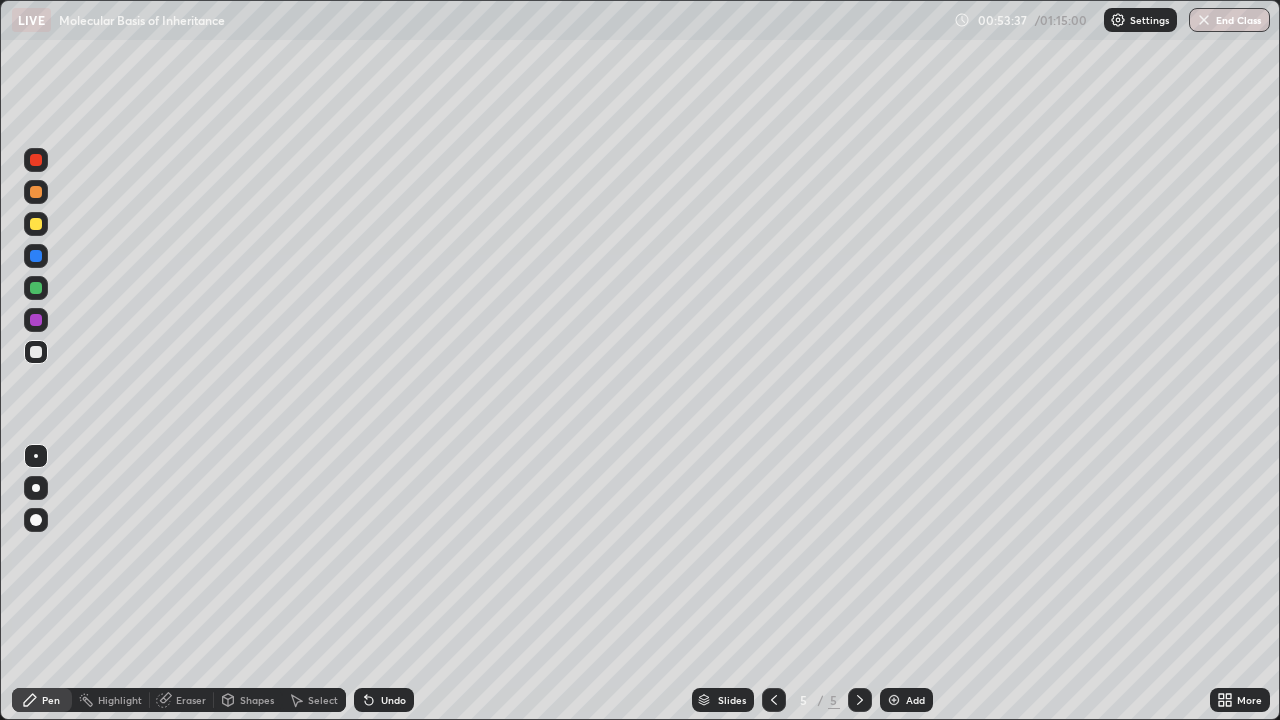 click 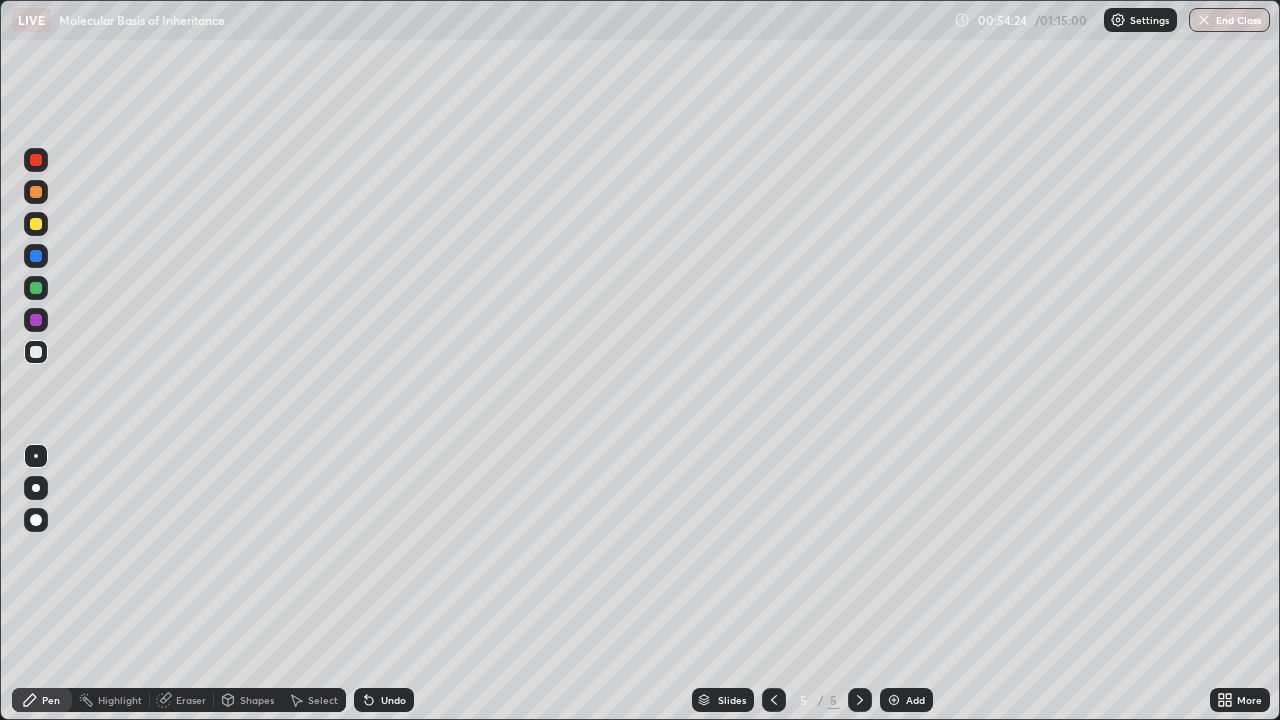 click on "Shapes" at bounding box center [248, 700] 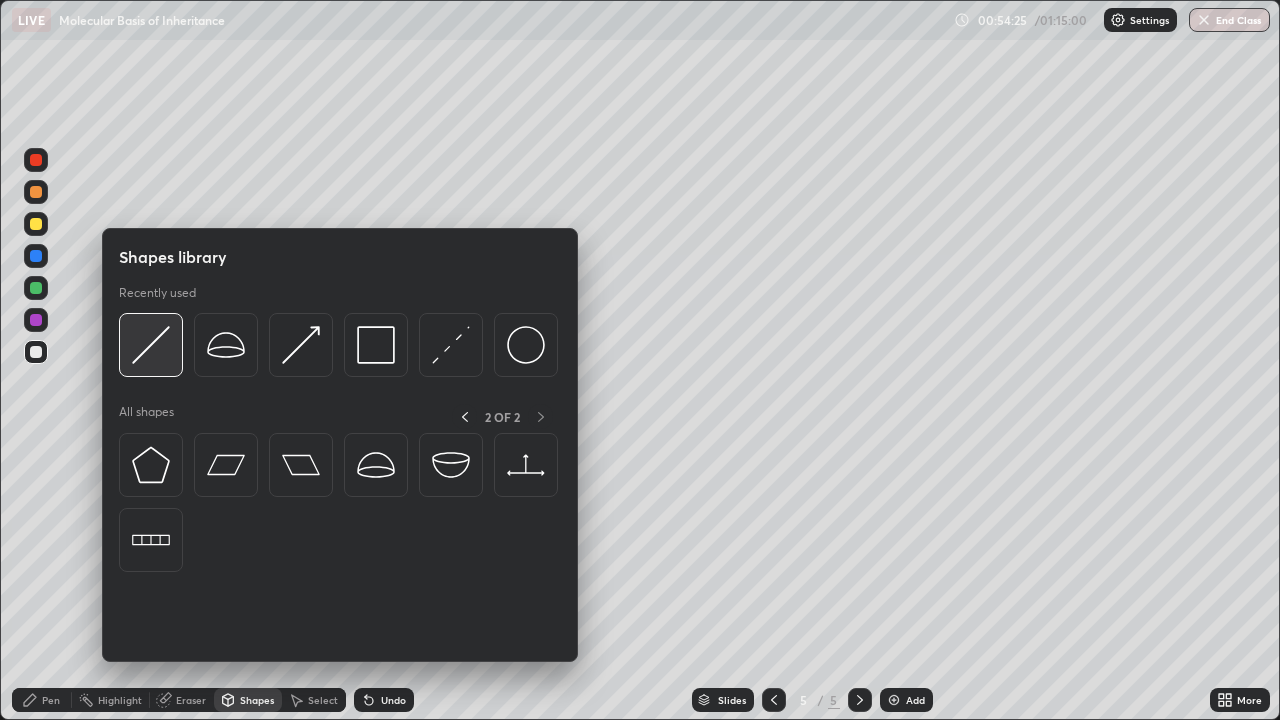 click at bounding box center [151, 345] 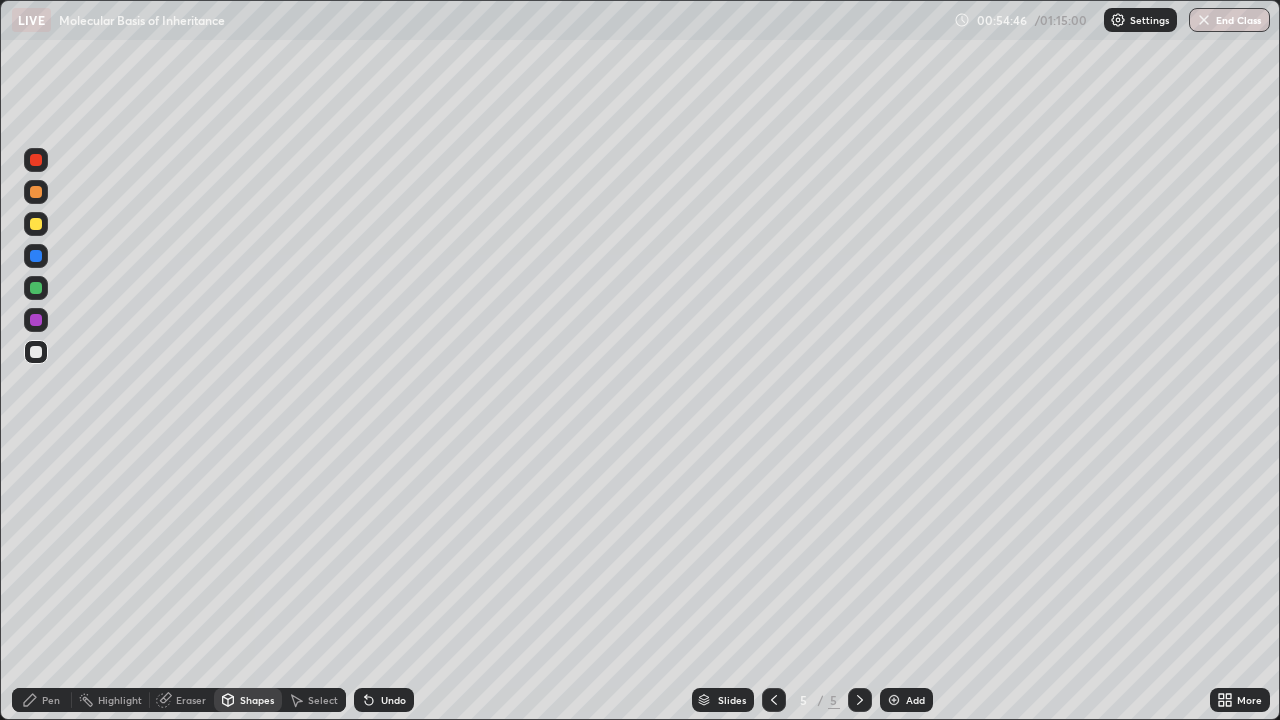 click at bounding box center (36, 224) 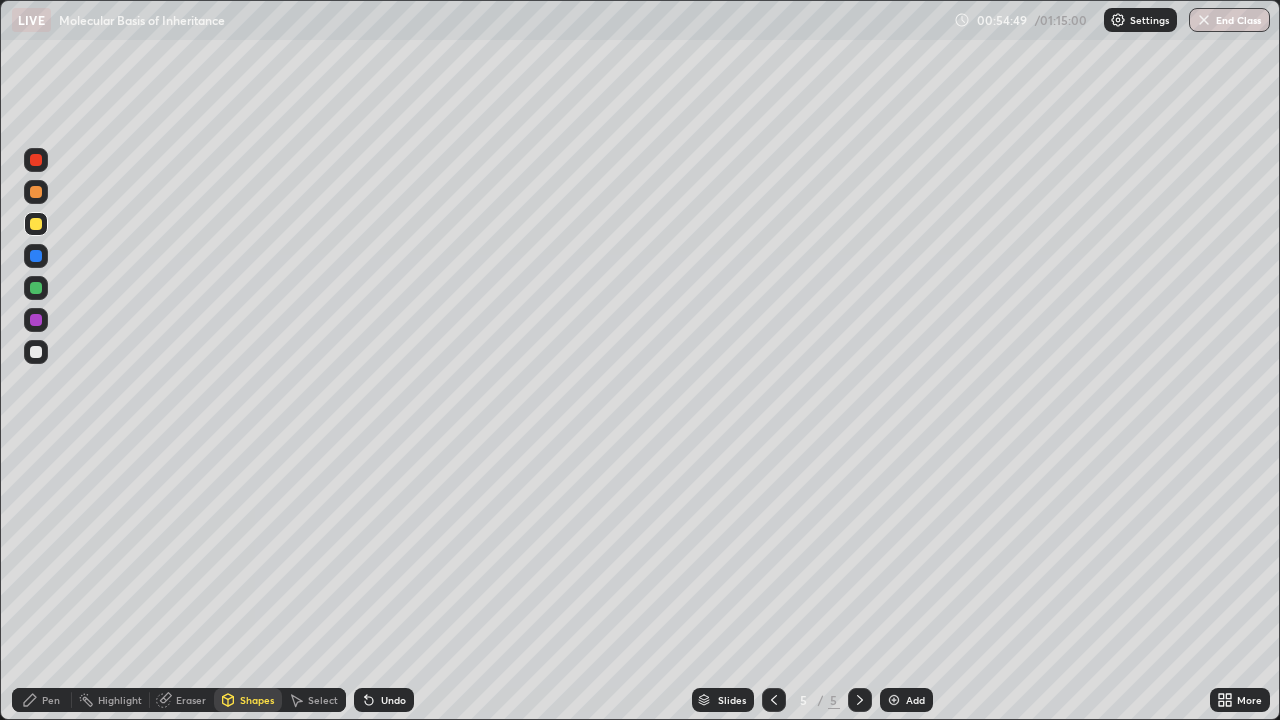 click 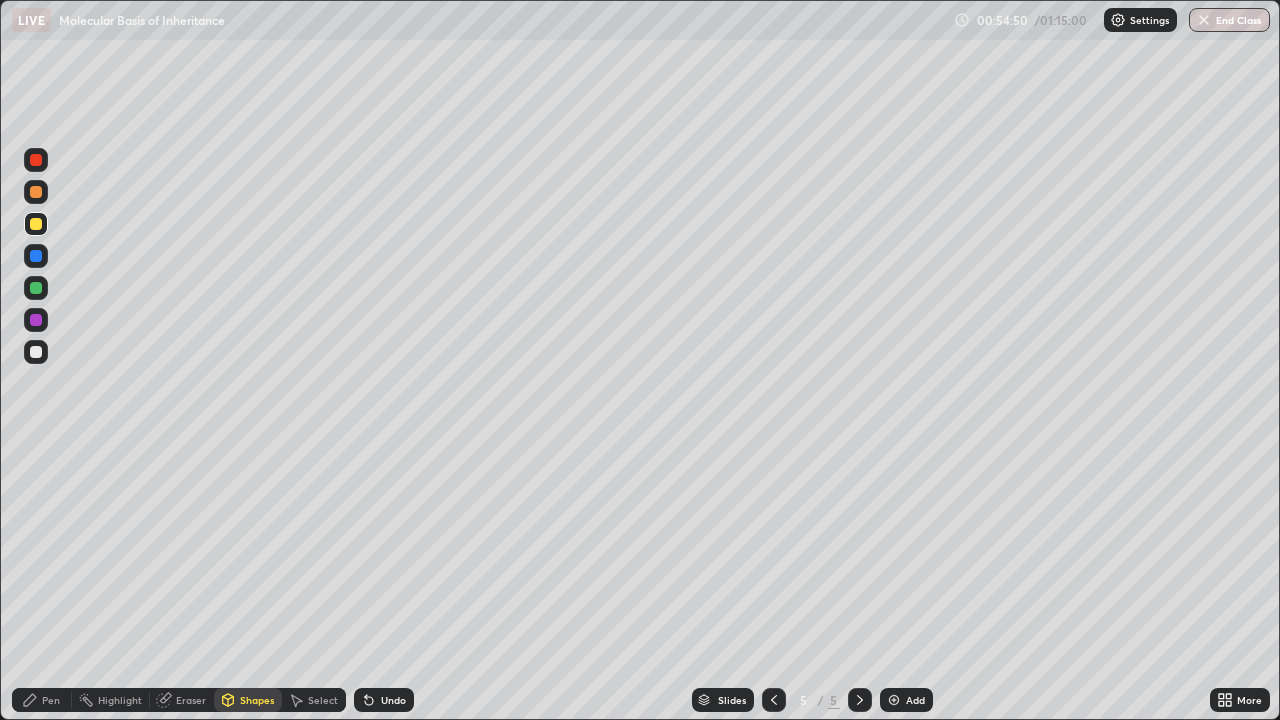 click on "Pen" at bounding box center [42, 700] 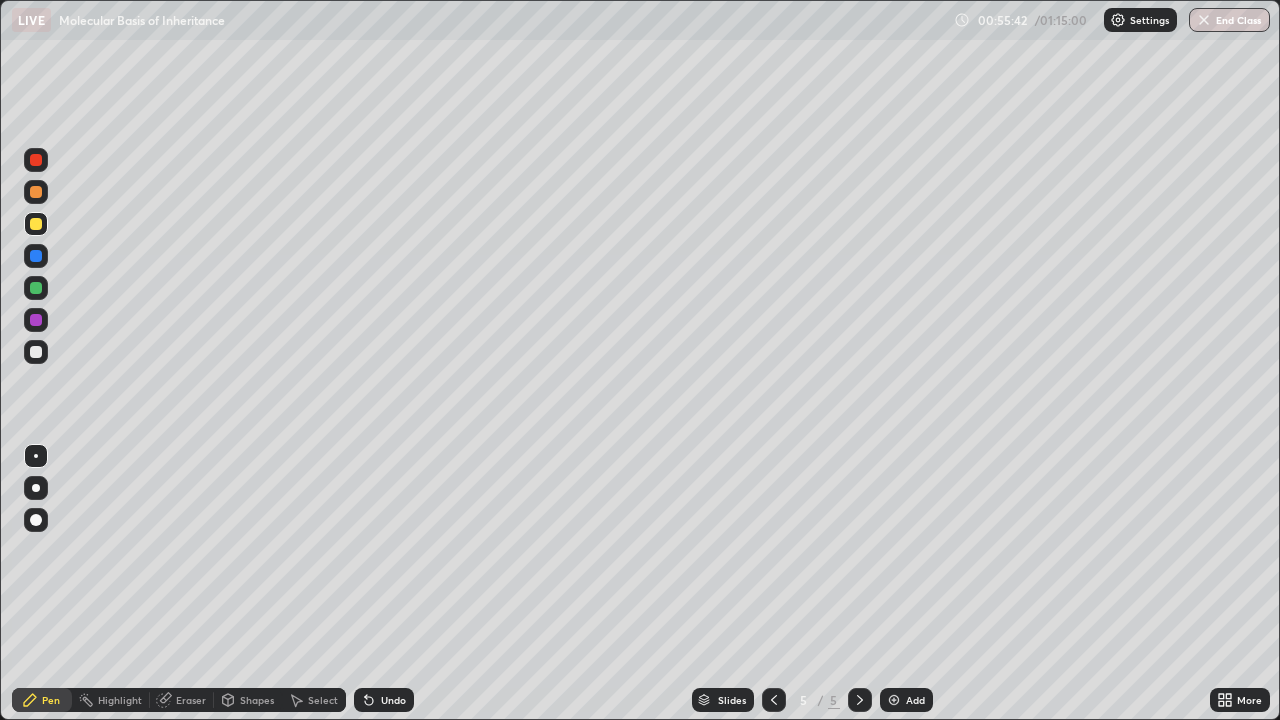 click on "Shapes" at bounding box center (257, 700) 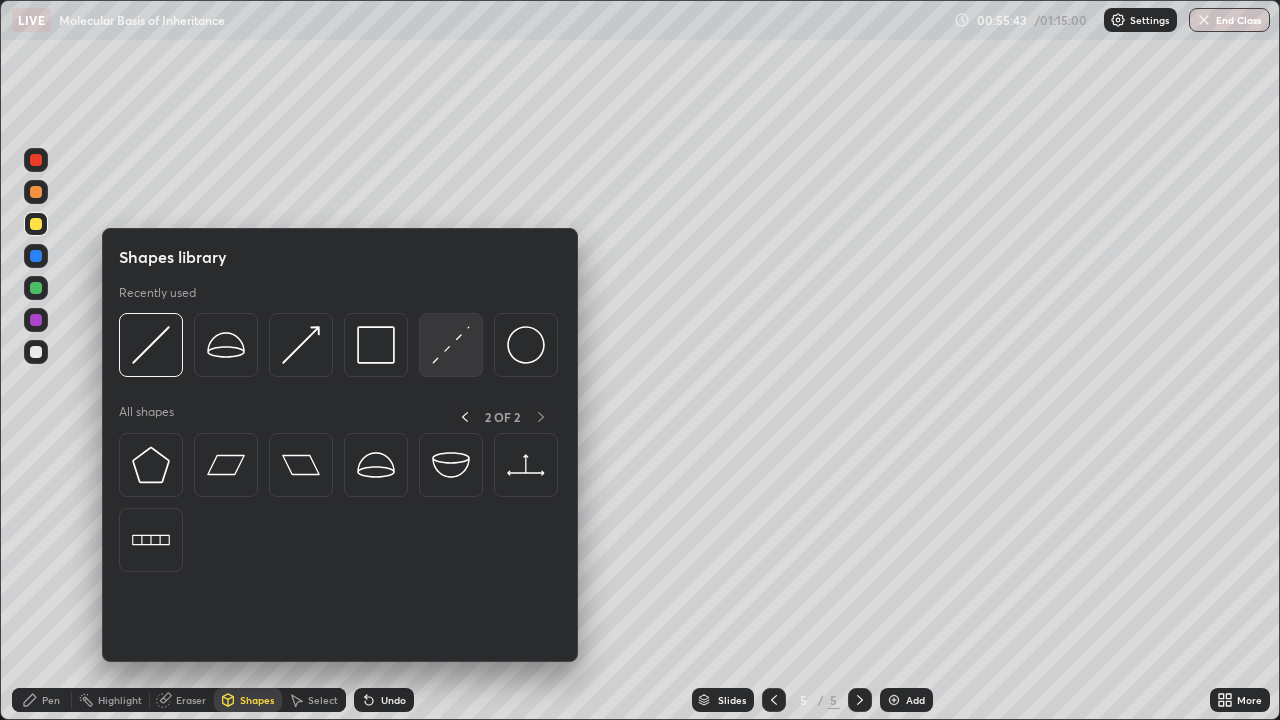 click at bounding box center [451, 345] 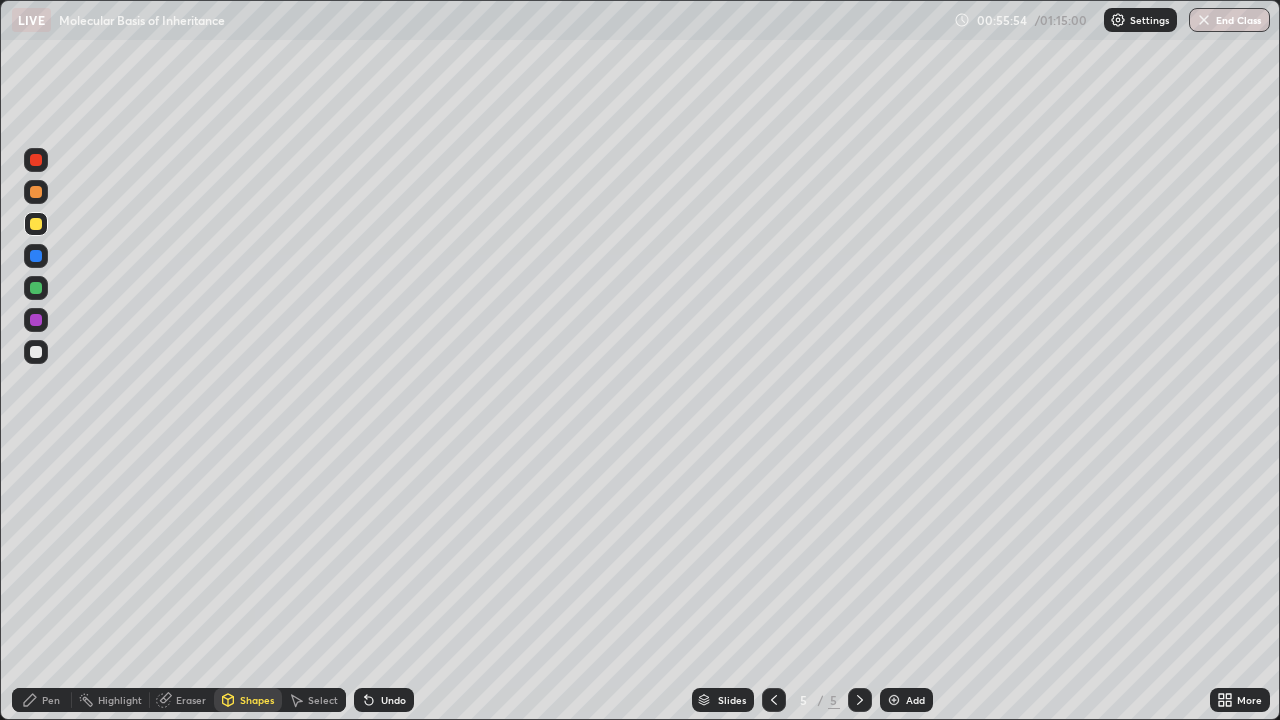 click on "Pen" at bounding box center (51, 700) 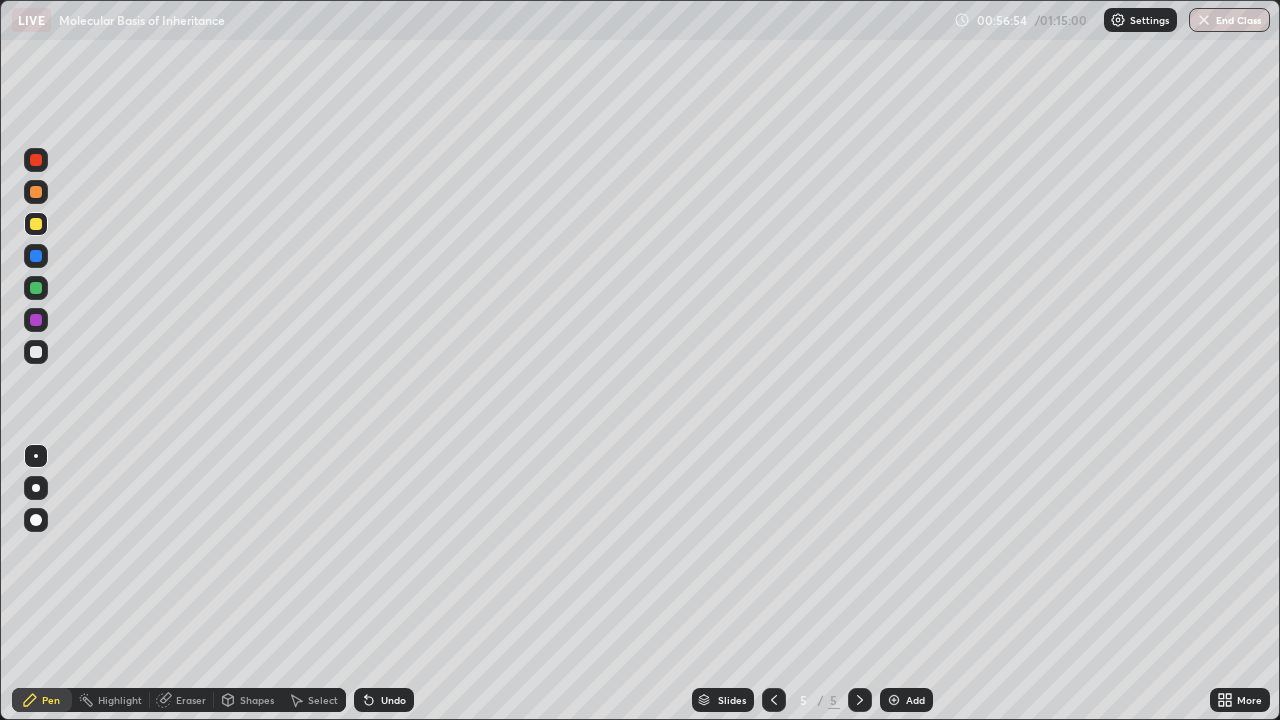 click 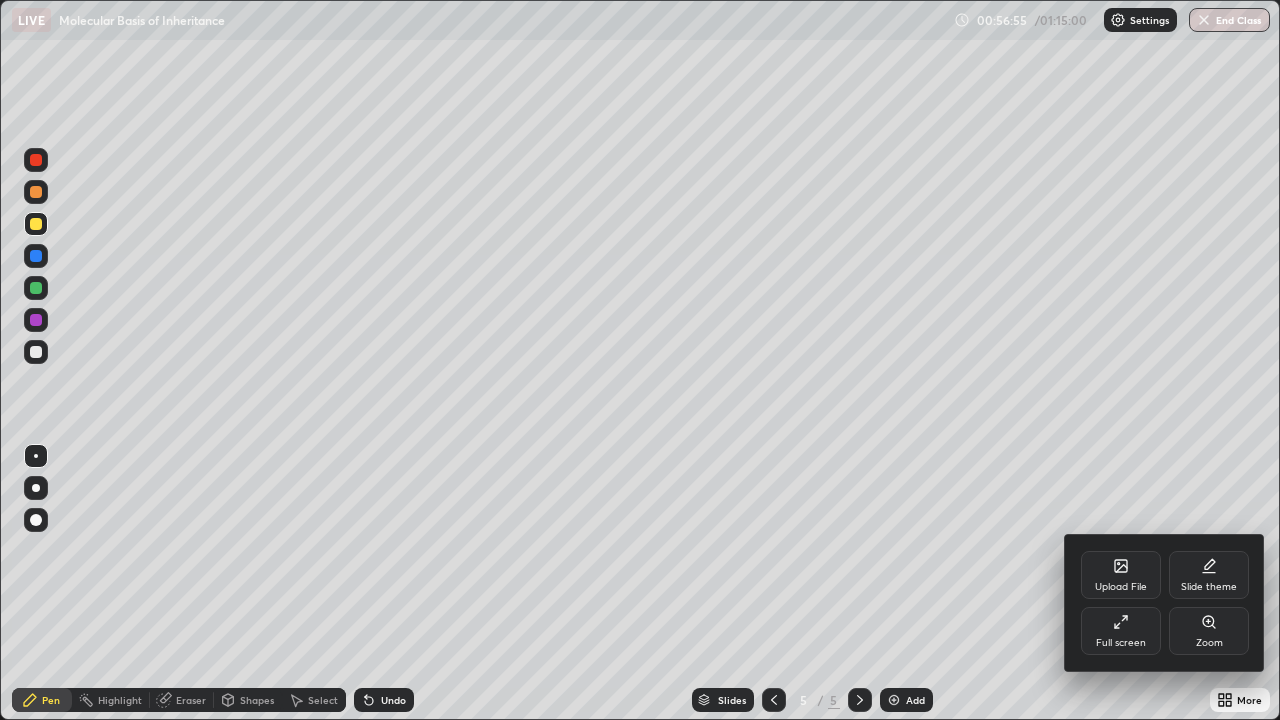 click 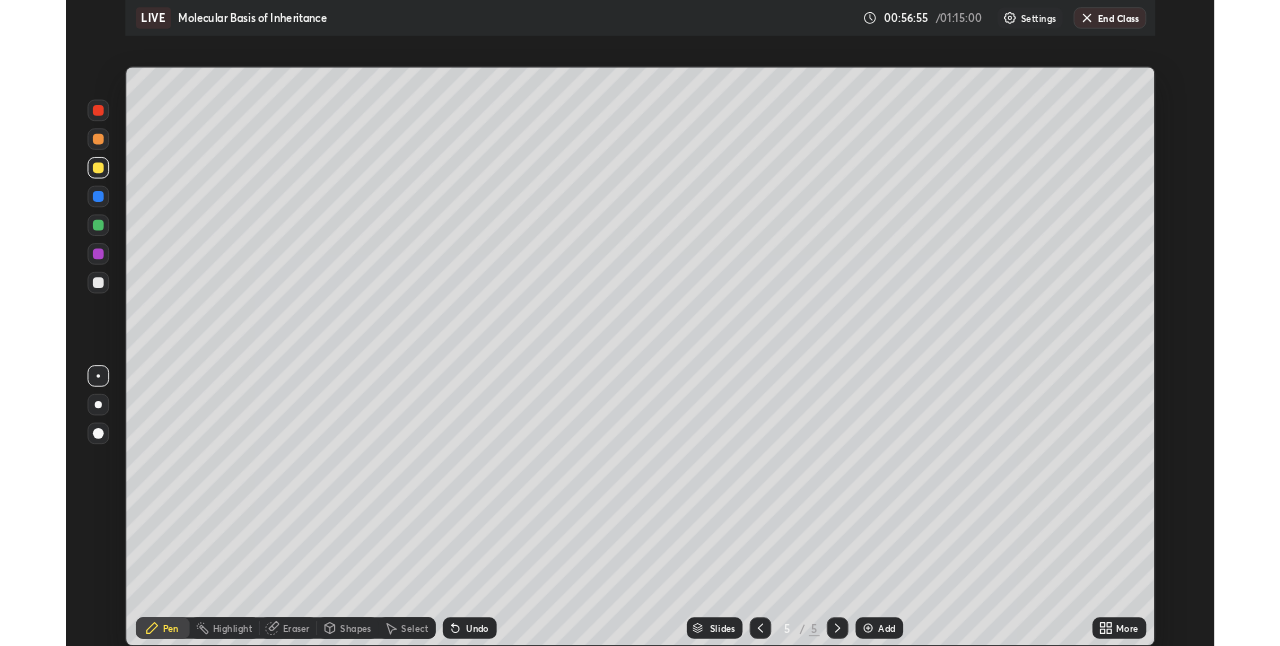 scroll, scrollTop: 646, scrollLeft: 1280, axis: both 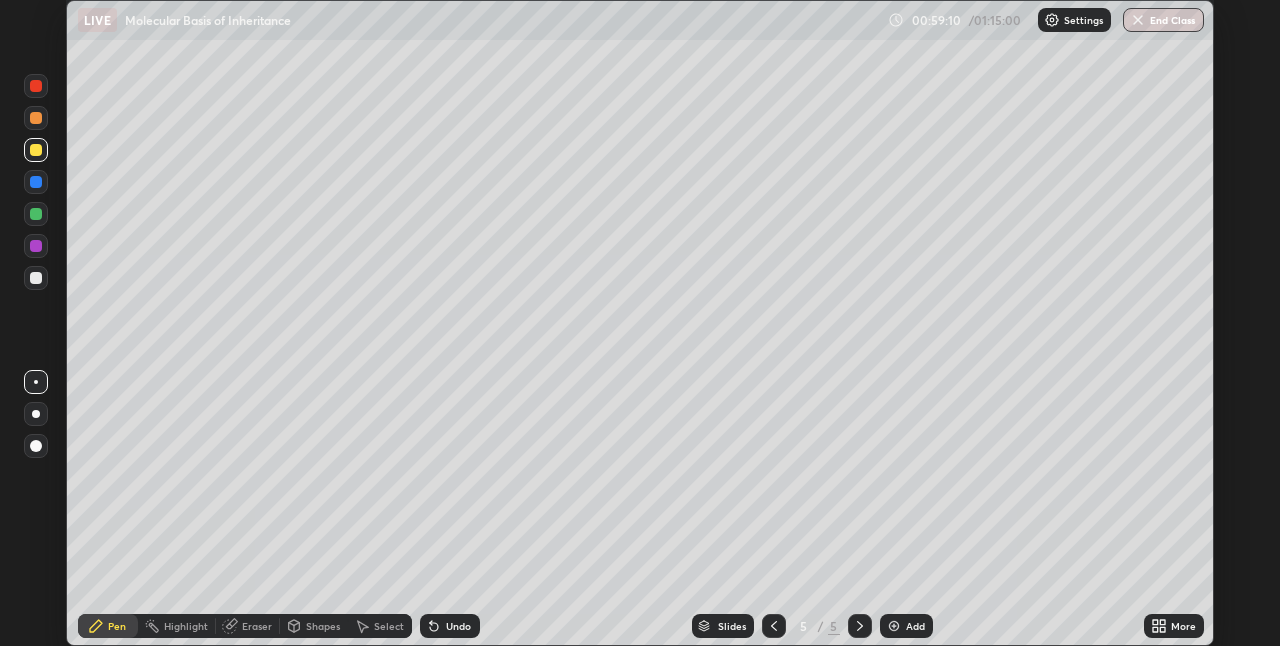 click 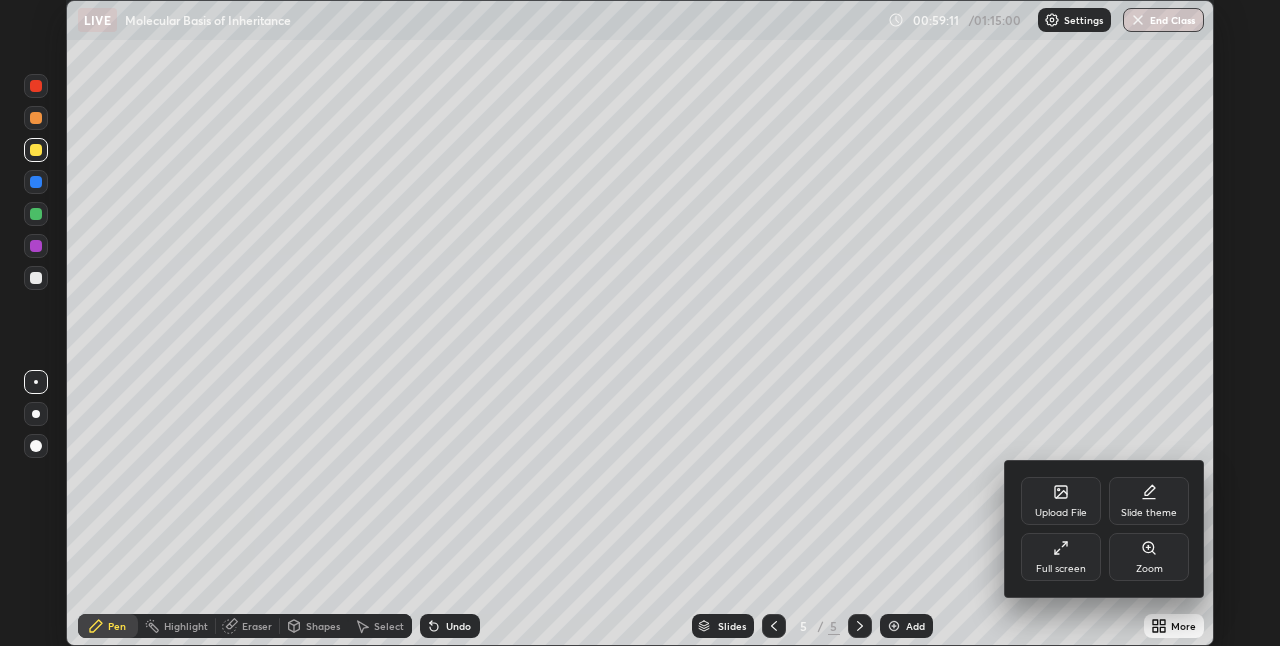 click 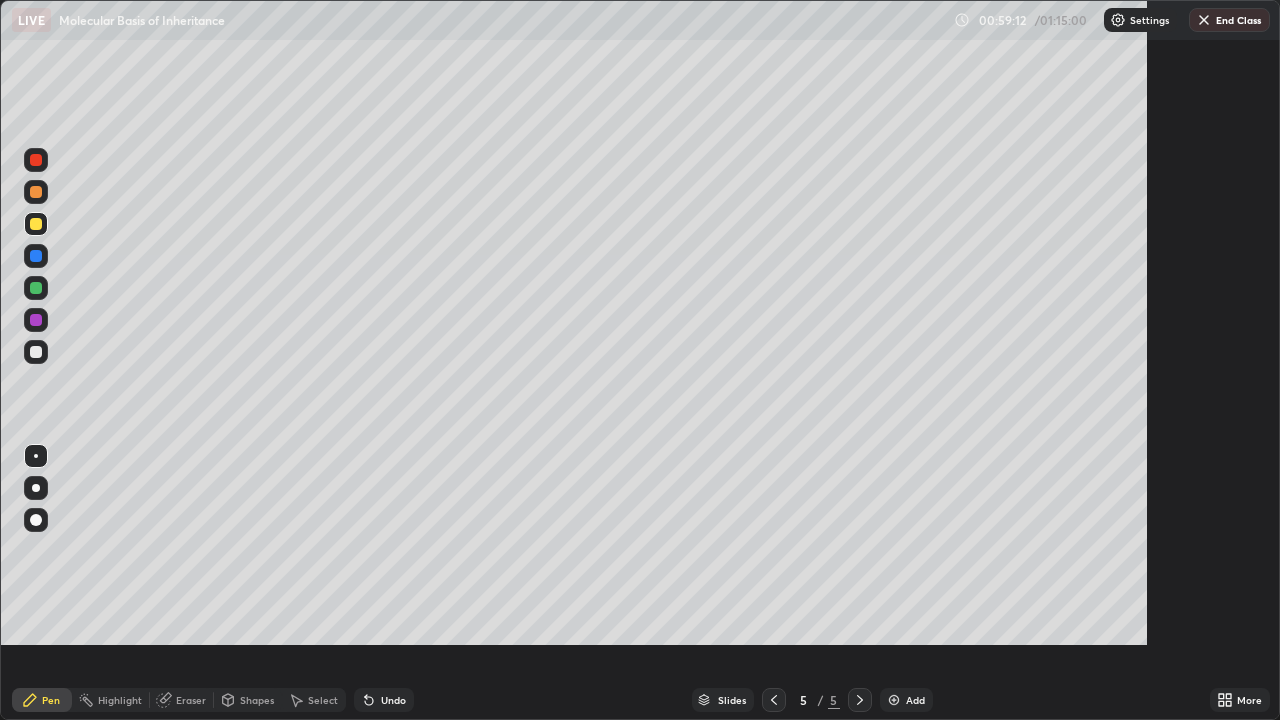 scroll, scrollTop: 99280, scrollLeft: 98720, axis: both 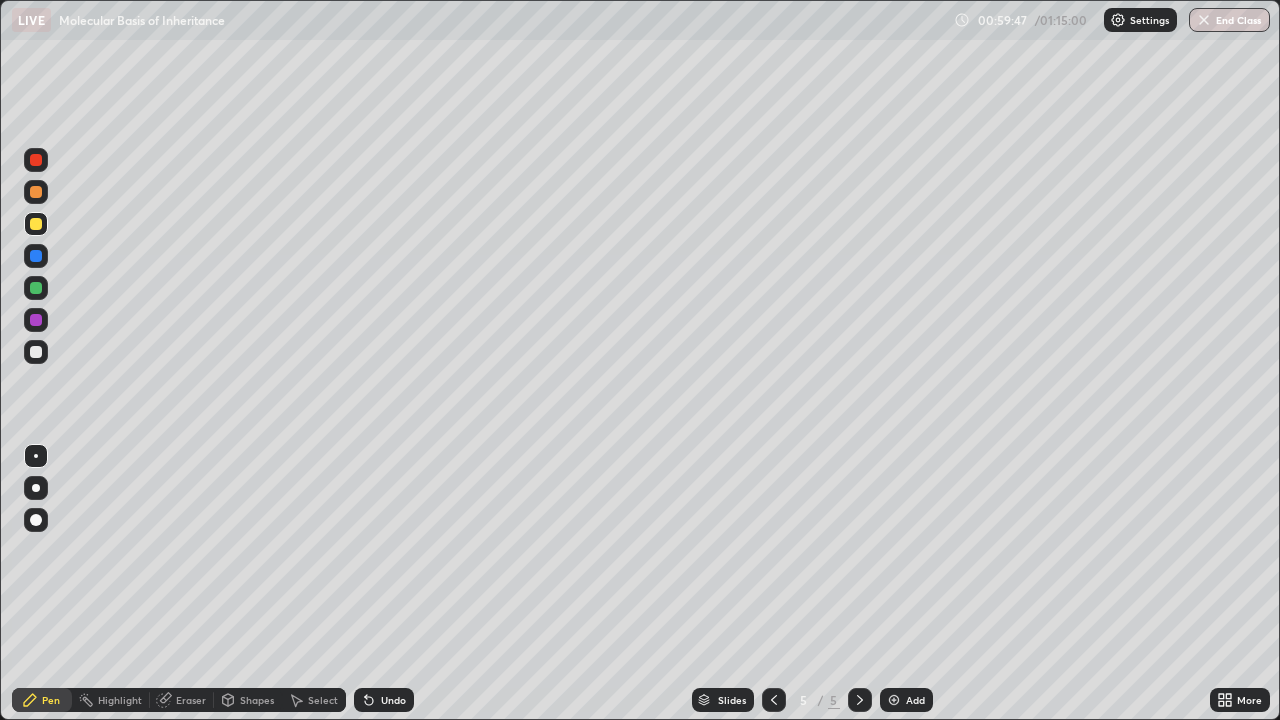 click at bounding box center [36, 224] 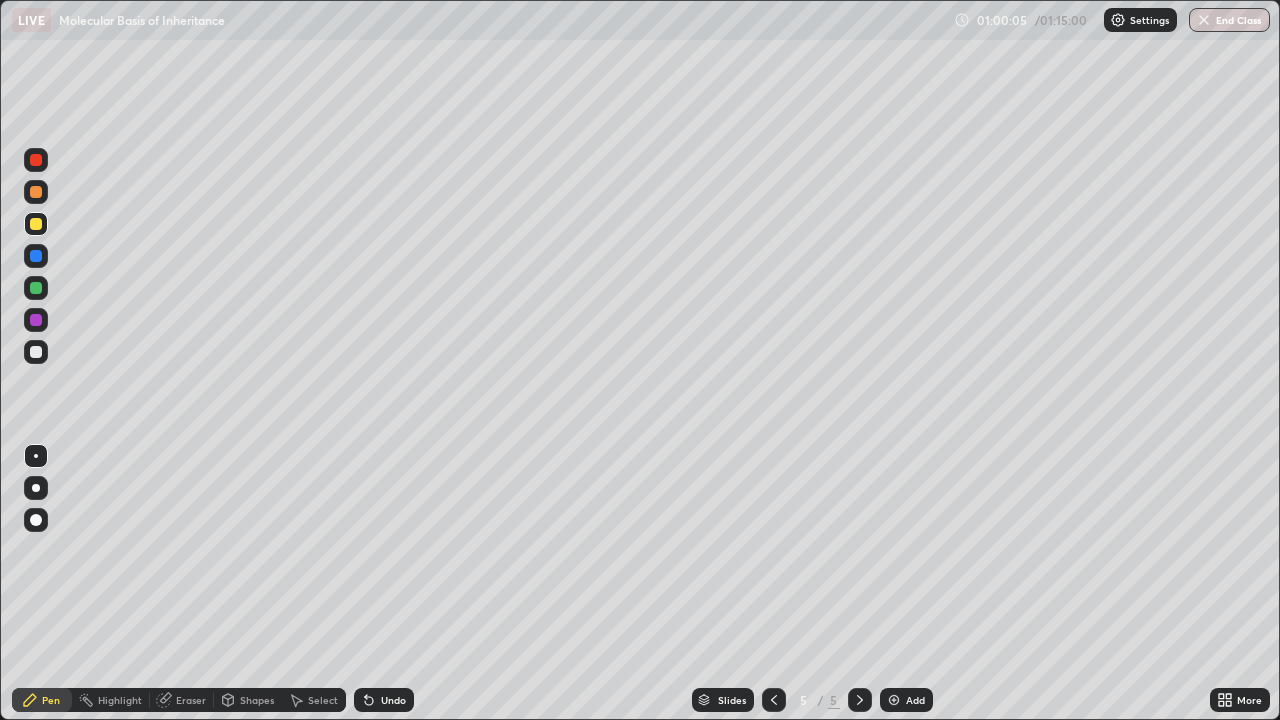 click on "Shapes" at bounding box center (257, 700) 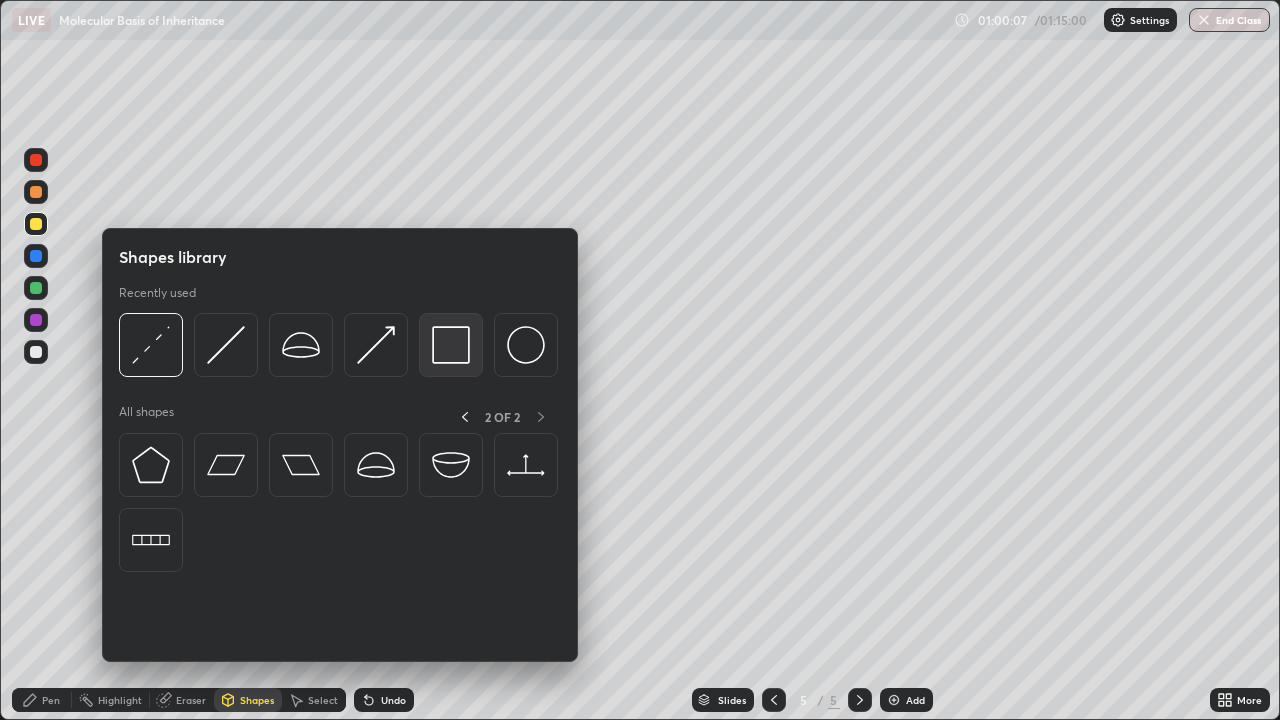 click at bounding box center [451, 345] 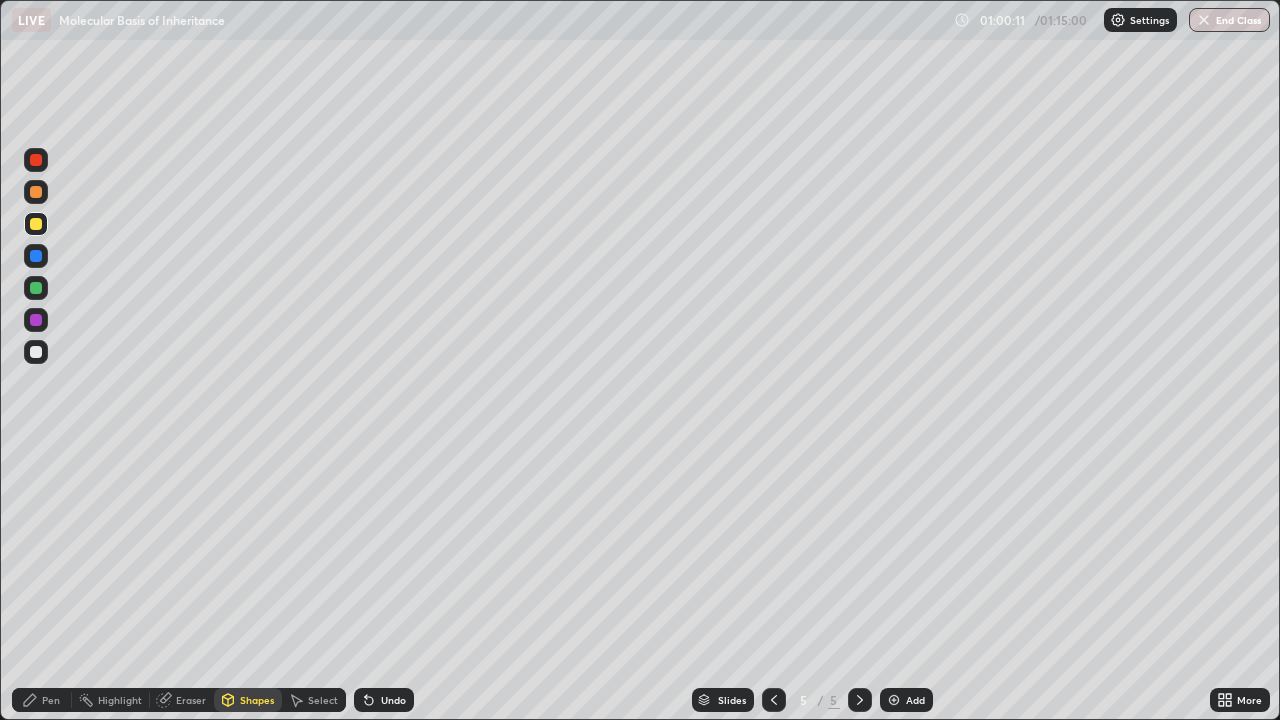 click on "Pen" at bounding box center (42, 700) 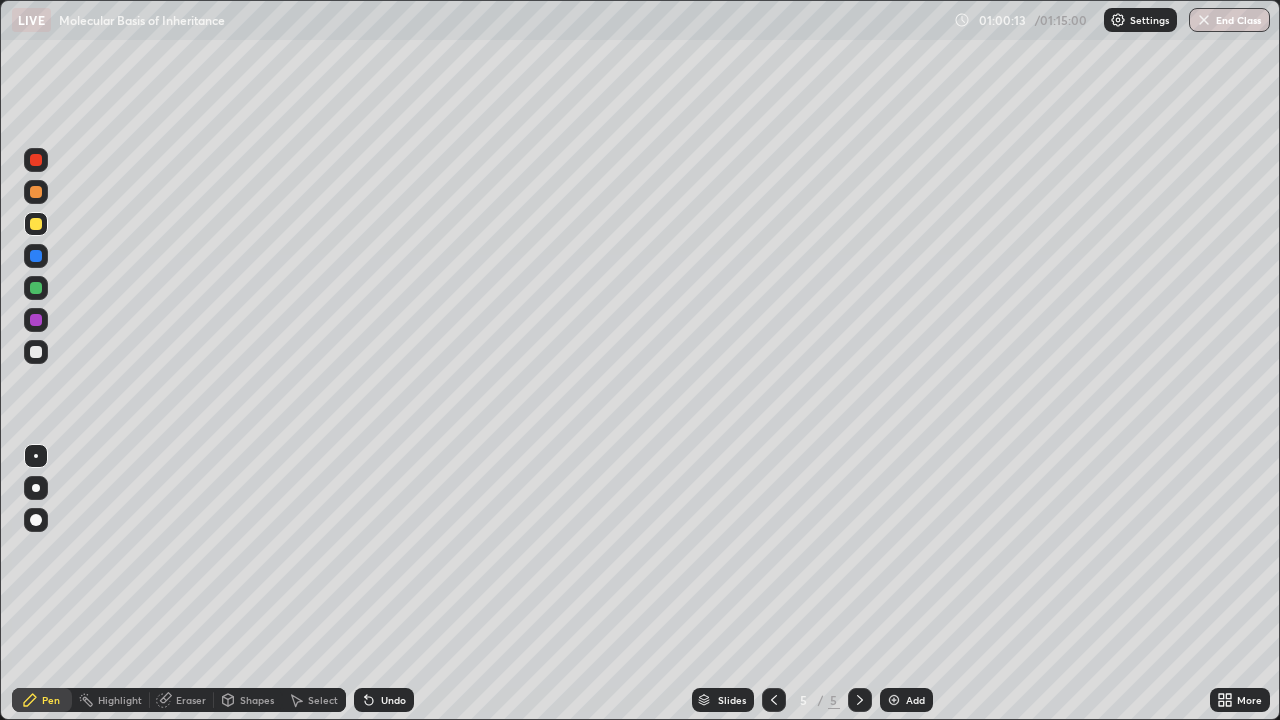 click at bounding box center (36, 352) 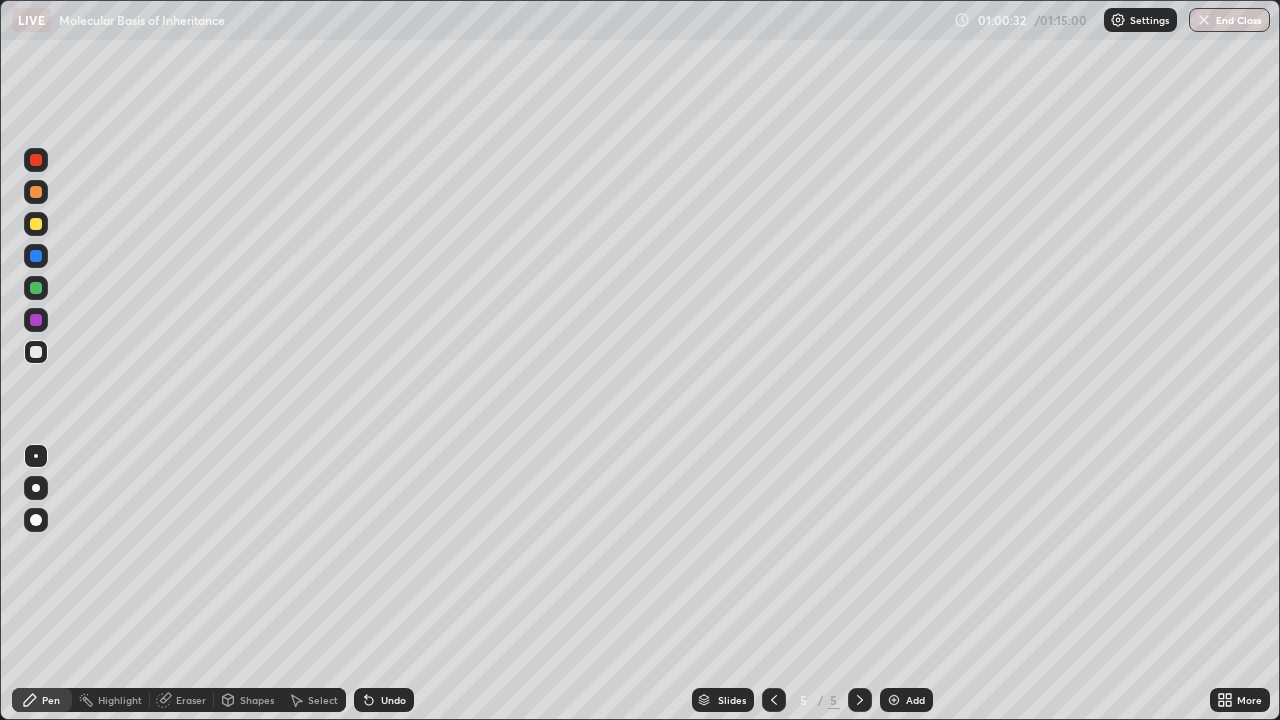 click on "Shapes" at bounding box center [257, 700] 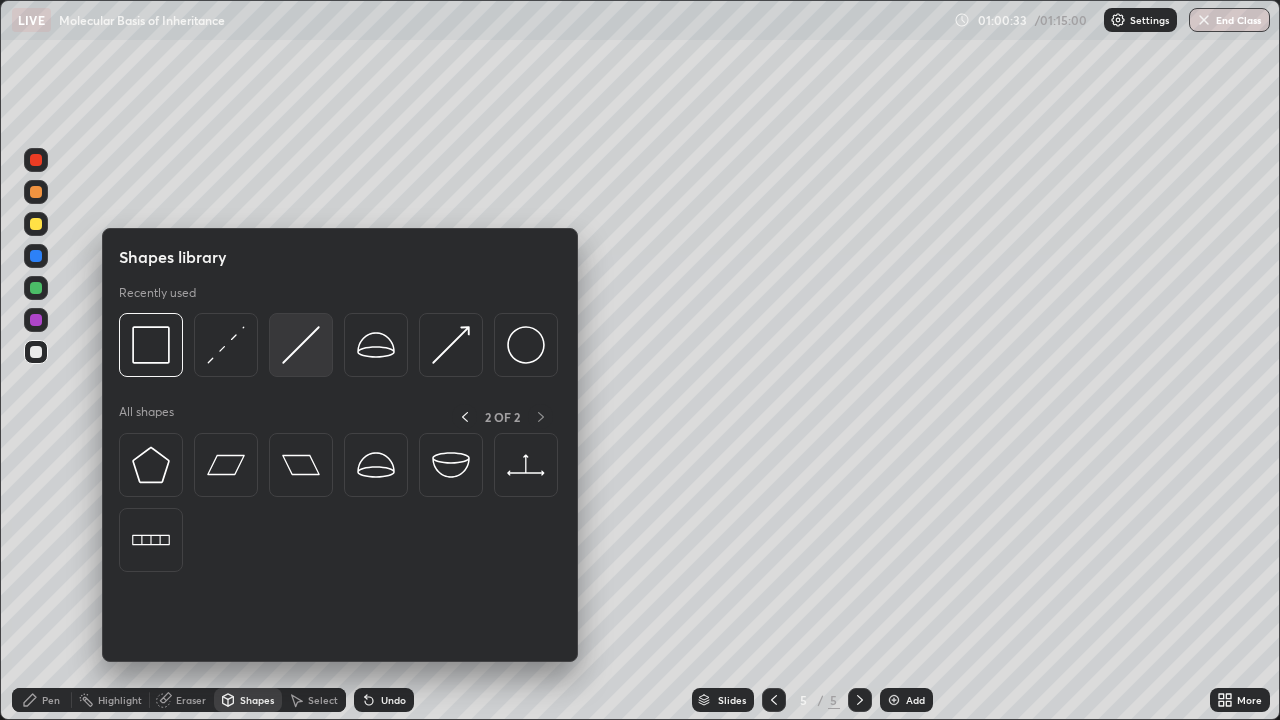 click at bounding box center [301, 345] 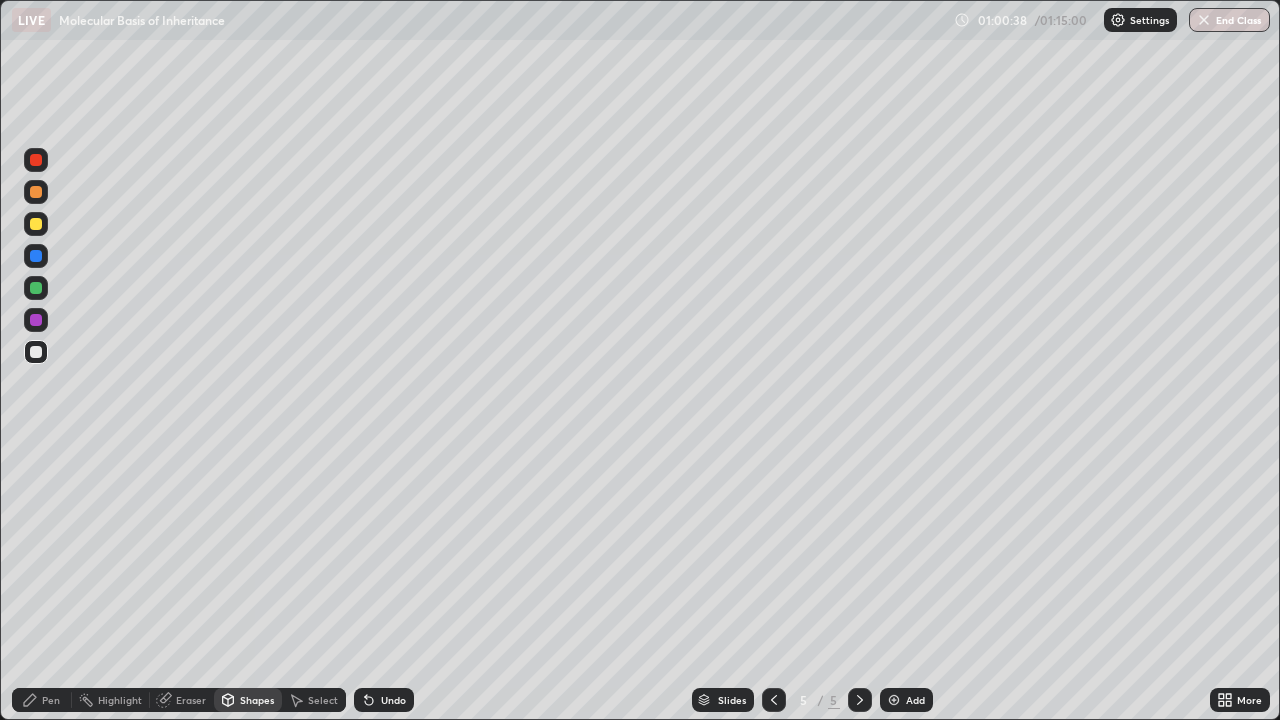 click on "Pen" at bounding box center (51, 700) 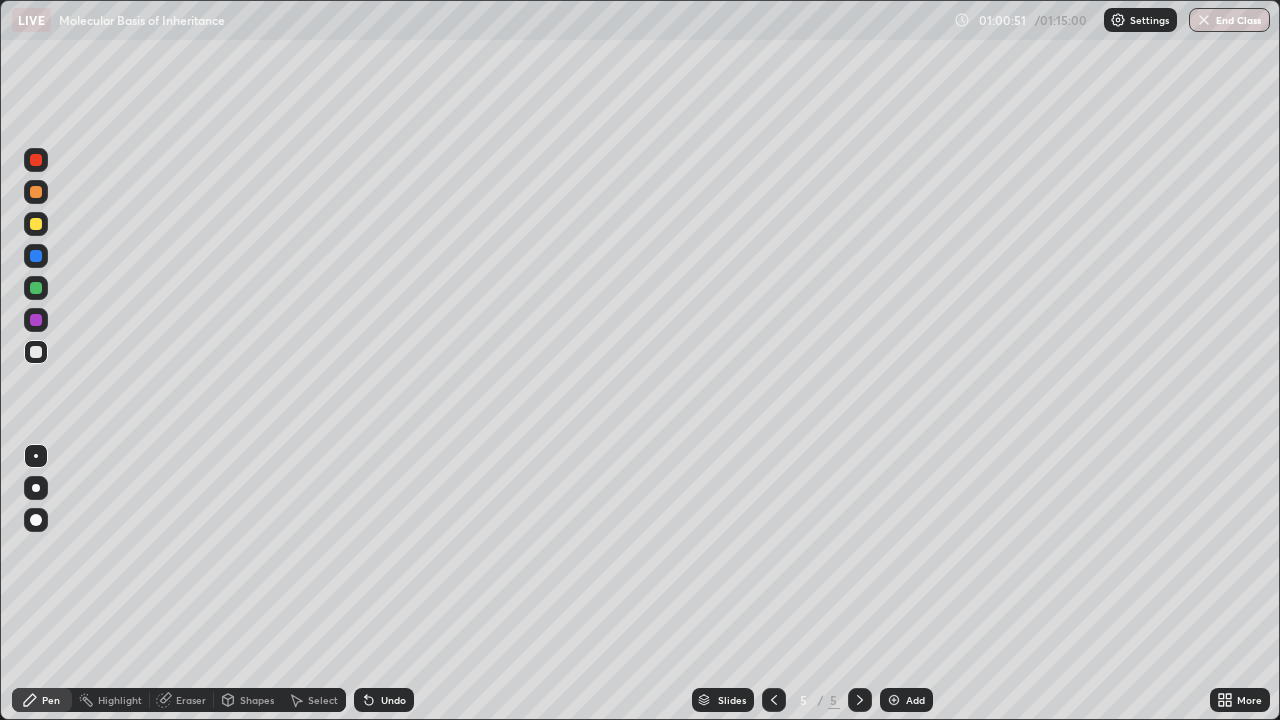 click at bounding box center [36, 192] 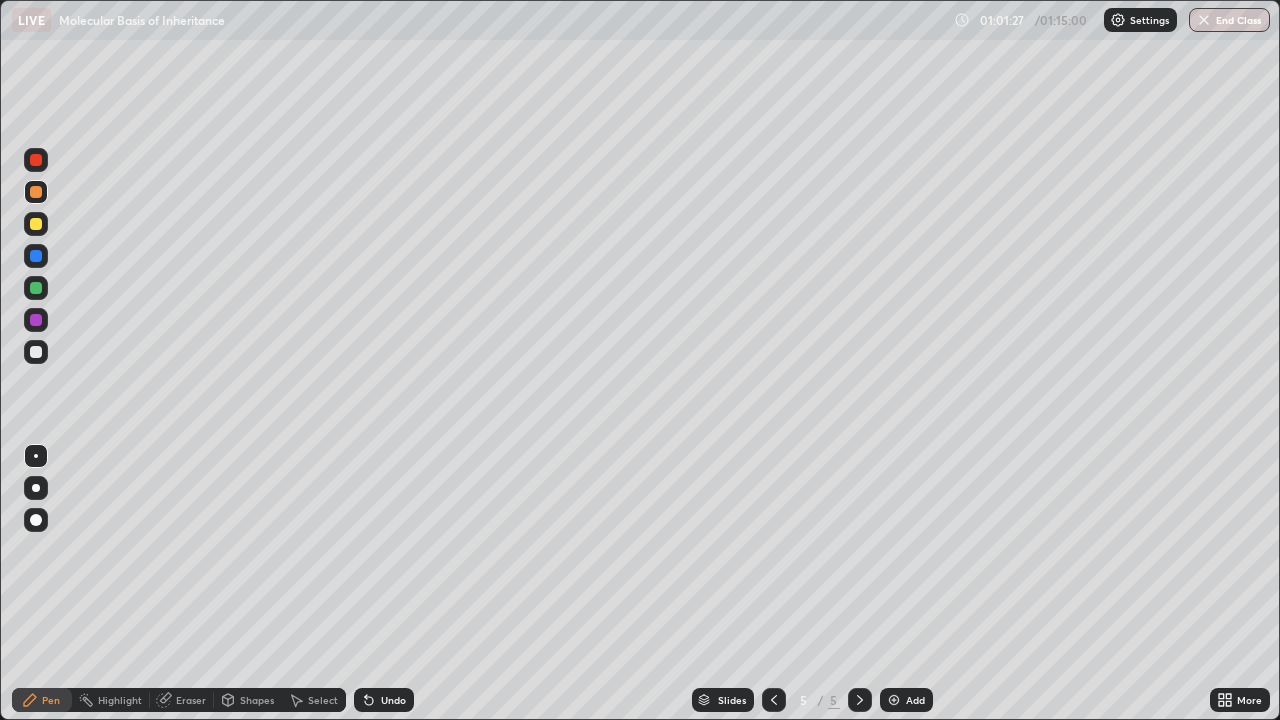 click on "Shapes" at bounding box center [257, 700] 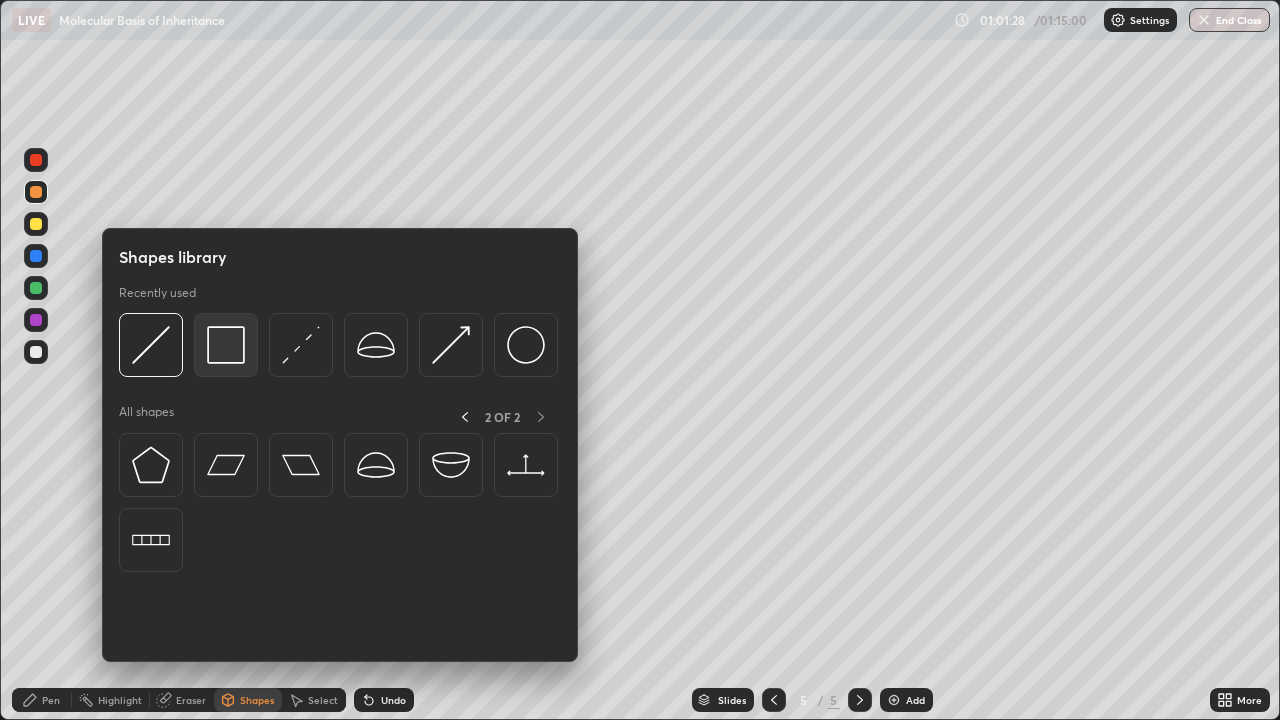 click at bounding box center (226, 345) 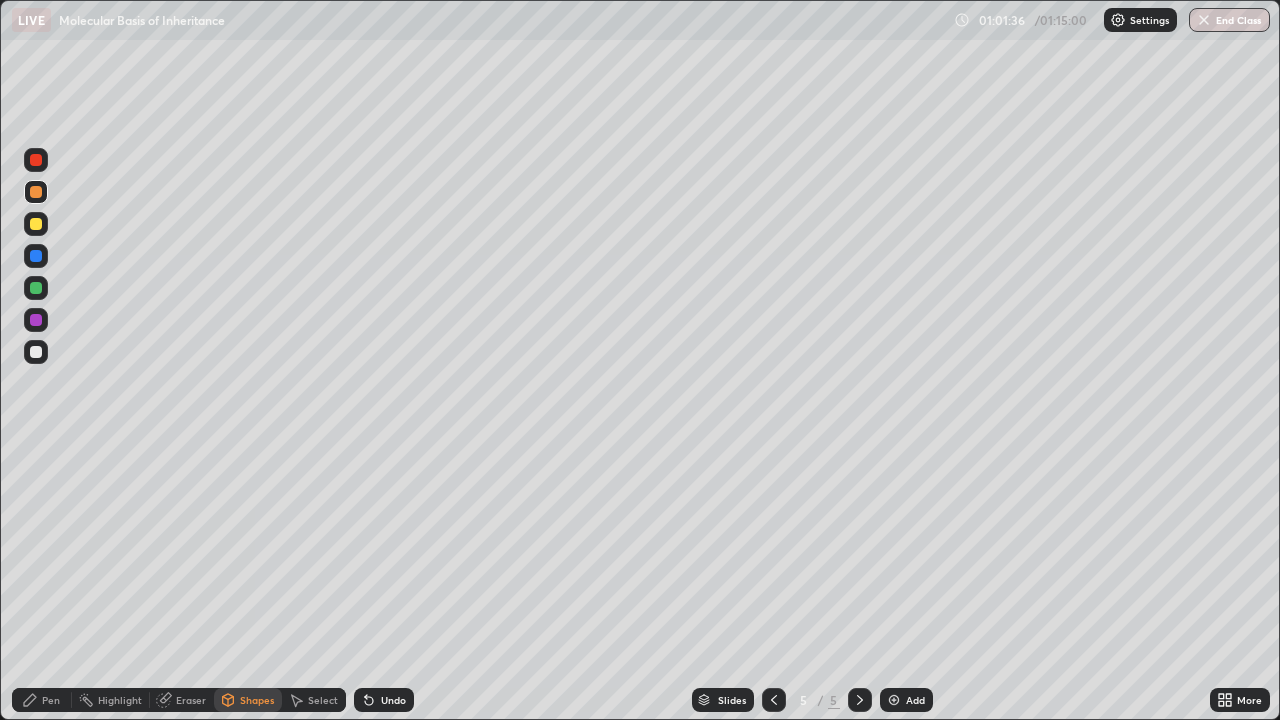 click on "Shapes" at bounding box center (257, 700) 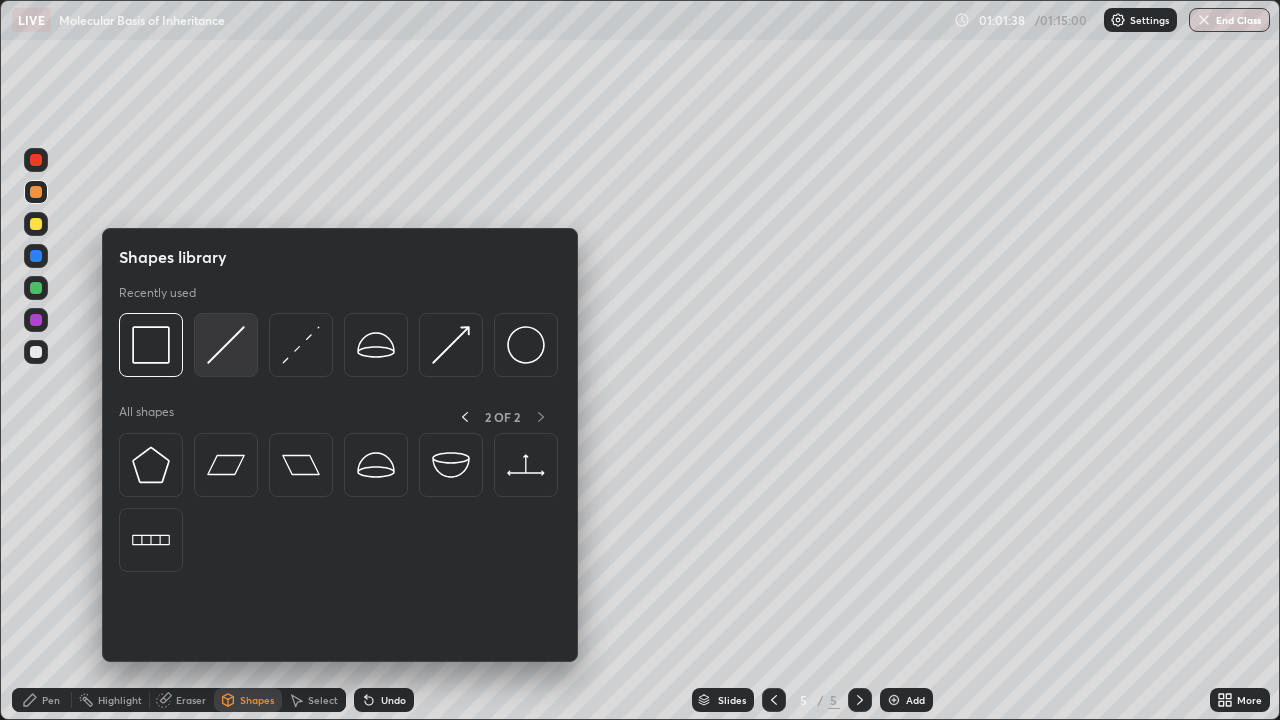 click at bounding box center (226, 345) 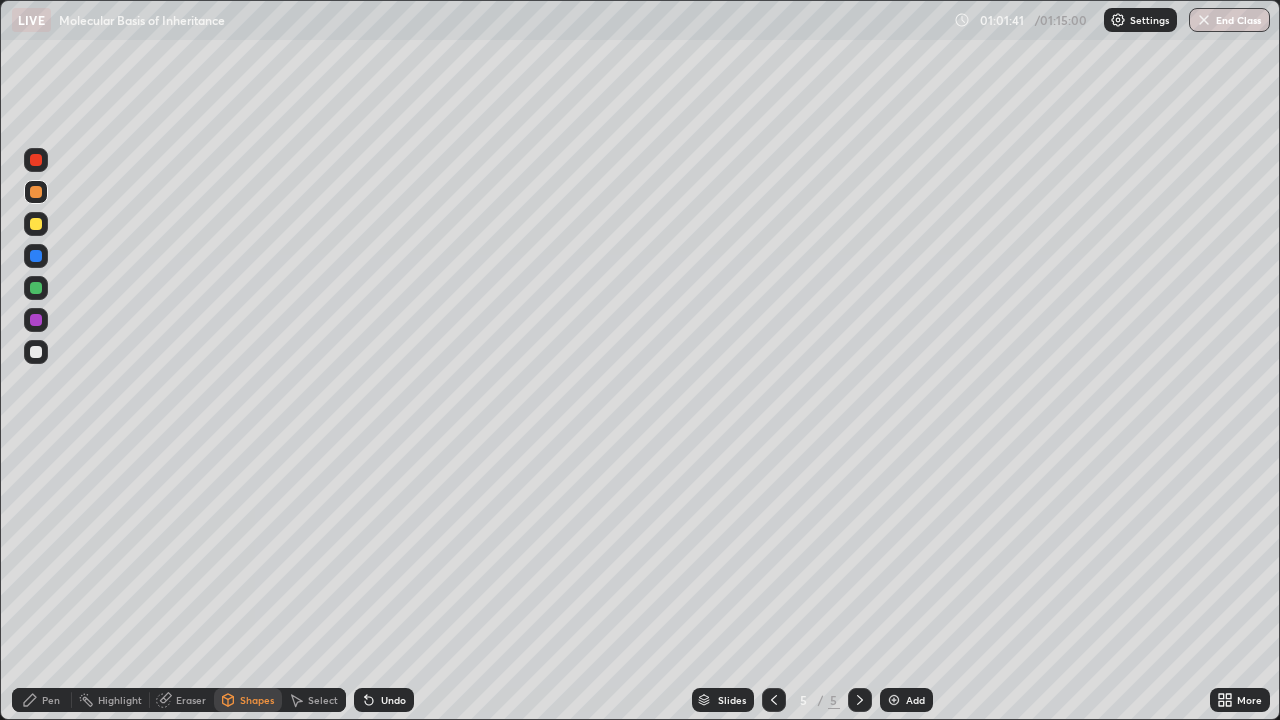 click on "Shapes" at bounding box center [257, 700] 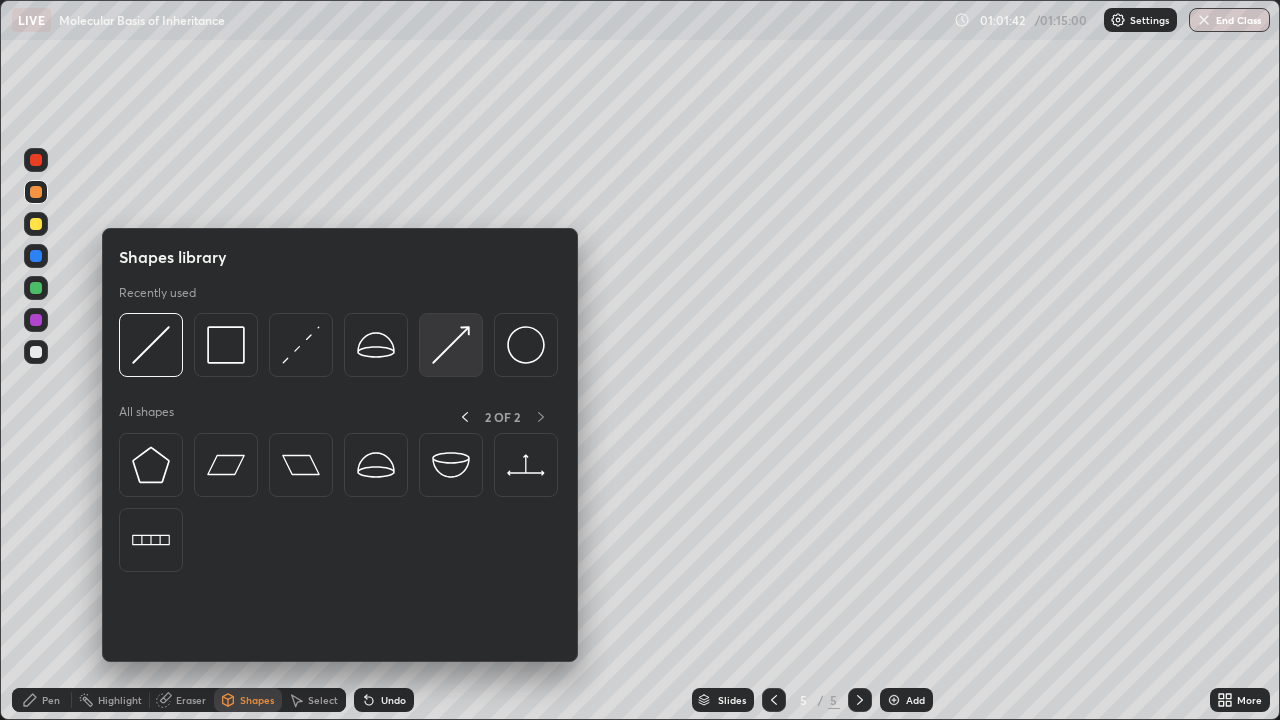 click at bounding box center [451, 345] 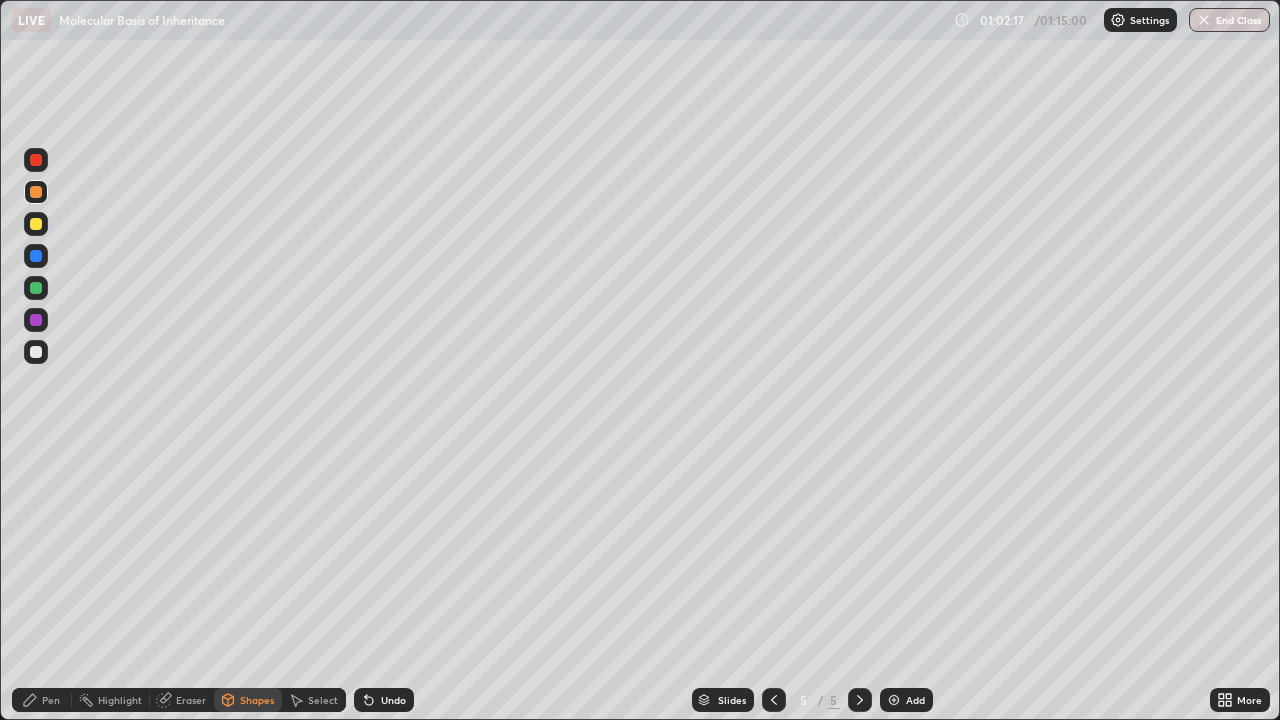 click at bounding box center [36, 352] 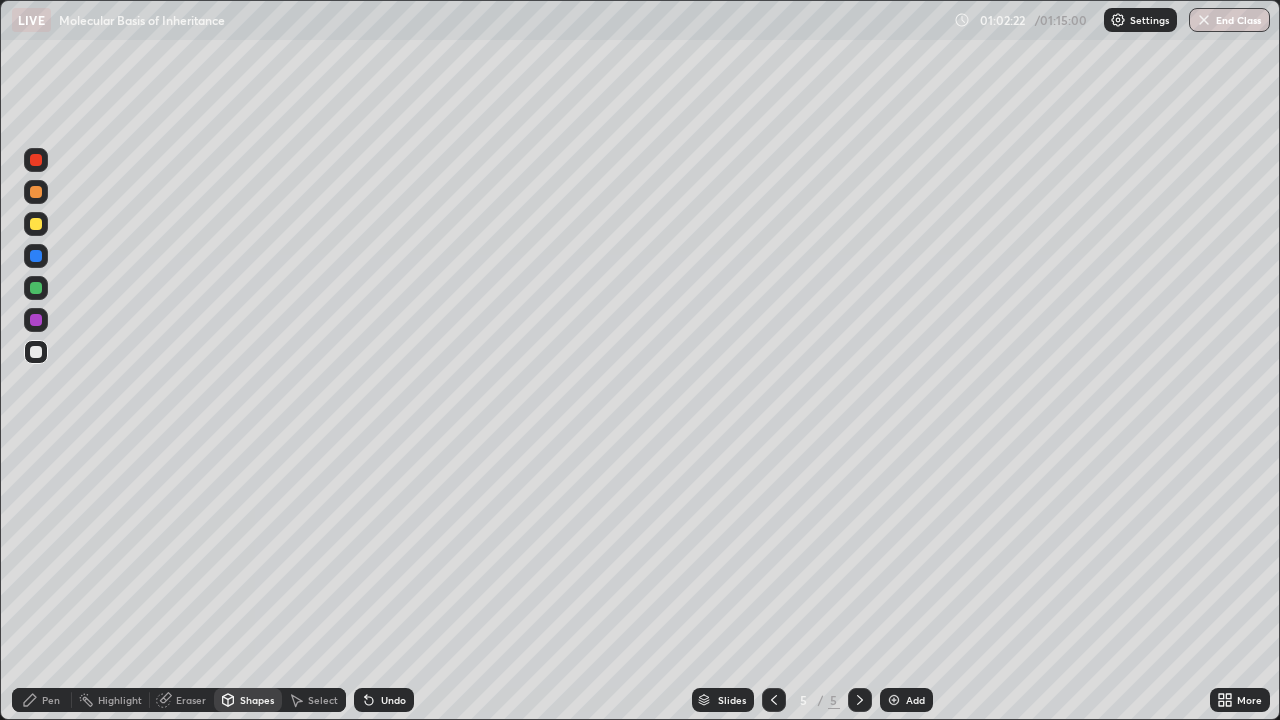 click on "Undo" at bounding box center (393, 700) 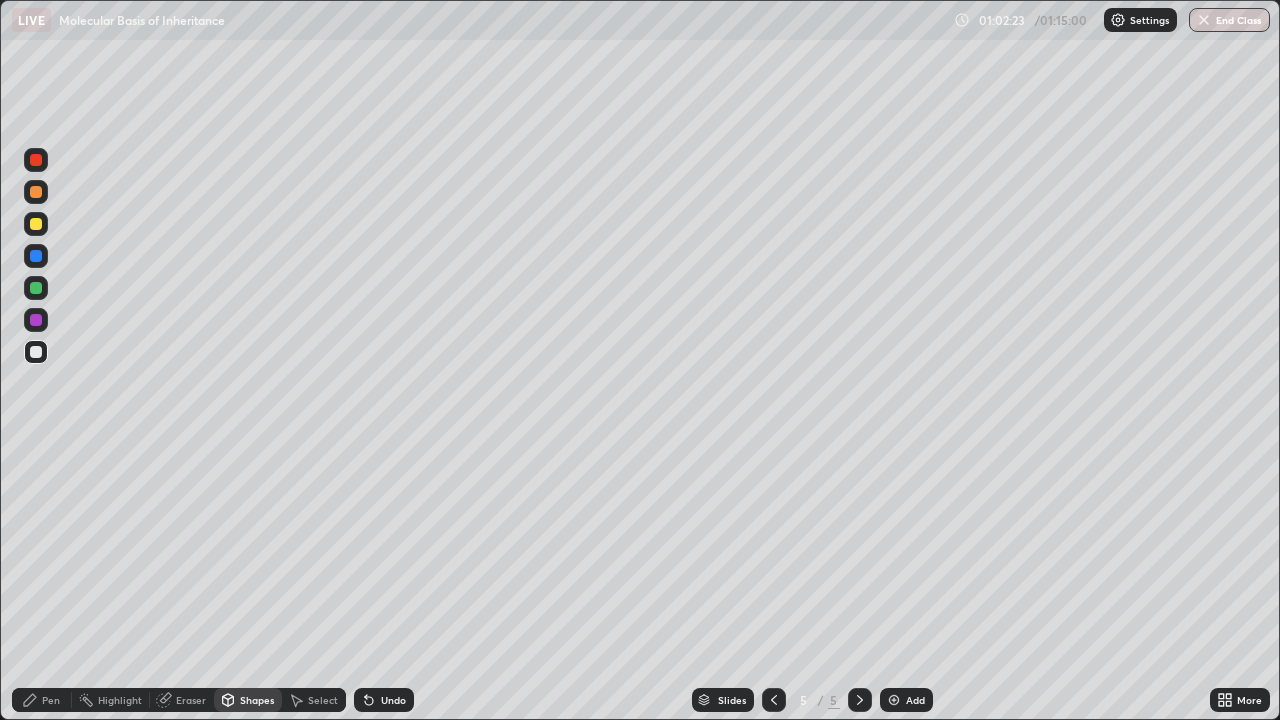 click on "Pen" at bounding box center [51, 700] 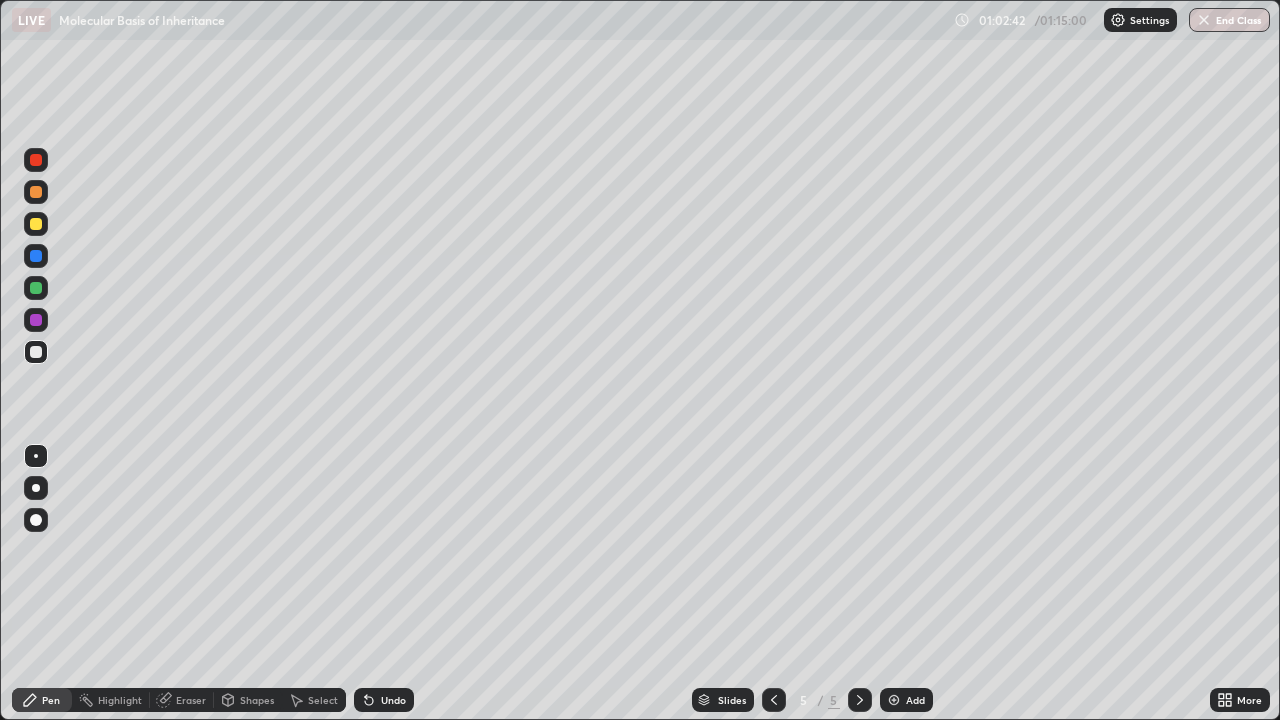 click on "Undo" at bounding box center (393, 700) 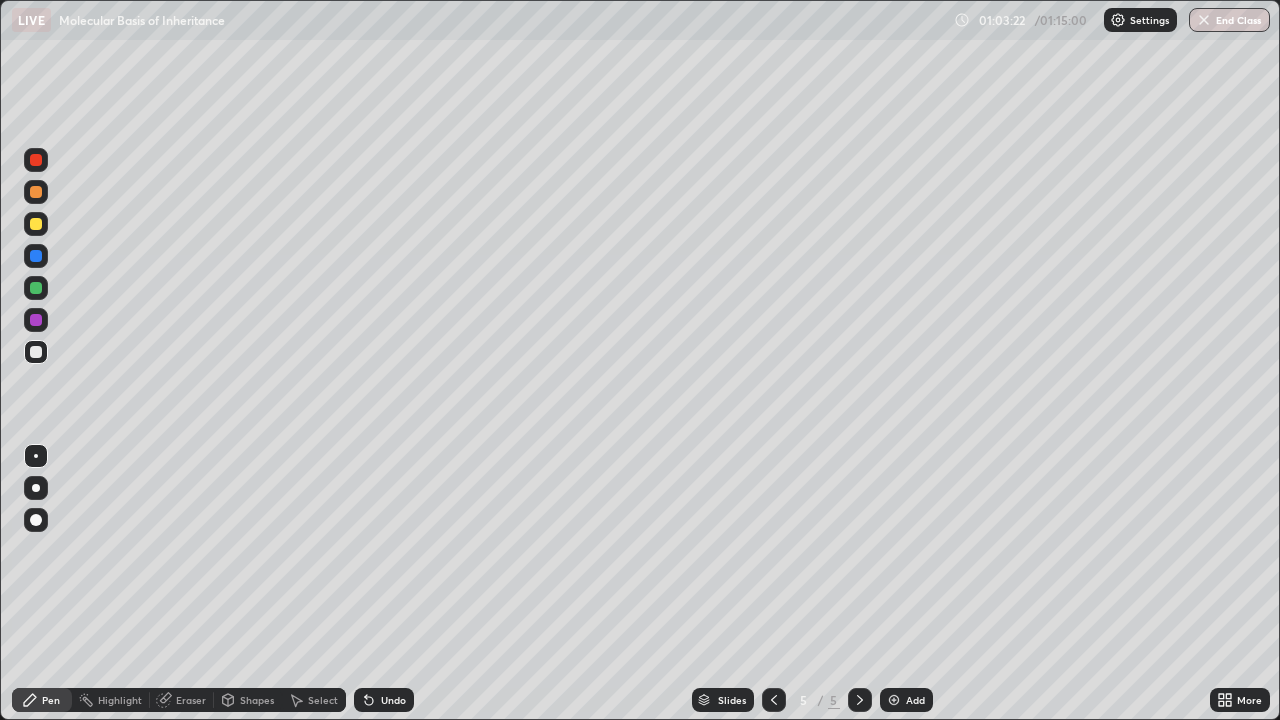 click on "Shapes" at bounding box center [257, 700] 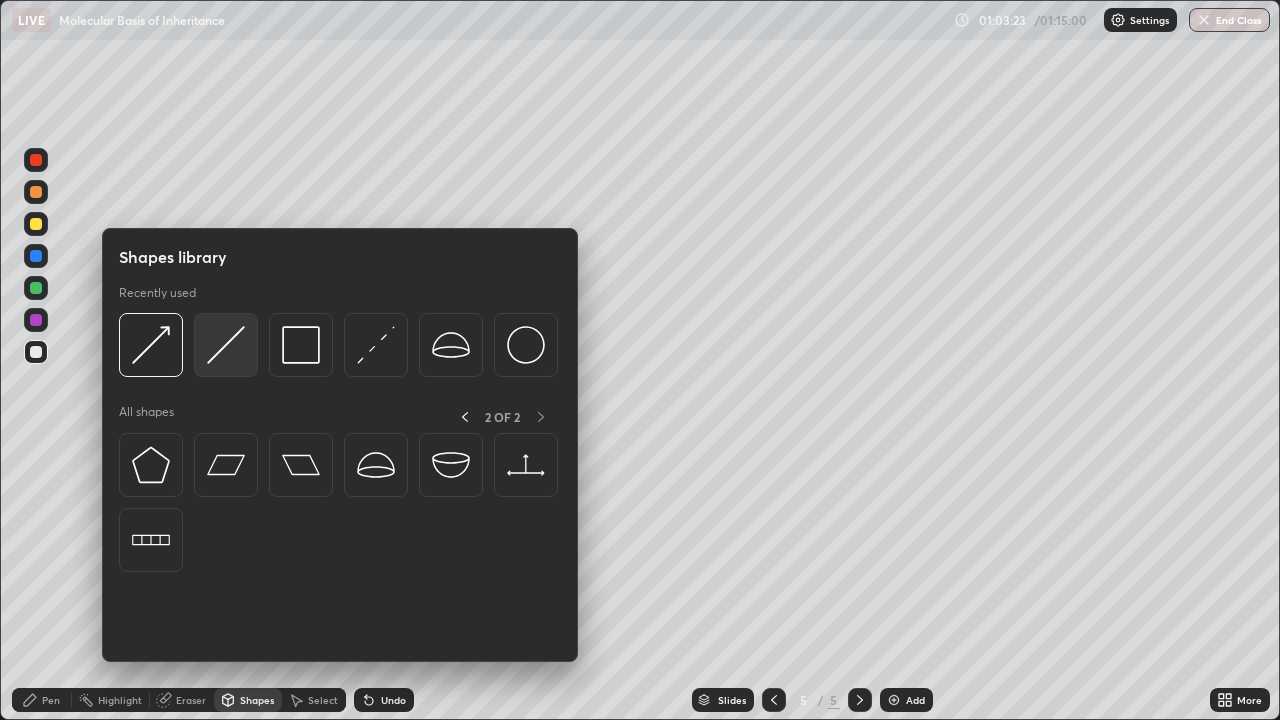 click at bounding box center [226, 345] 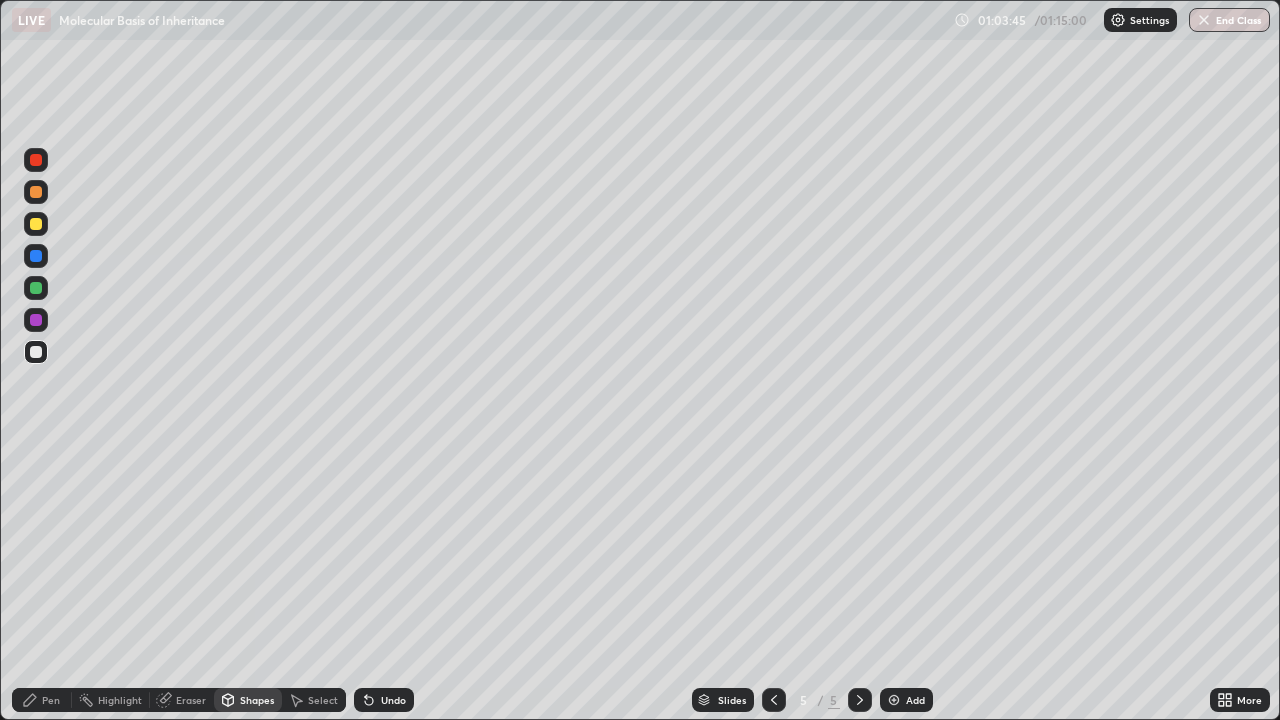 click on "Pen" at bounding box center (51, 700) 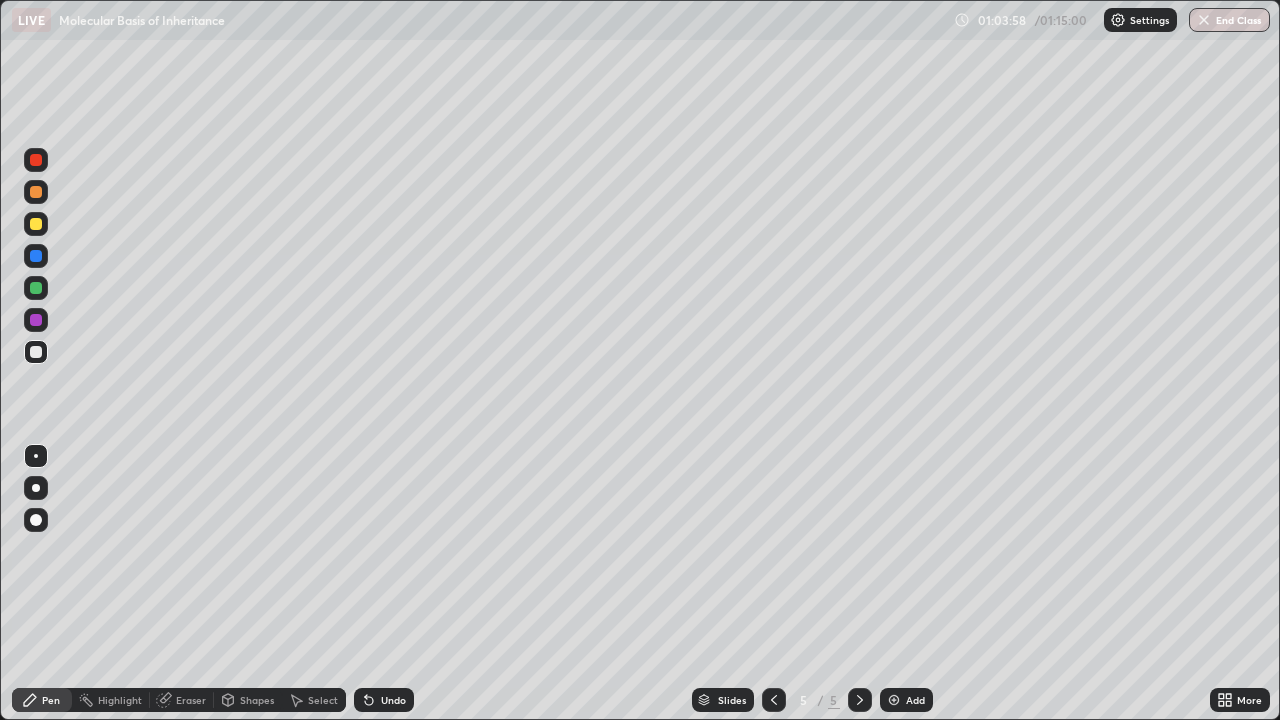 click at bounding box center (36, 224) 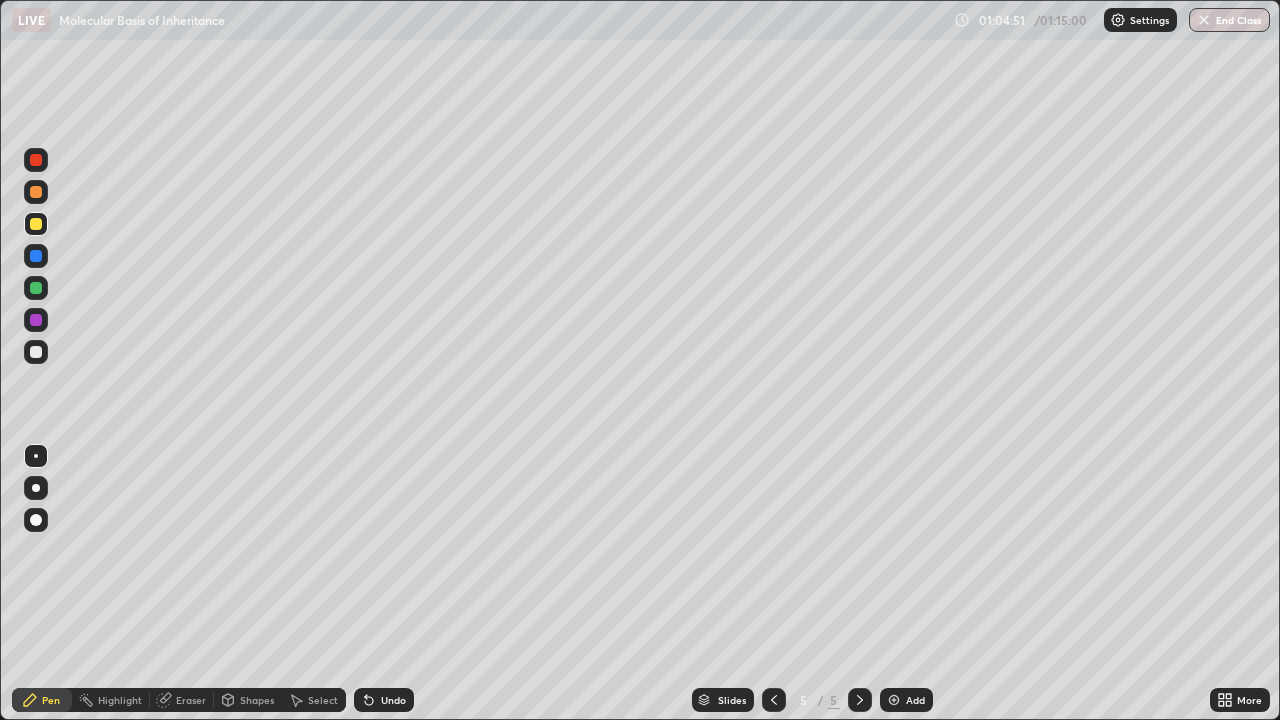 click 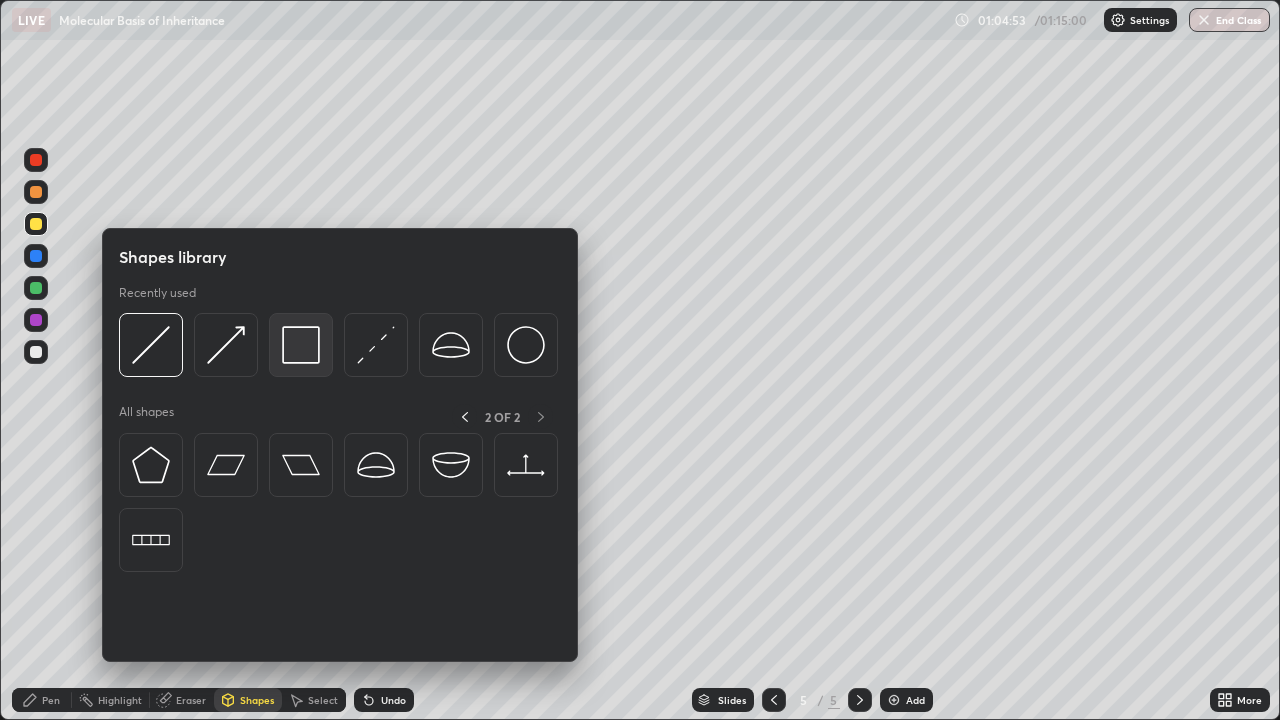 click at bounding box center (301, 345) 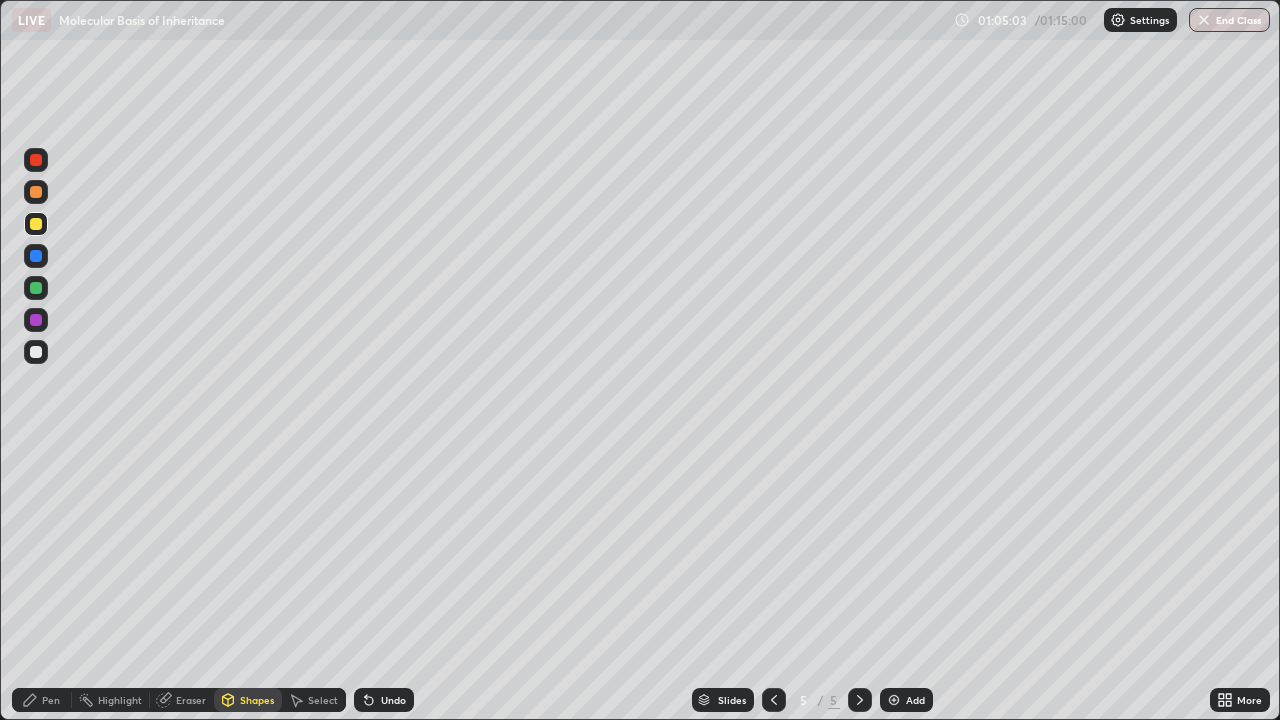 click on "Shapes" at bounding box center (257, 700) 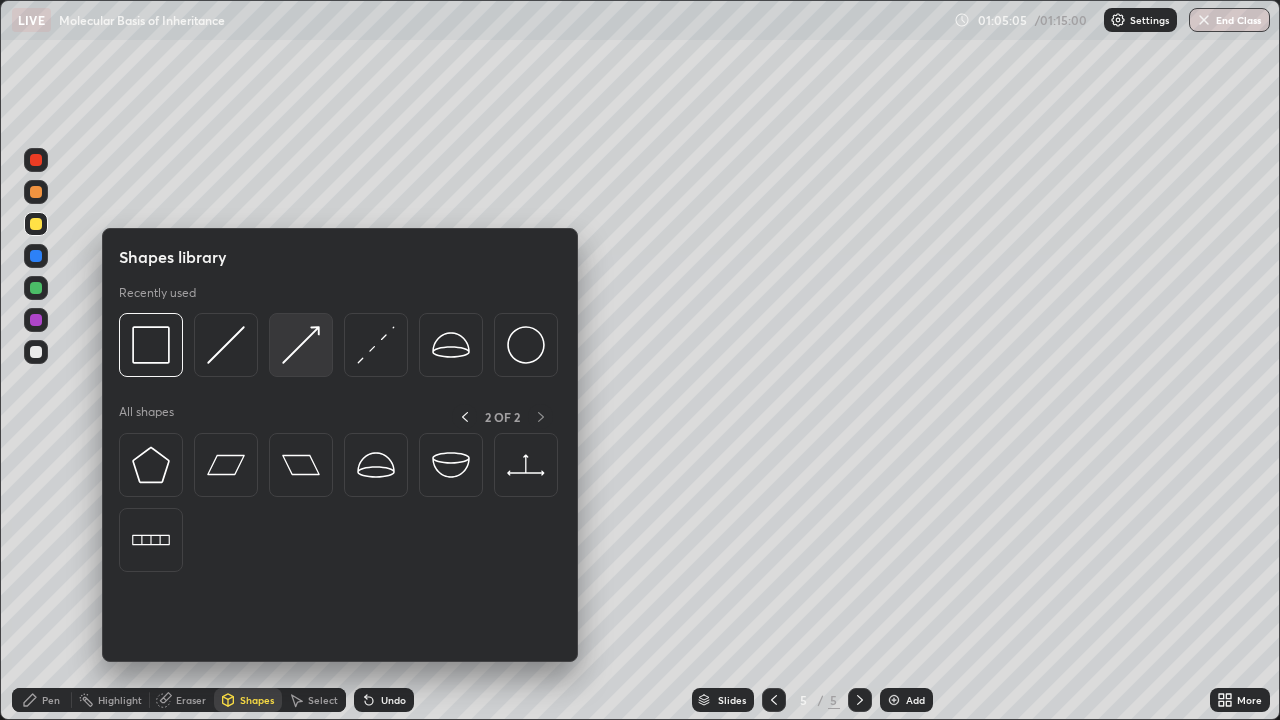 click at bounding box center (301, 345) 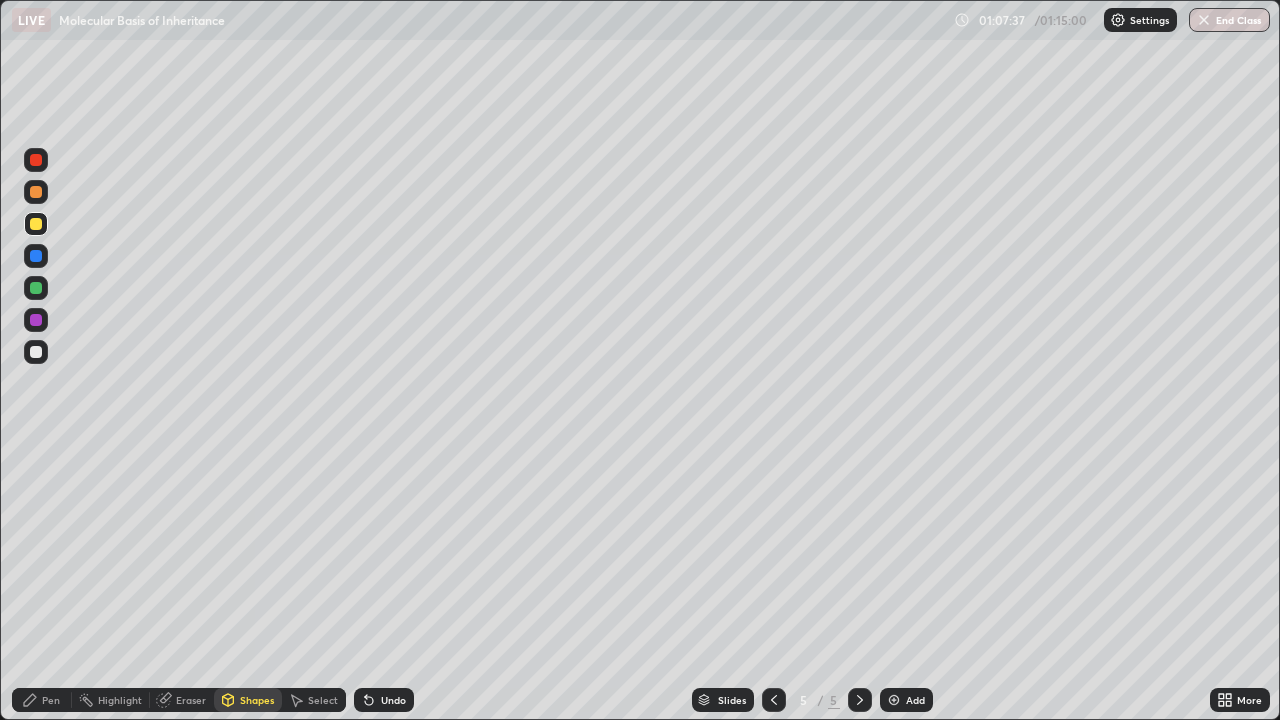 click 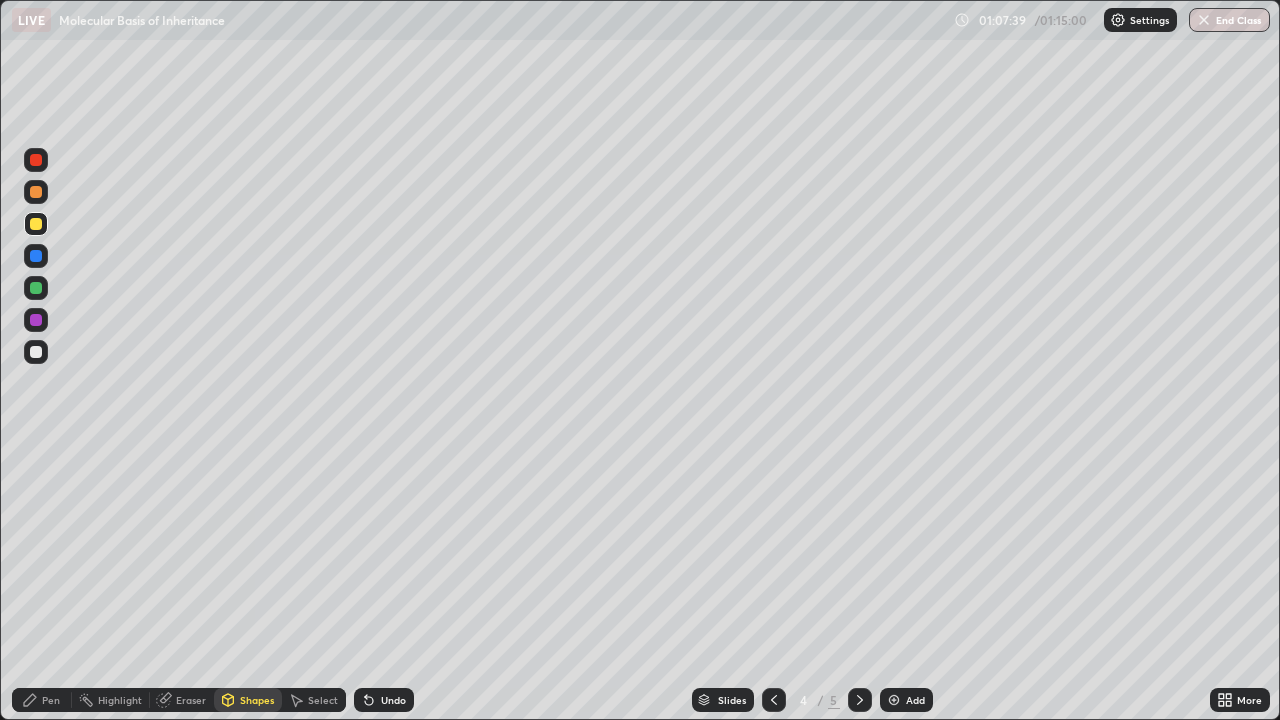 click 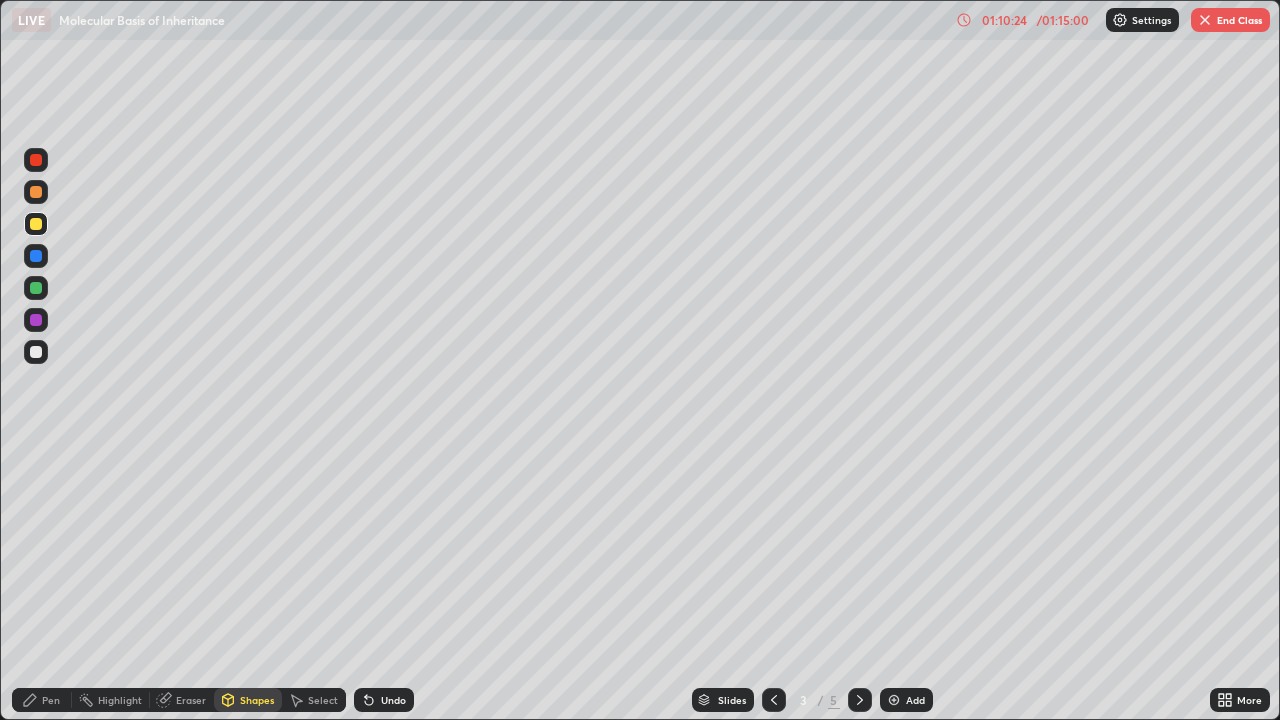 click at bounding box center (1205, 20) 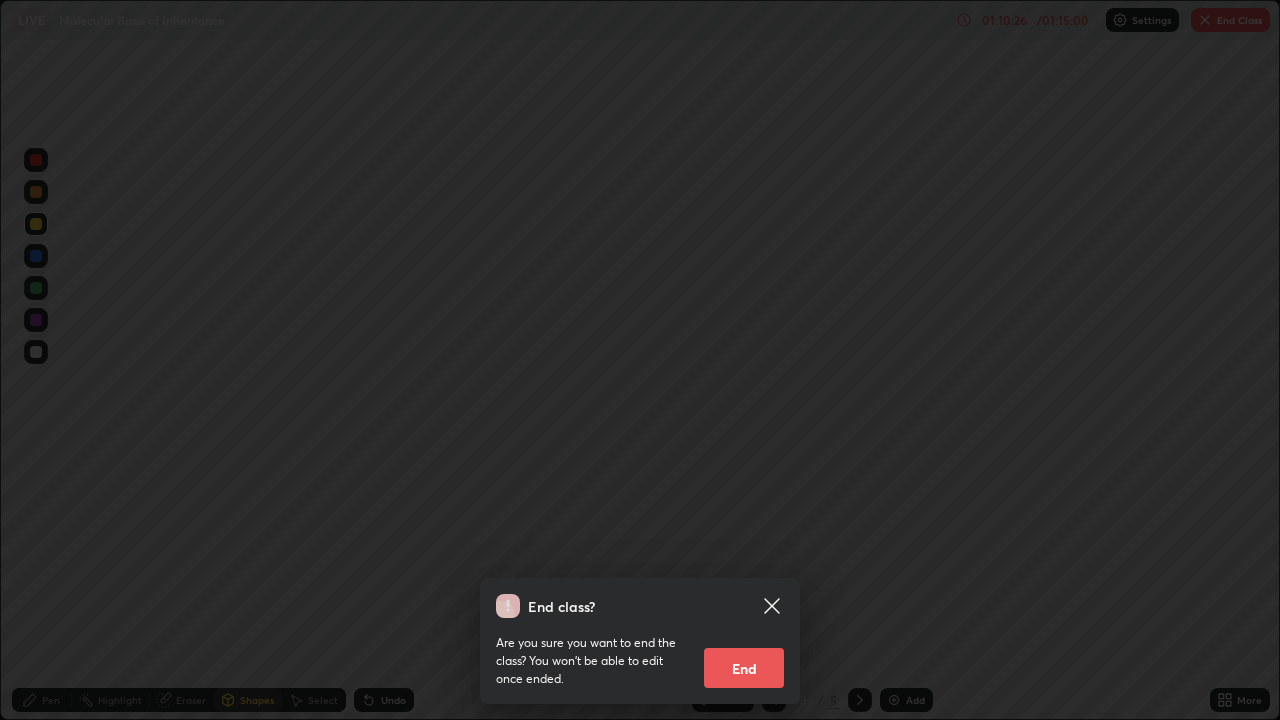 click on "End" at bounding box center [744, 668] 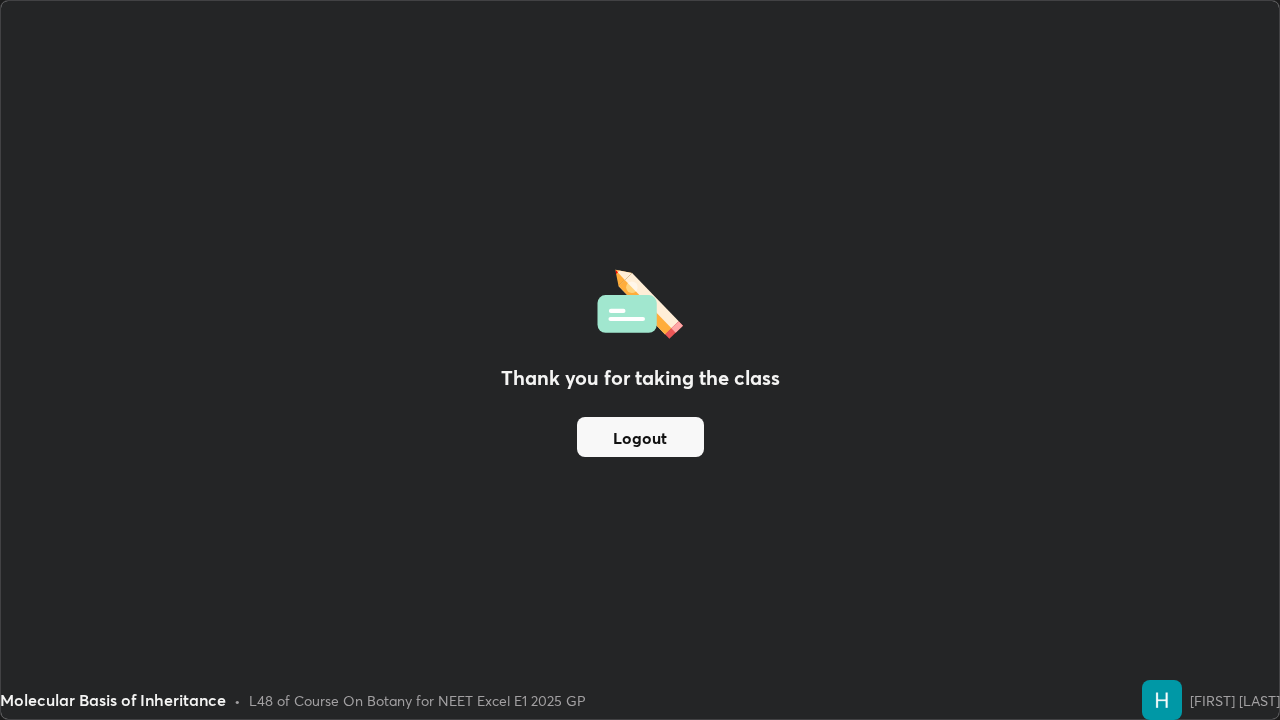 click on "Logout" at bounding box center (640, 437) 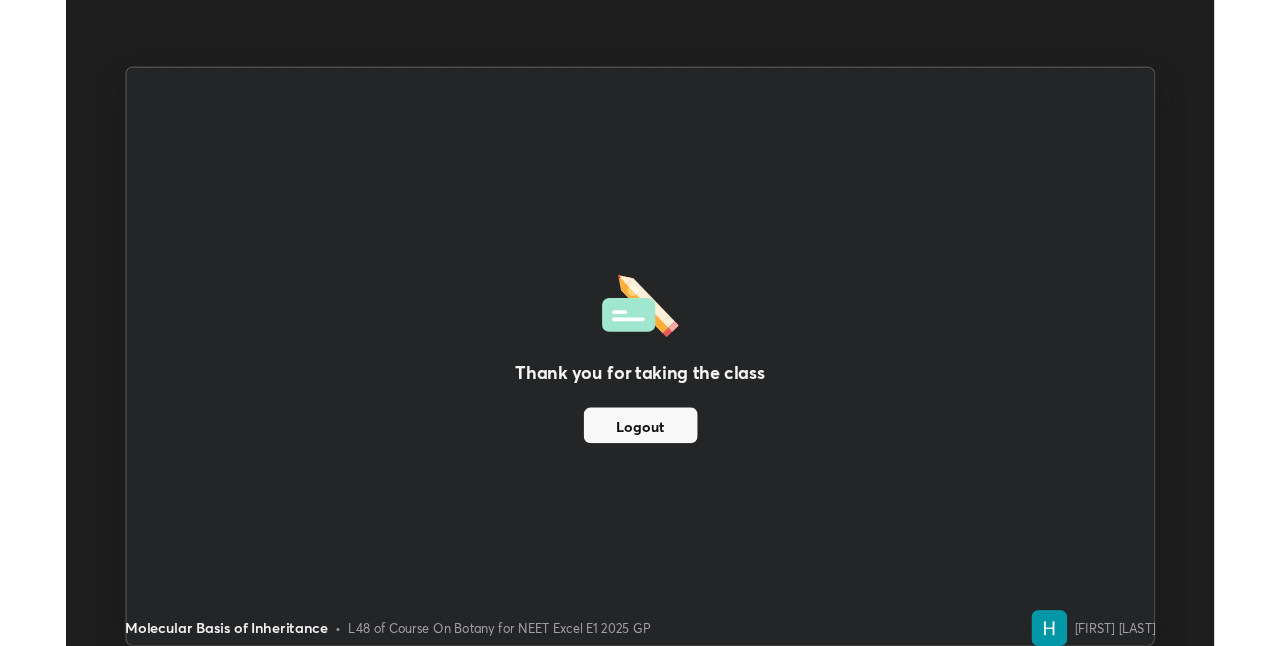 scroll, scrollTop: 646, scrollLeft: 1280, axis: both 